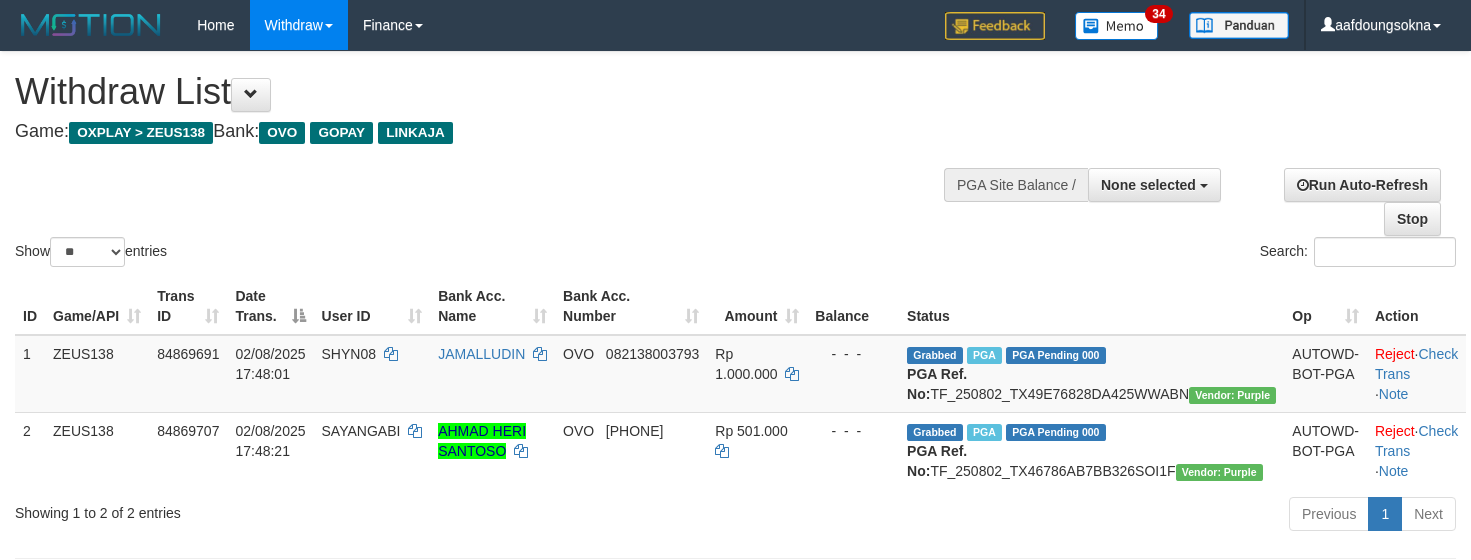 select 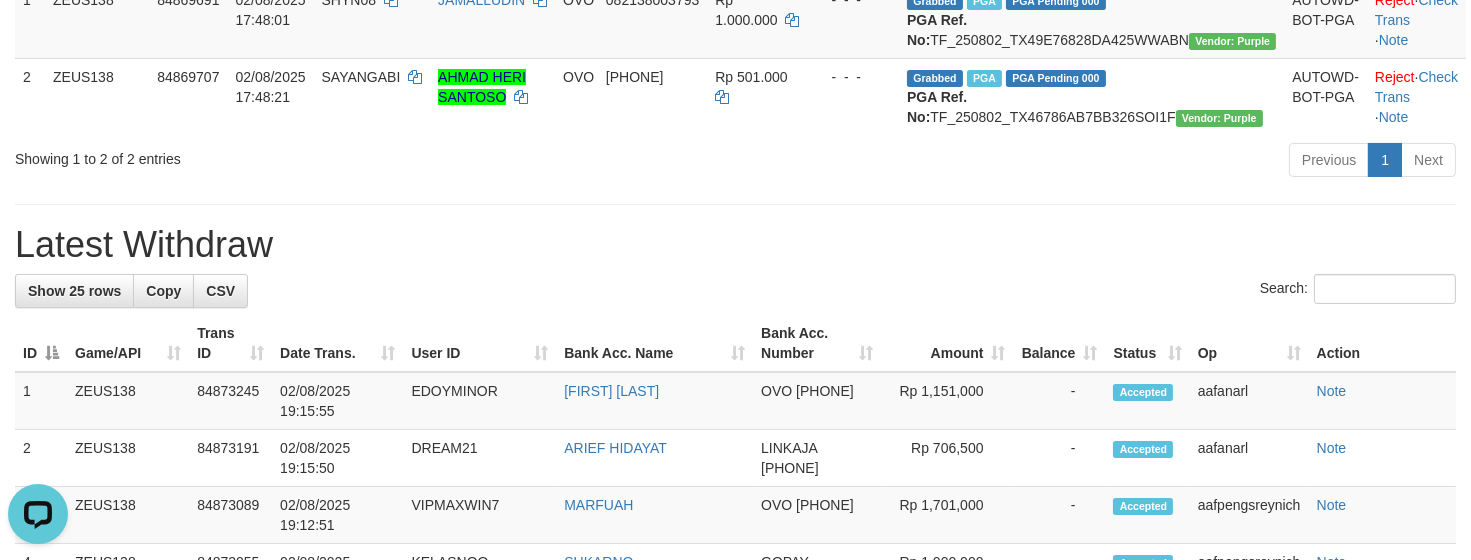 scroll, scrollTop: 0, scrollLeft: 0, axis: both 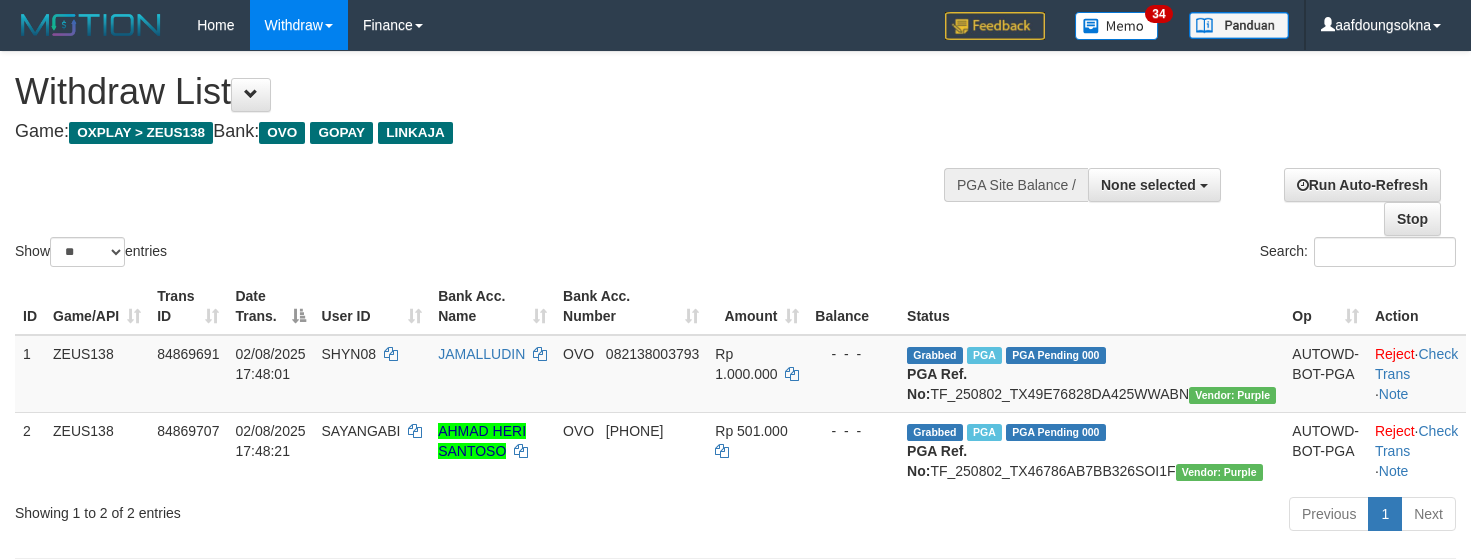 select 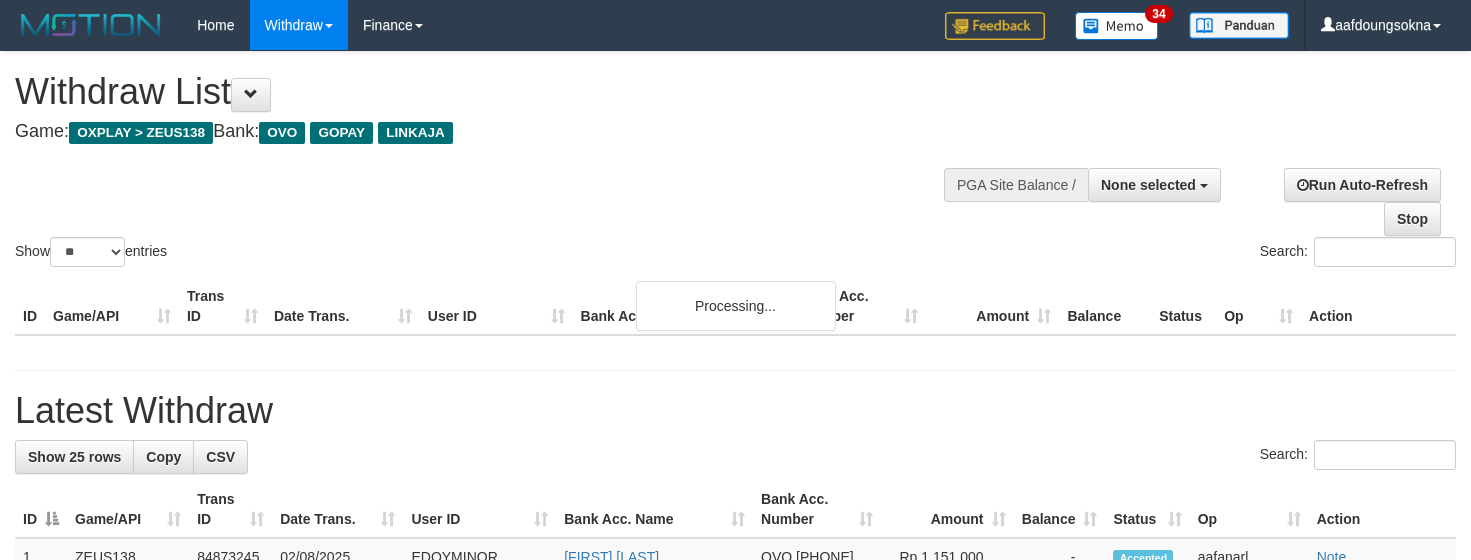select 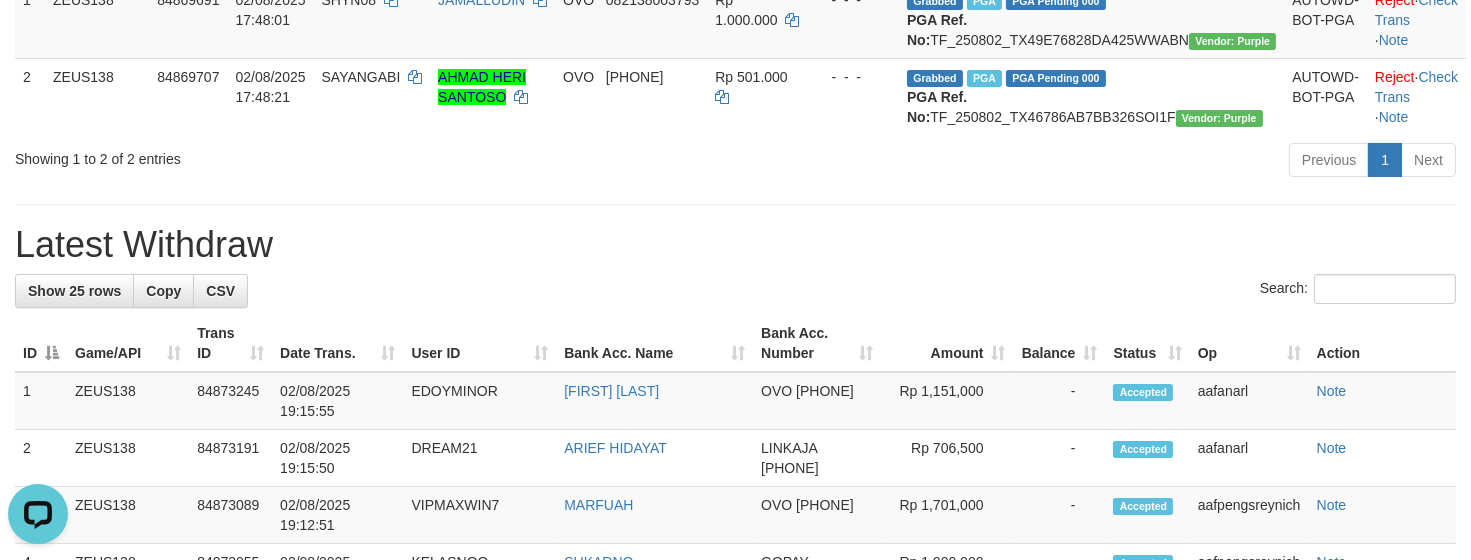 scroll, scrollTop: 0, scrollLeft: 0, axis: both 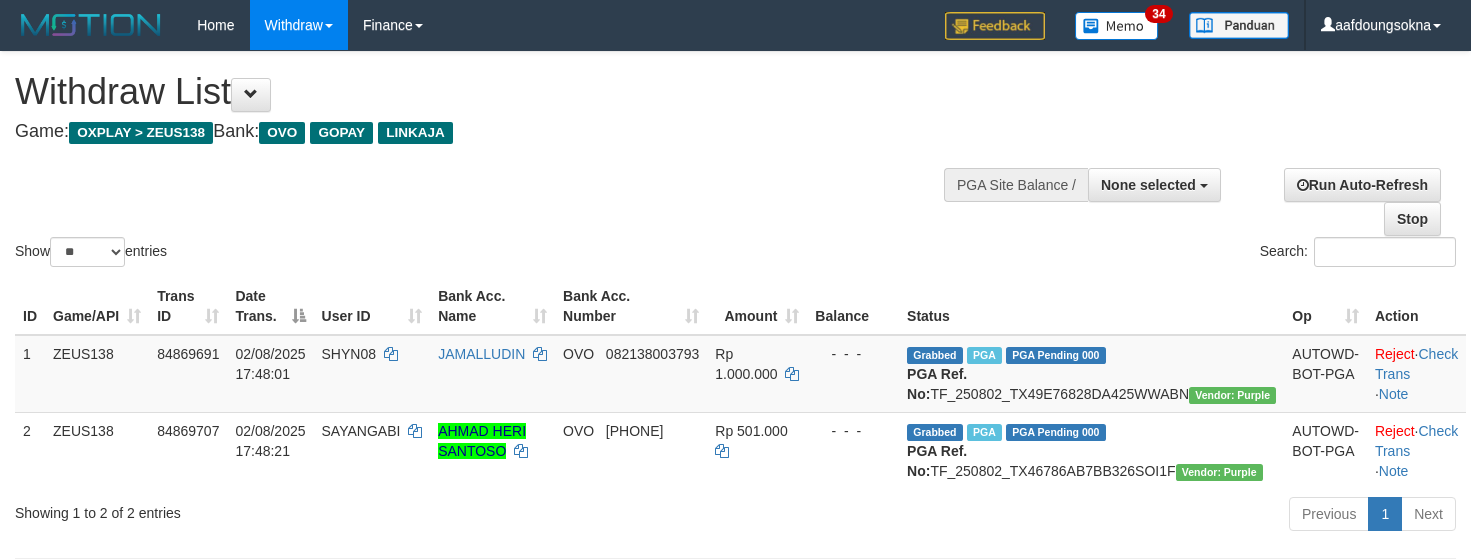 select 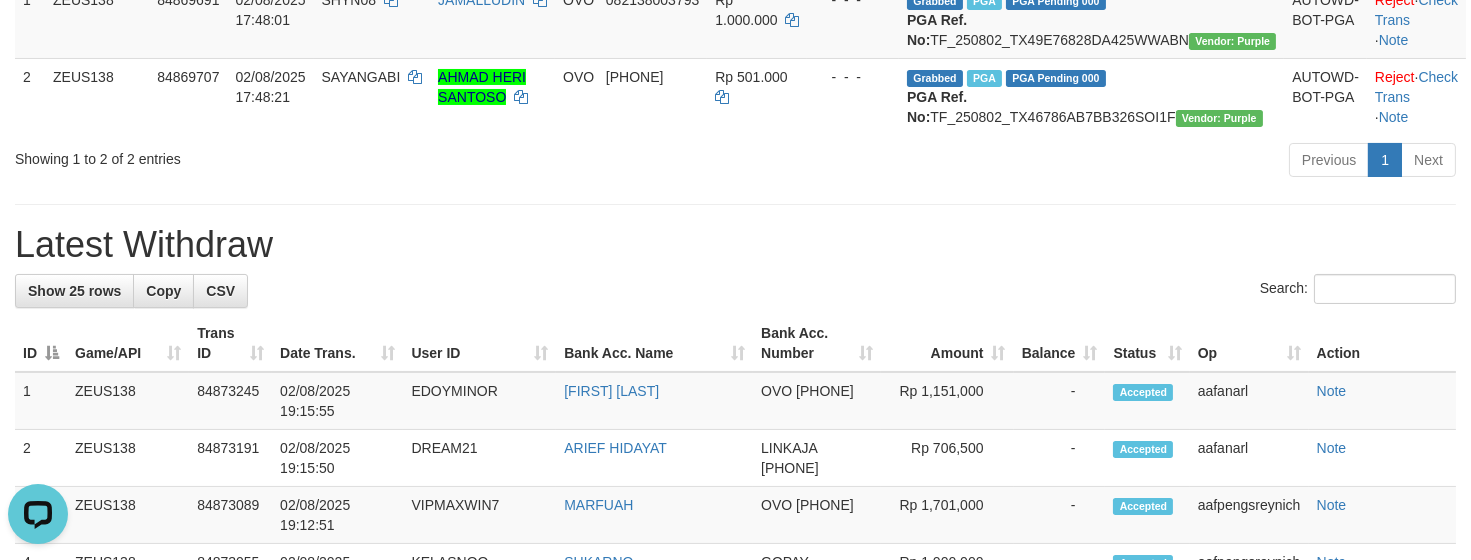scroll, scrollTop: 0, scrollLeft: 0, axis: both 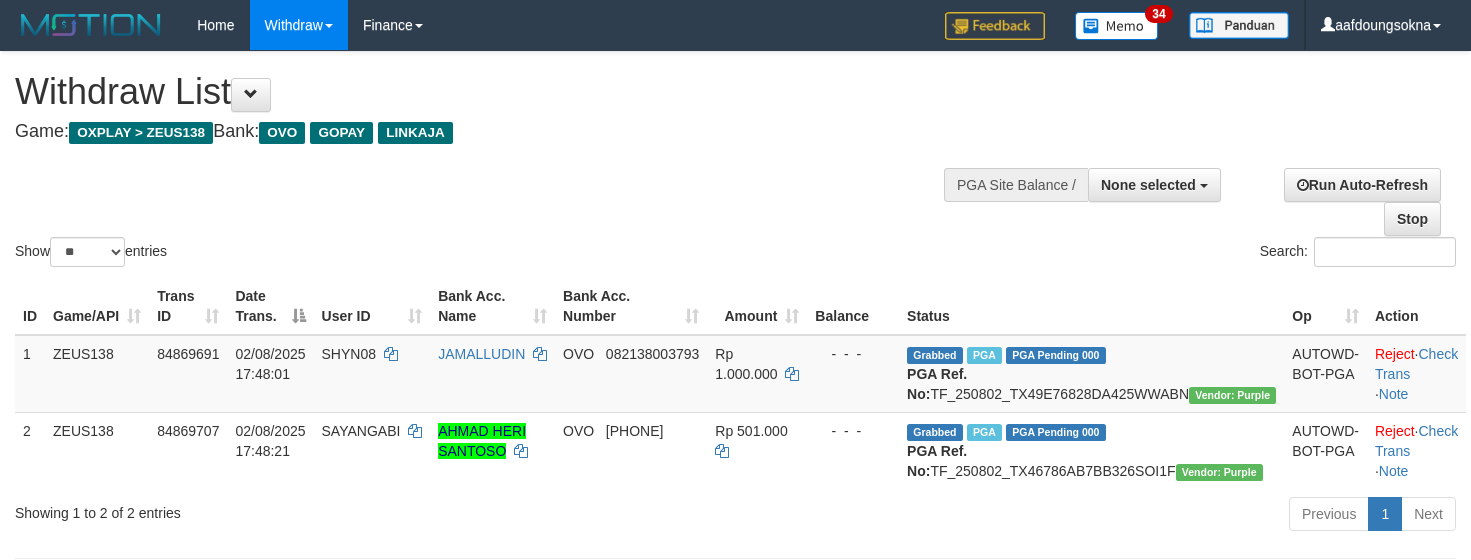 select 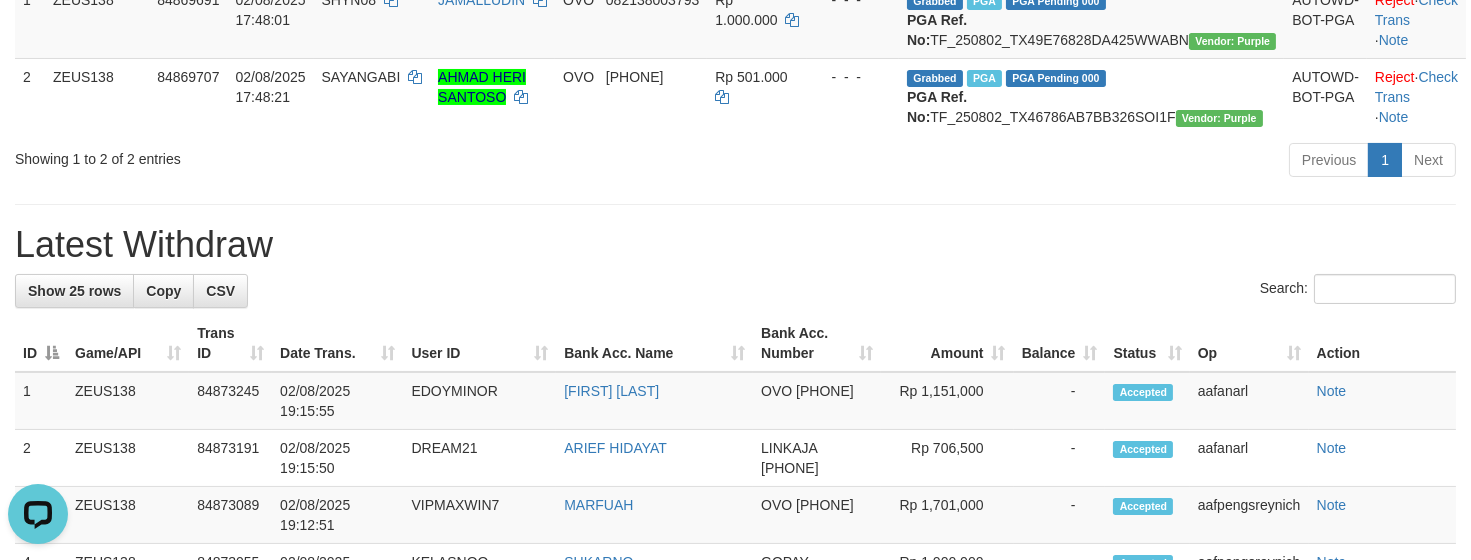 scroll, scrollTop: 0, scrollLeft: 0, axis: both 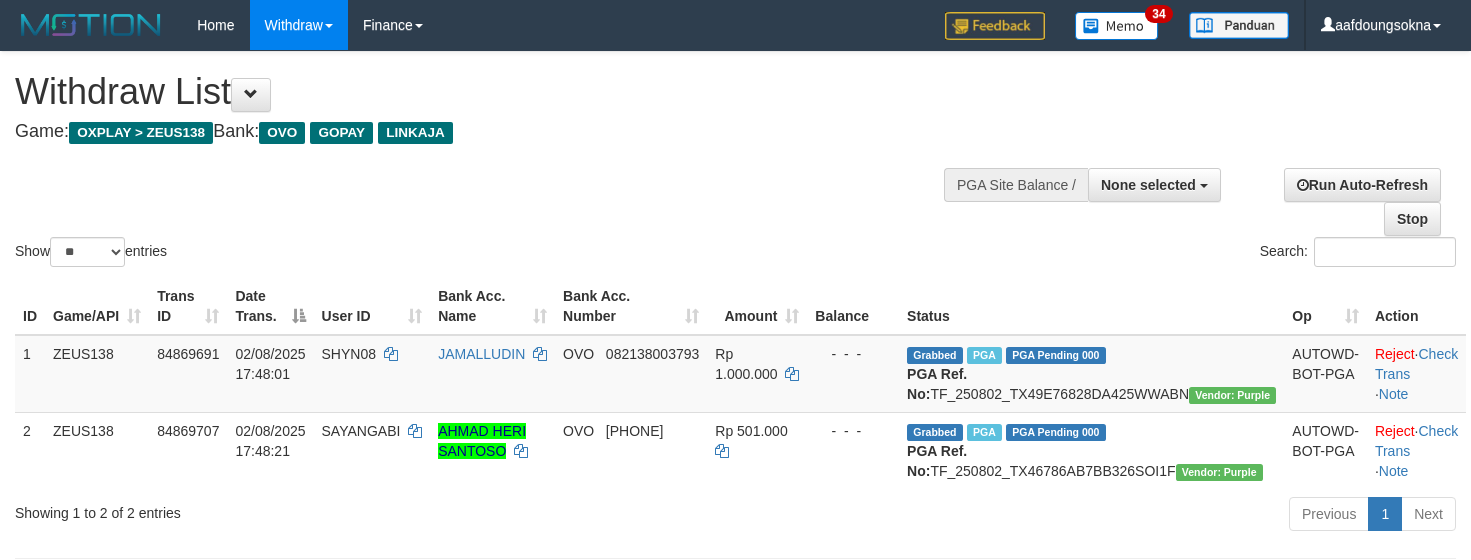 select 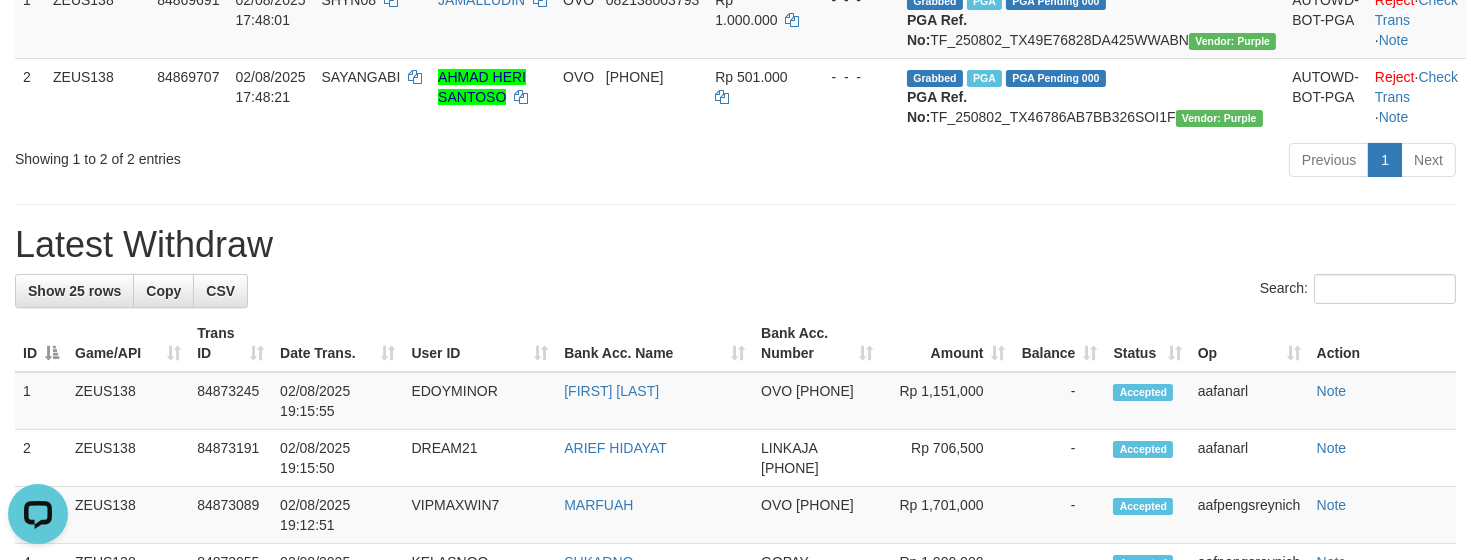 scroll, scrollTop: 0, scrollLeft: 0, axis: both 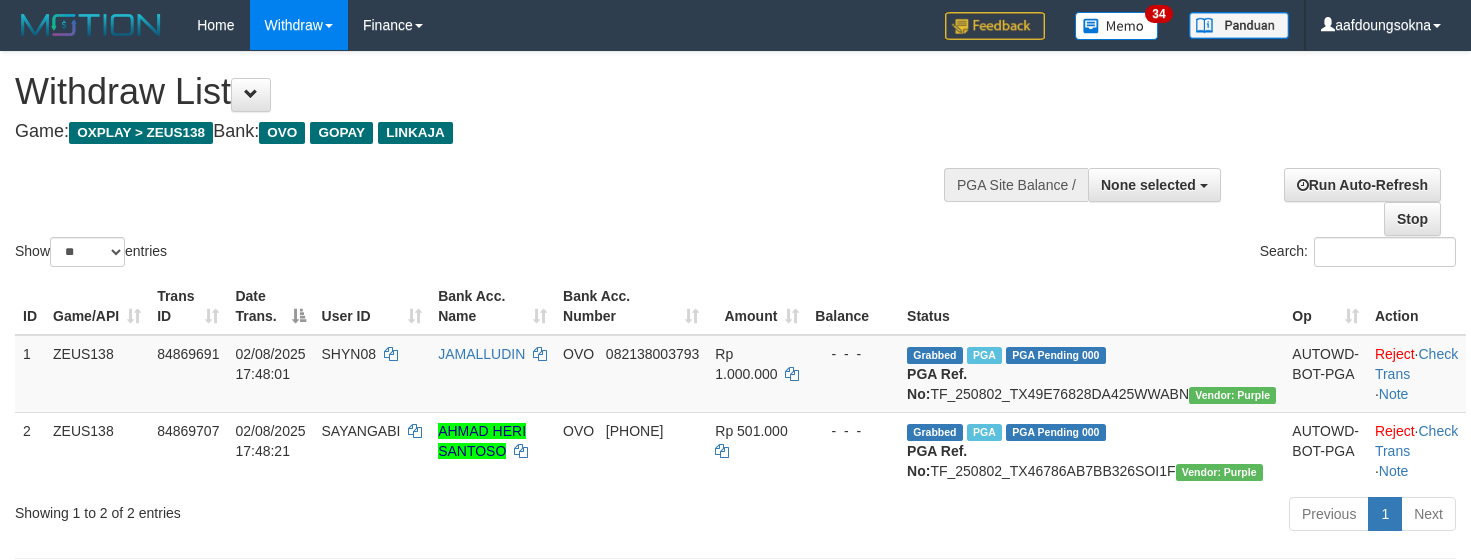 select 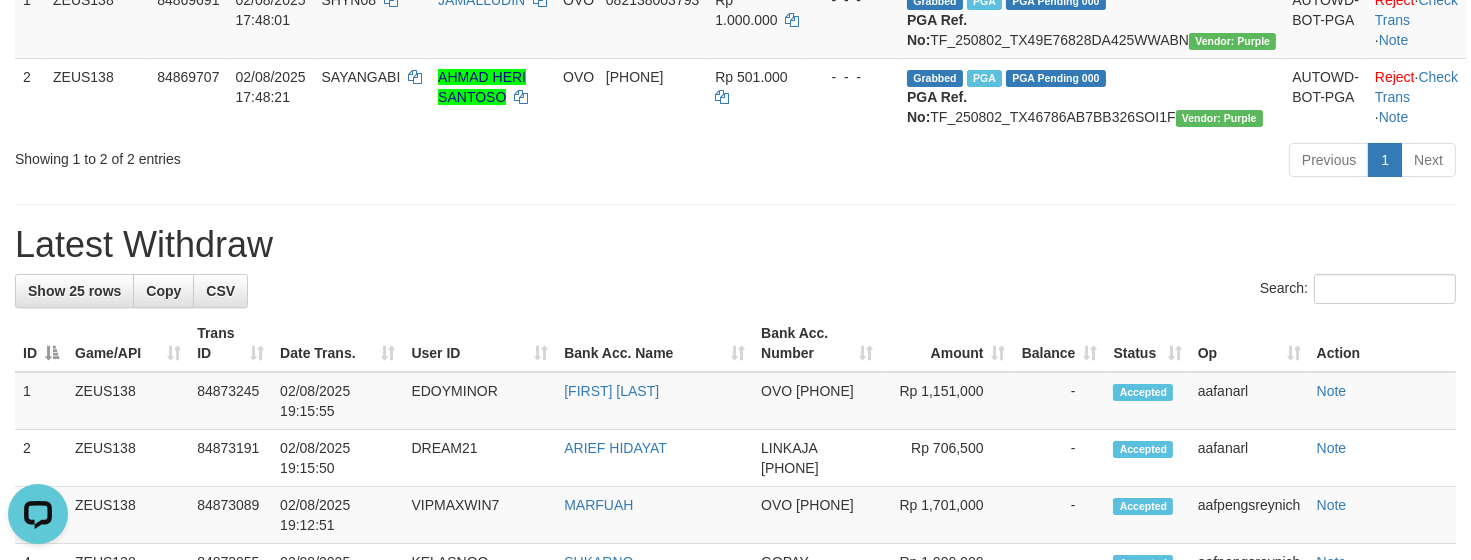 scroll, scrollTop: 0, scrollLeft: 0, axis: both 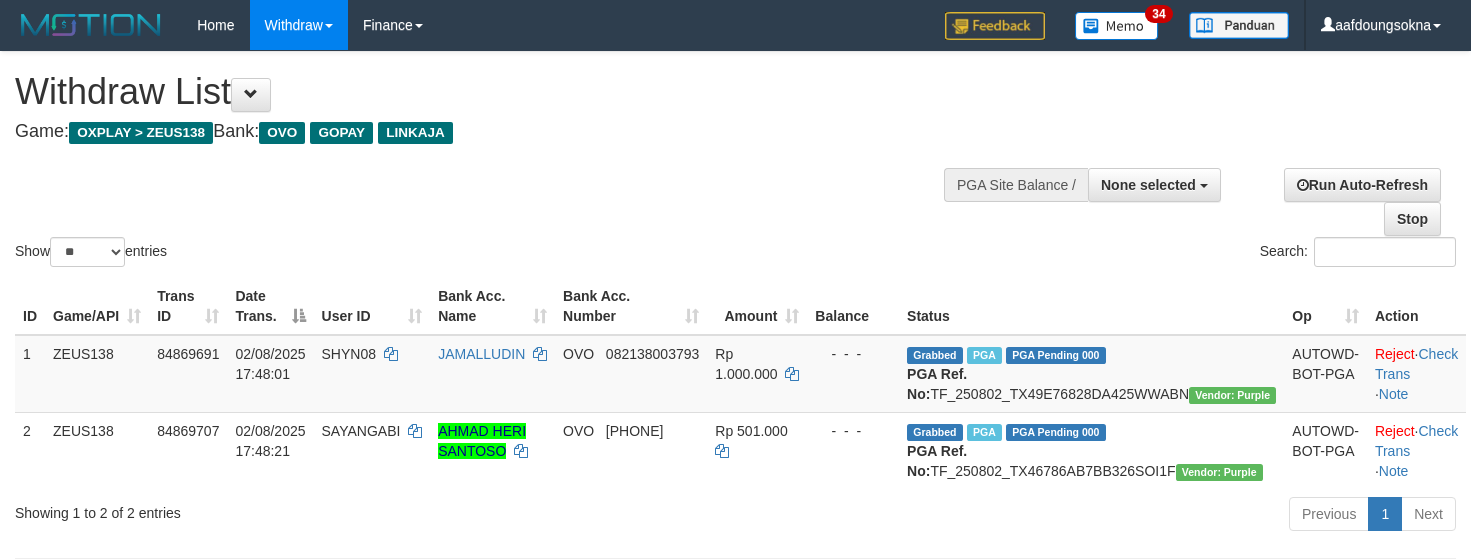 select 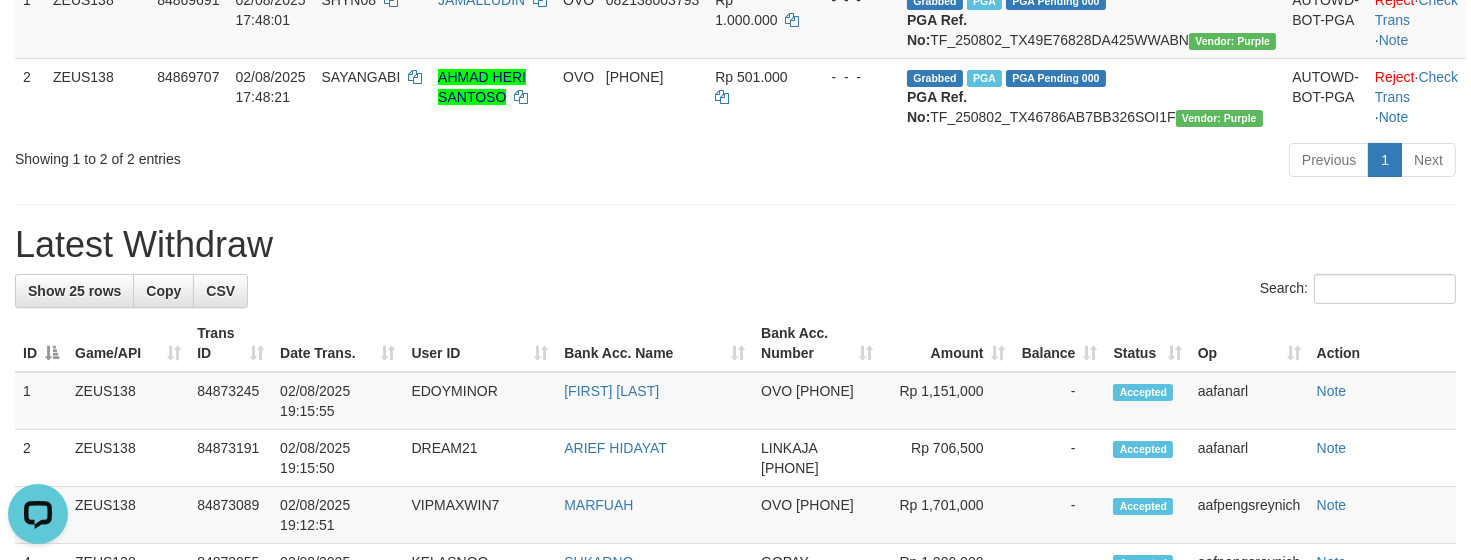 scroll, scrollTop: 0, scrollLeft: 0, axis: both 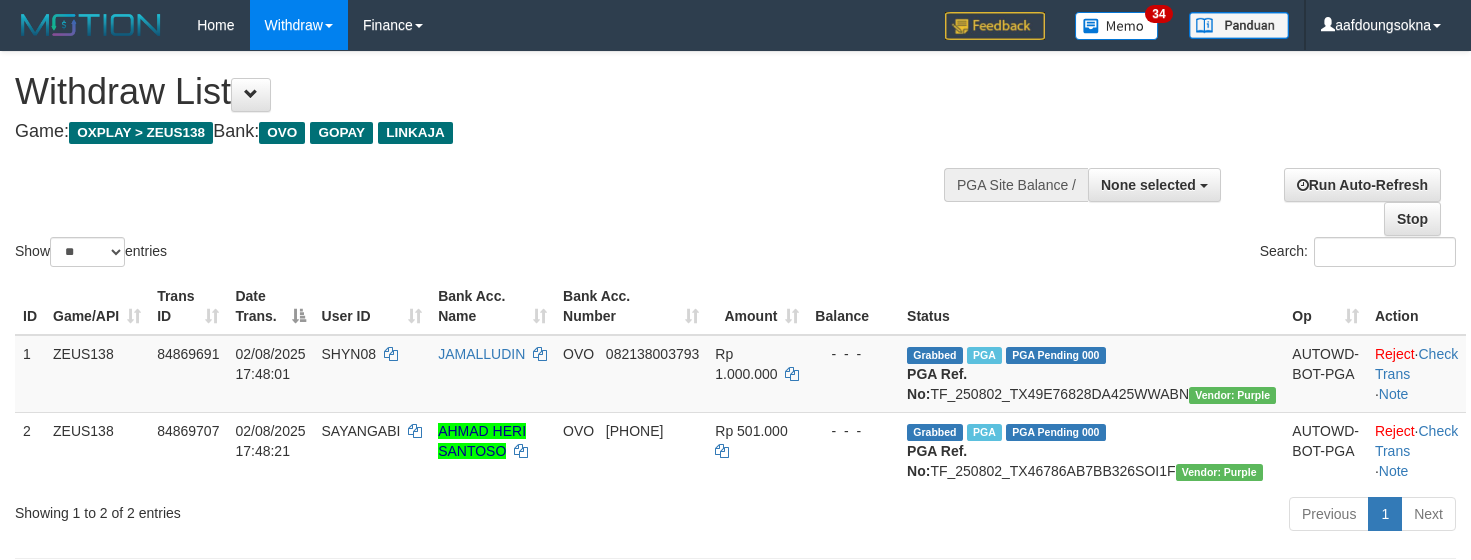 select 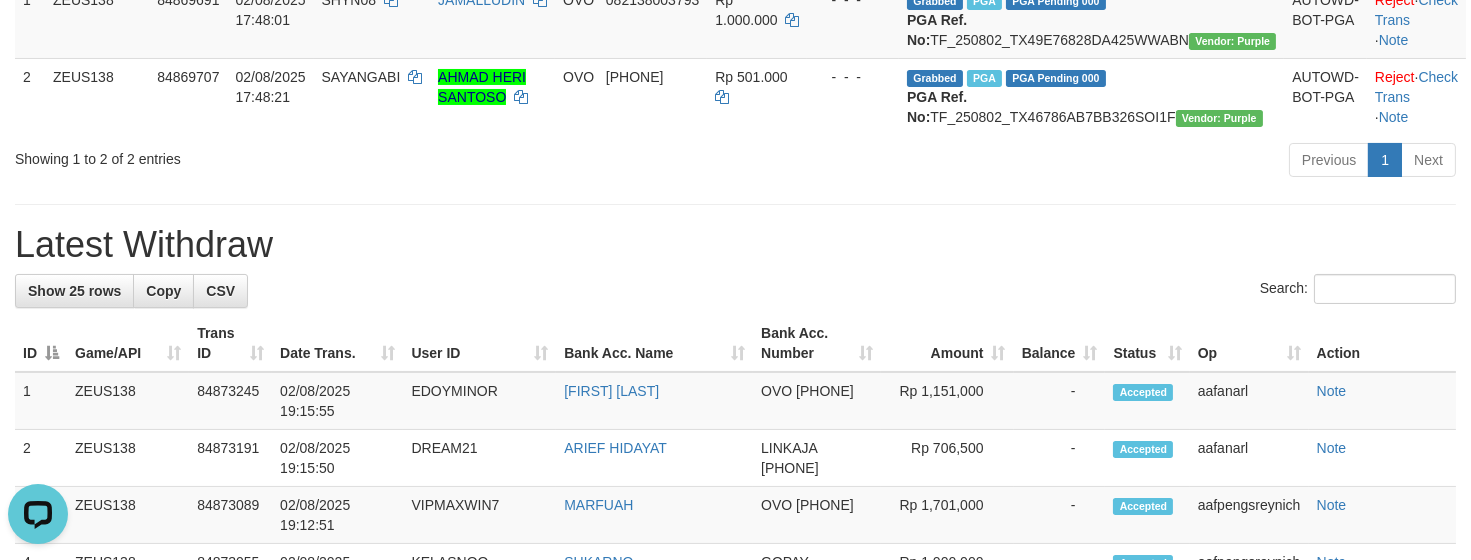 scroll, scrollTop: 0, scrollLeft: 0, axis: both 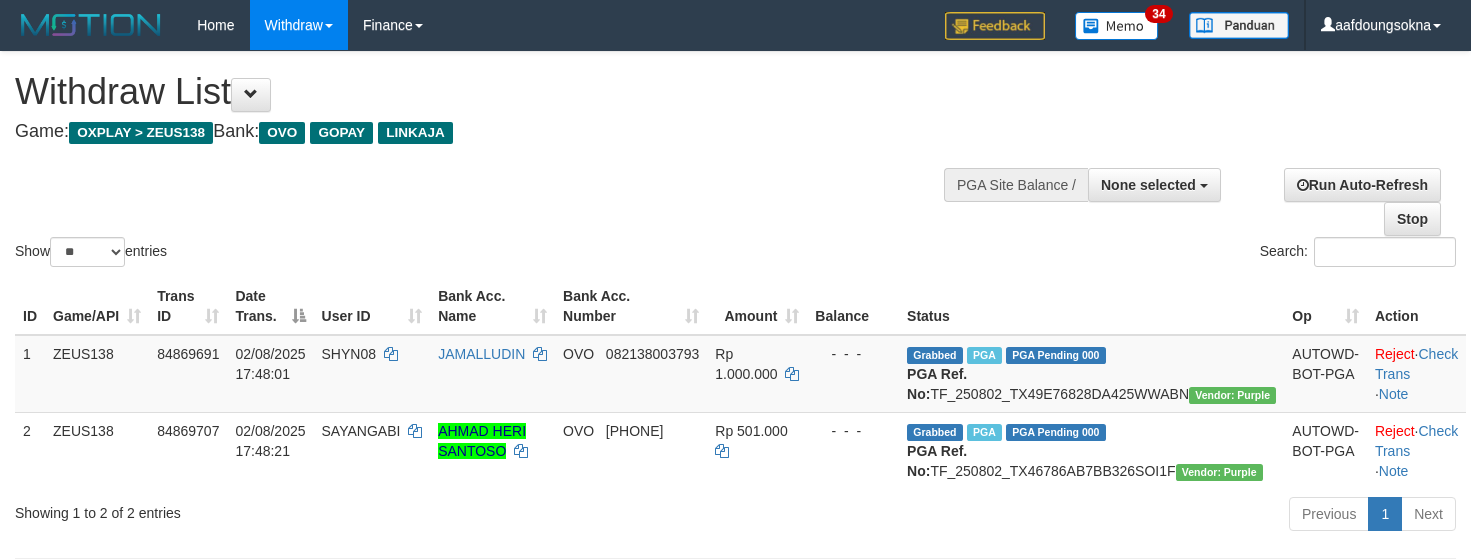 select 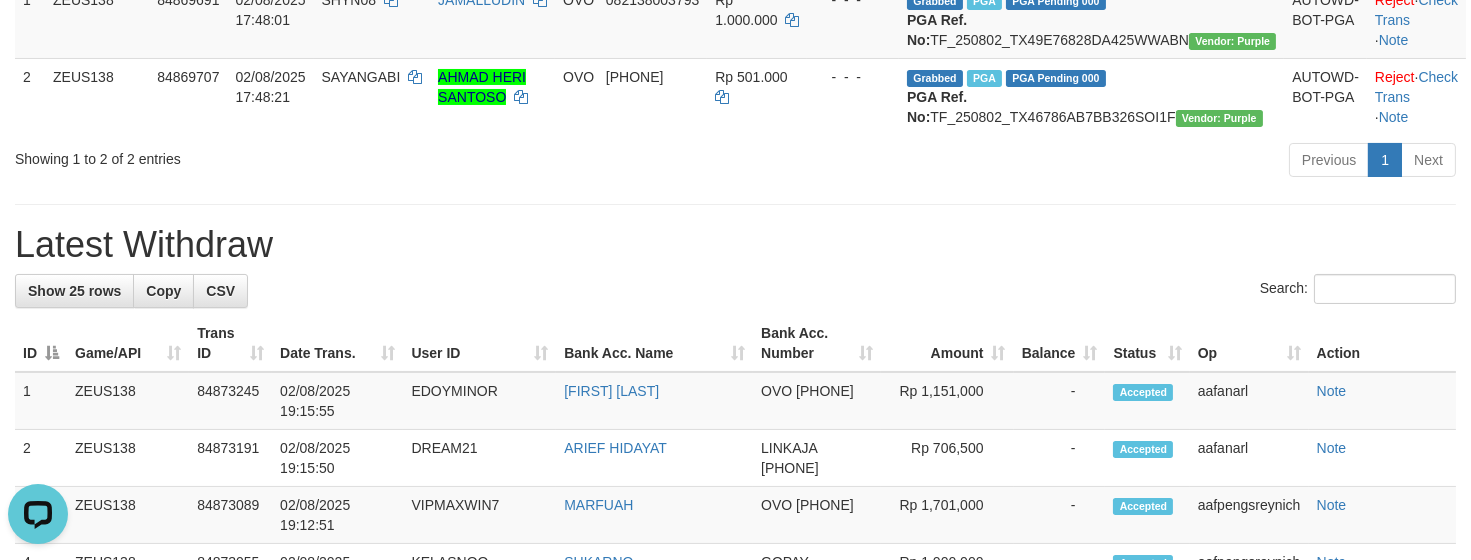 scroll, scrollTop: 0, scrollLeft: 0, axis: both 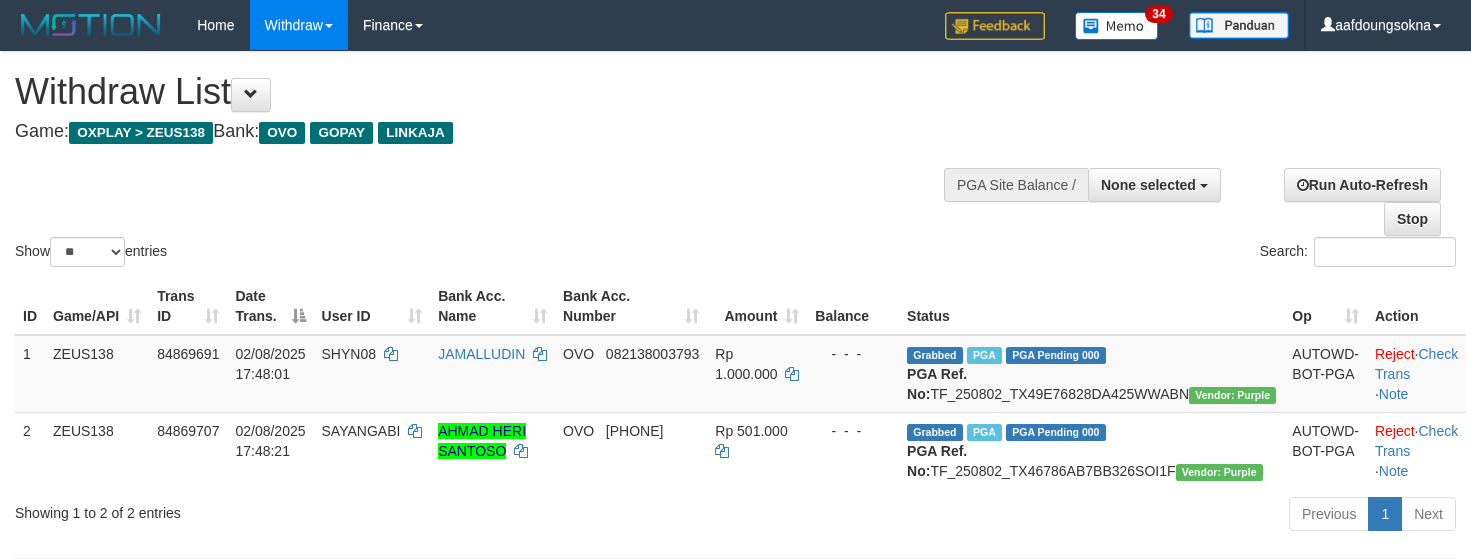 select 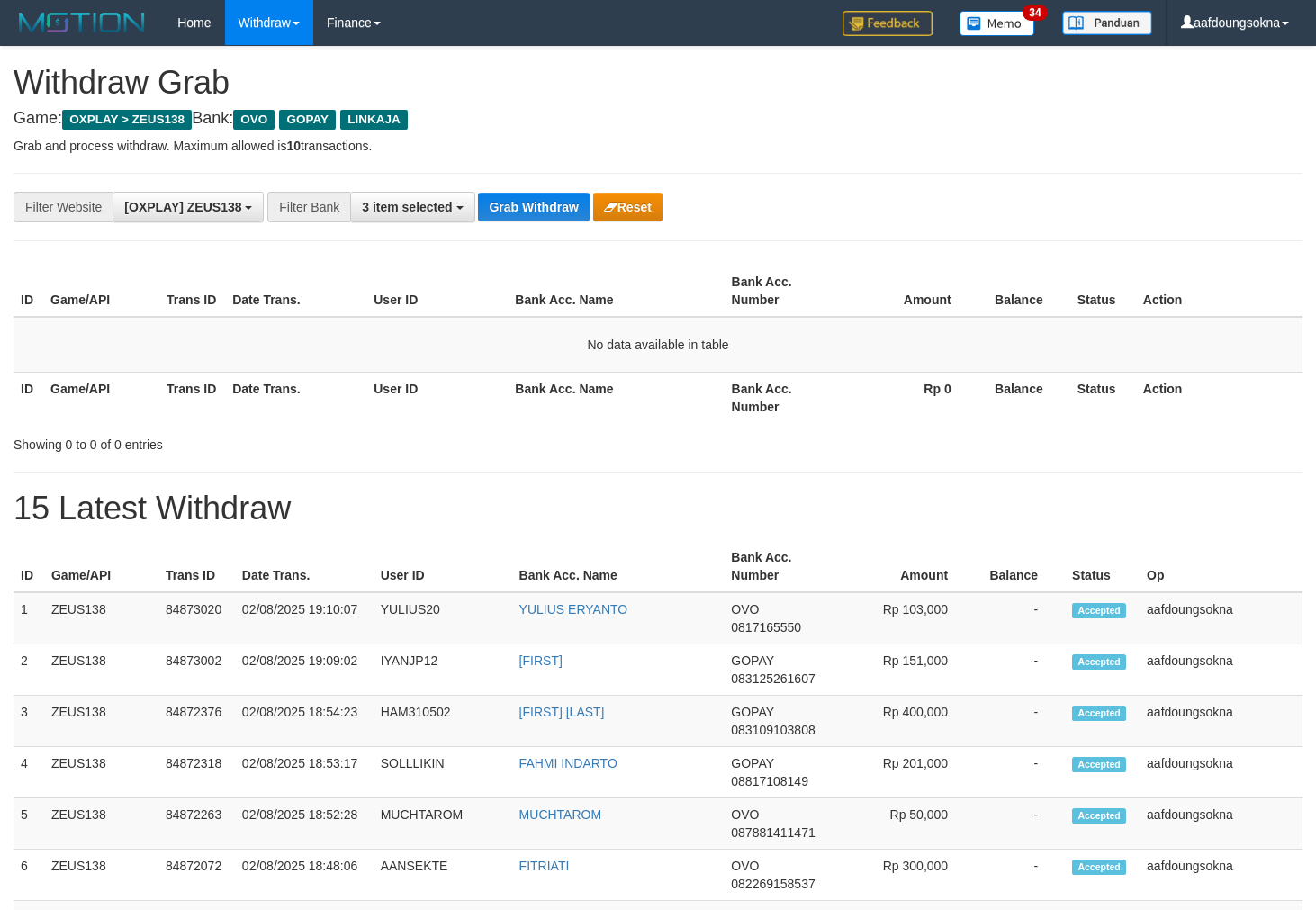 scroll, scrollTop: 0, scrollLeft: 0, axis: both 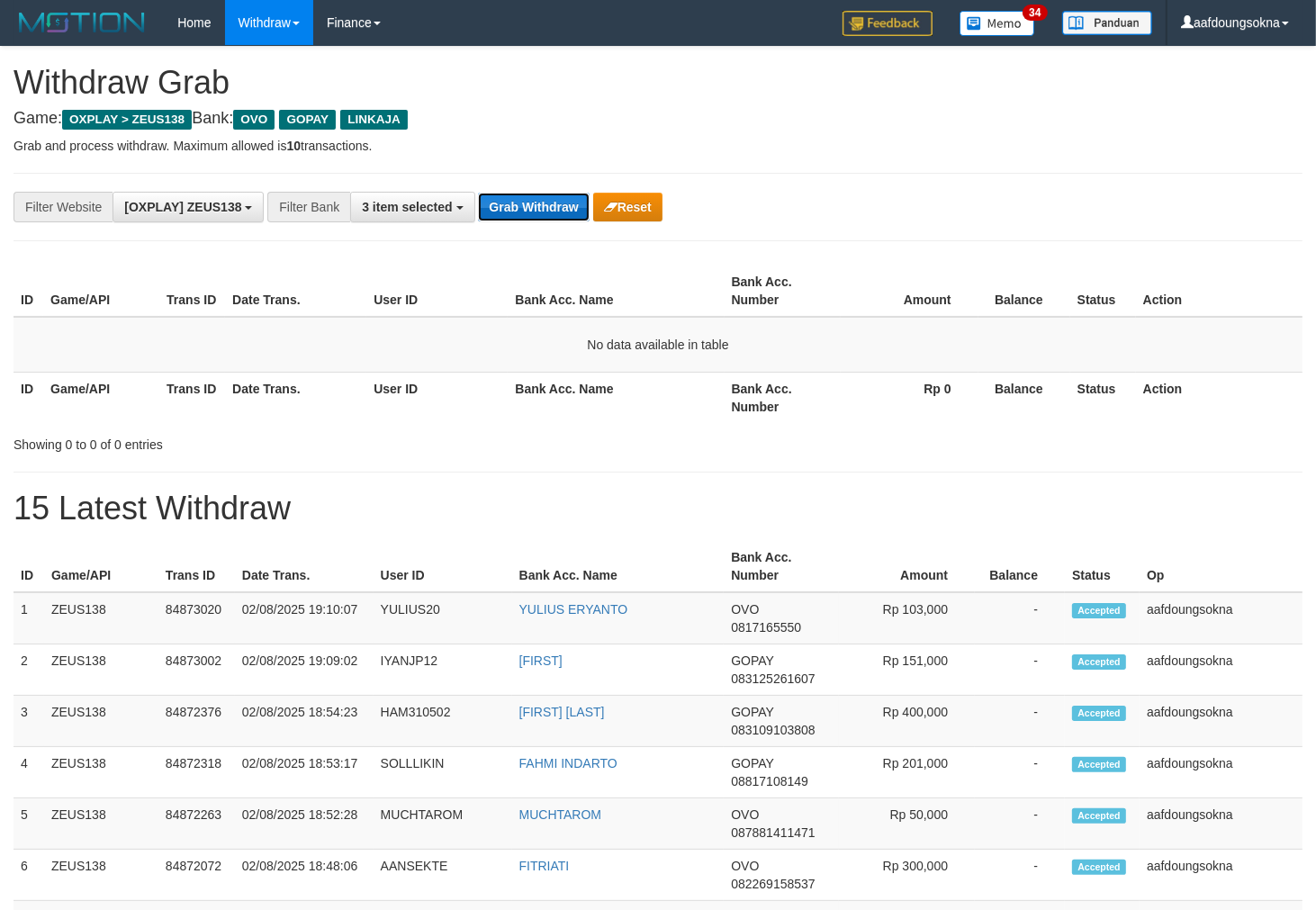 click on "Grab Withdraw" at bounding box center [533, 207] 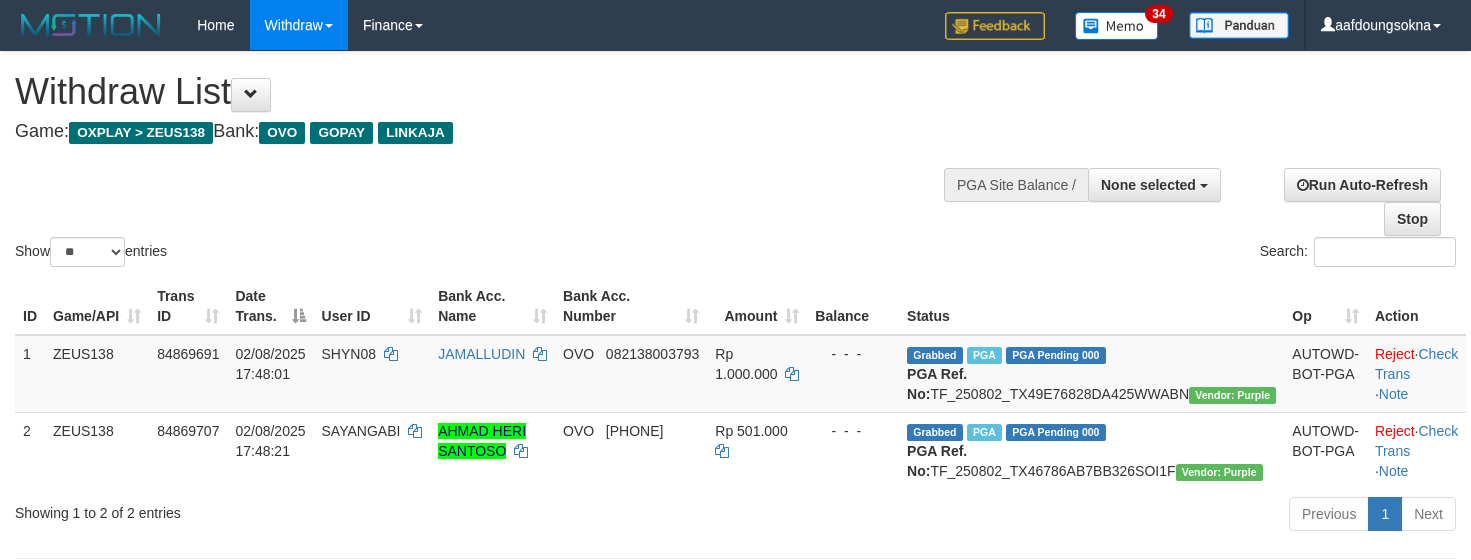 select 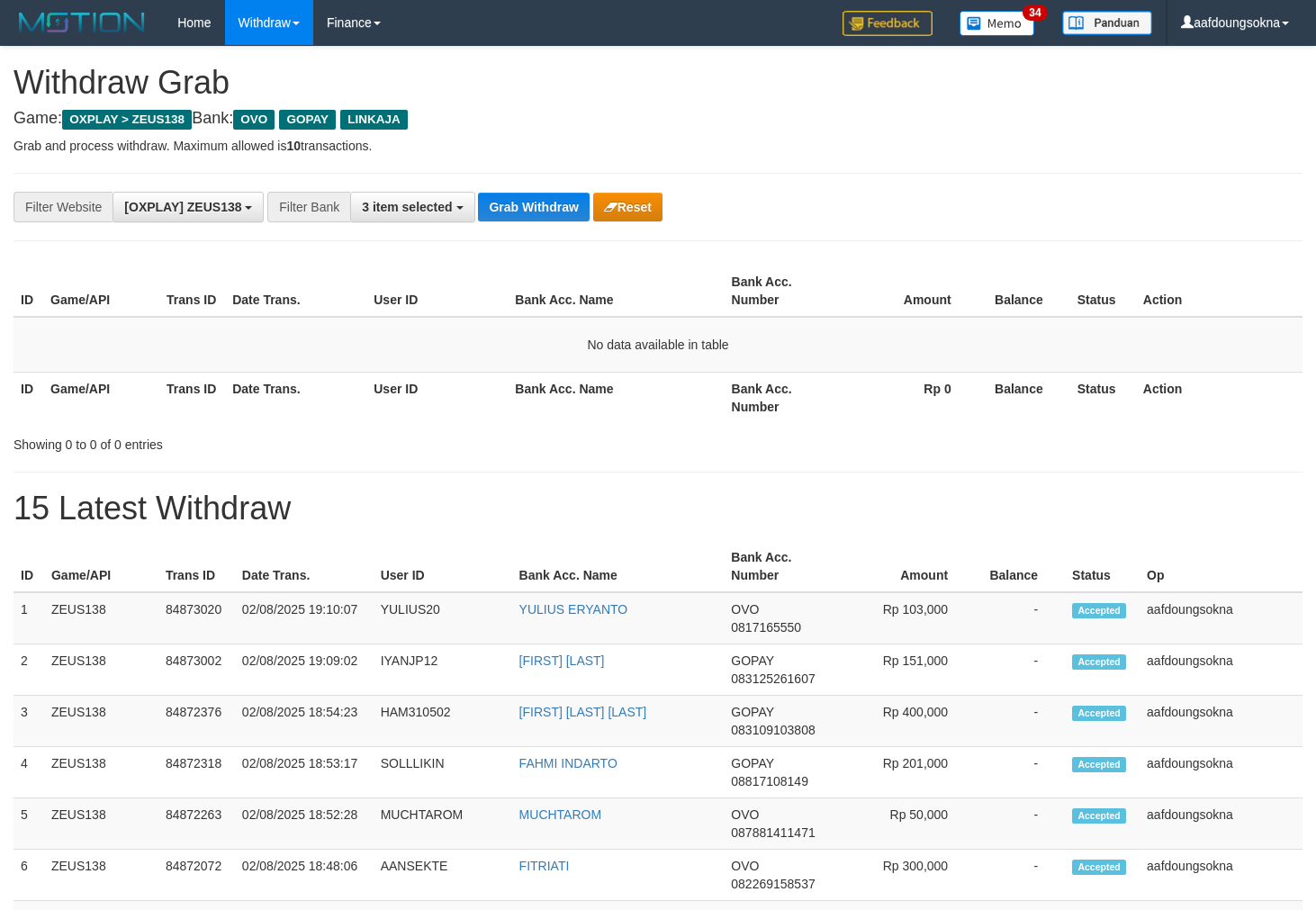 scroll, scrollTop: 0, scrollLeft: 0, axis: both 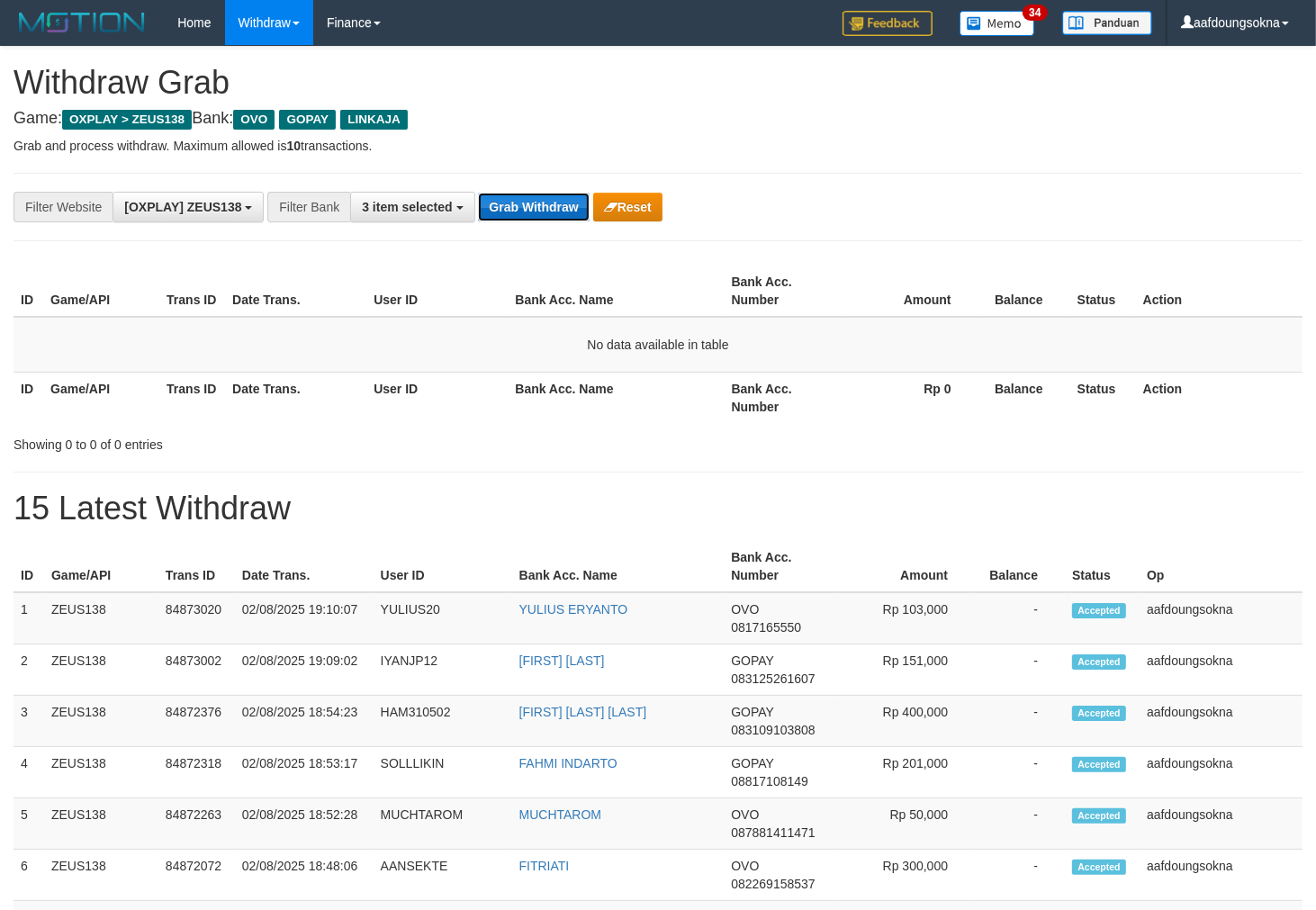 click on "Grab Withdraw" at bounding box center (533, 207) 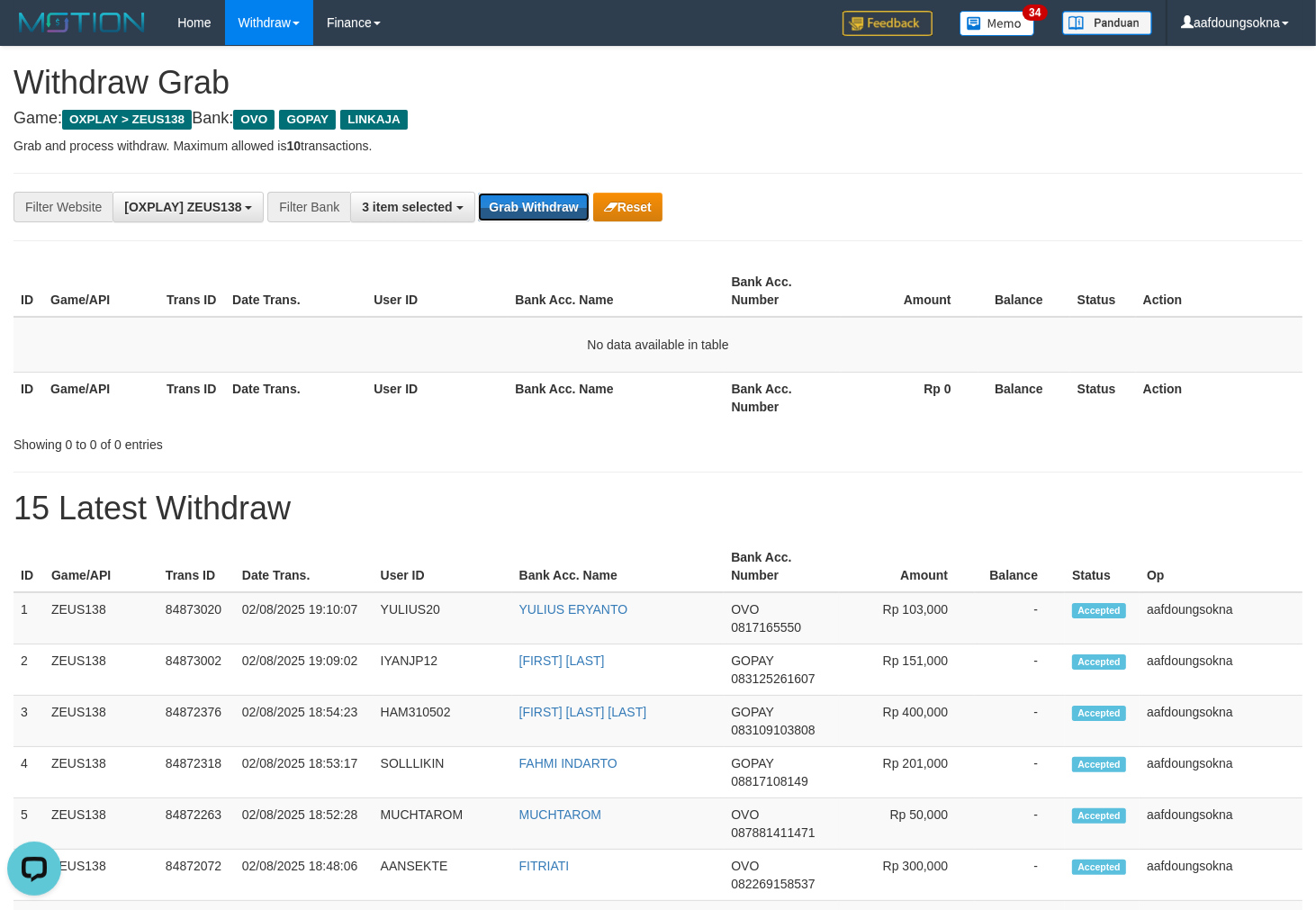 scroll, scrollTop: 0, scrollLeft: 0, axis: both 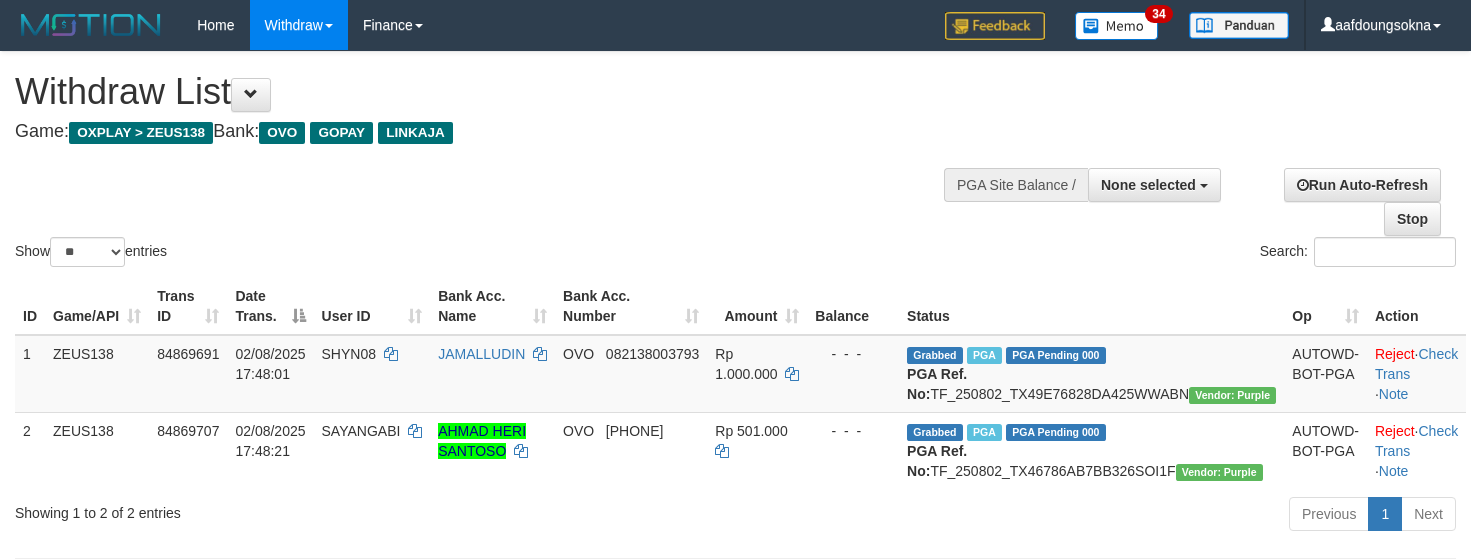 select 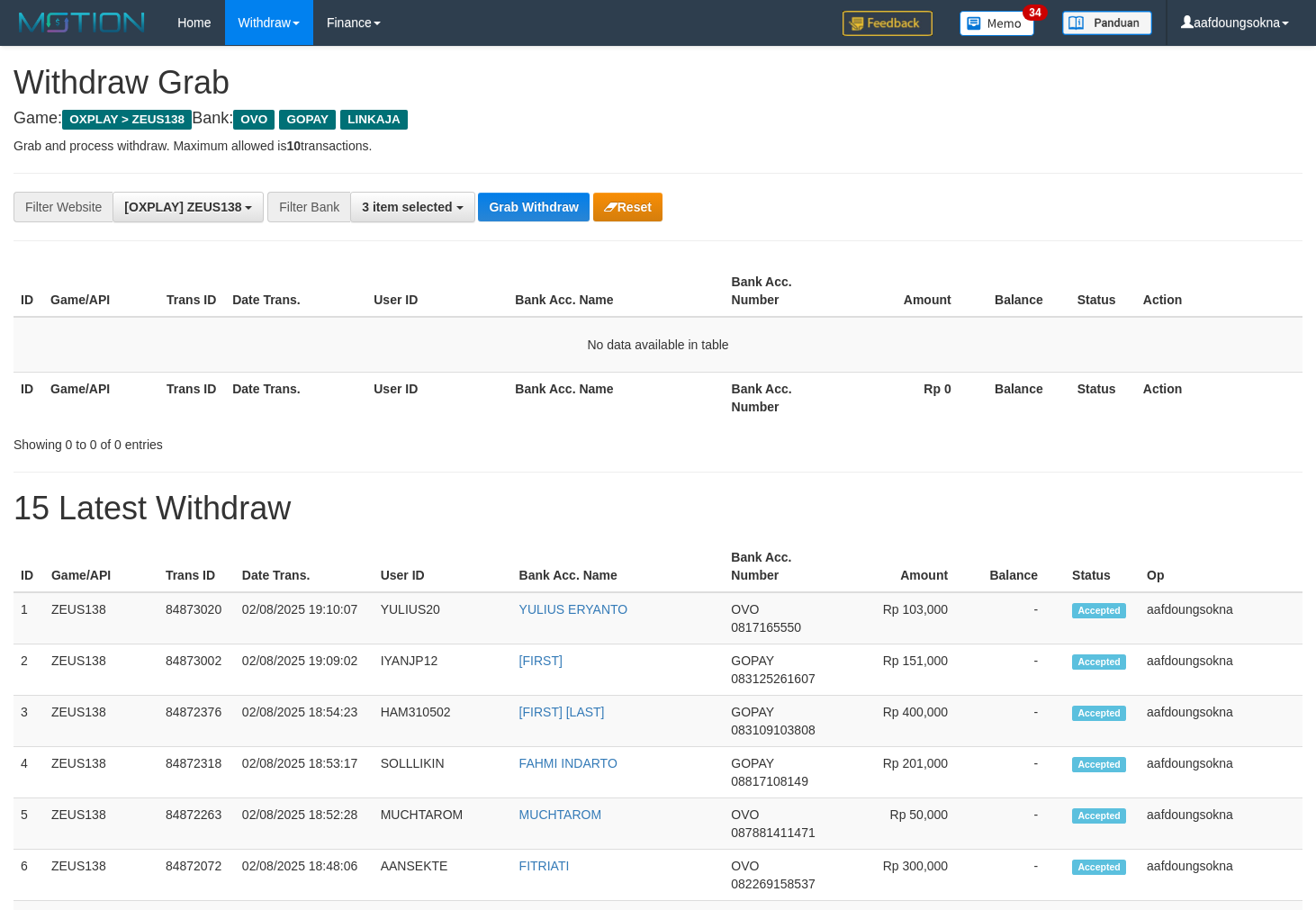 scroll, scrollTop: 0, scrollLeft: 0, axis: both 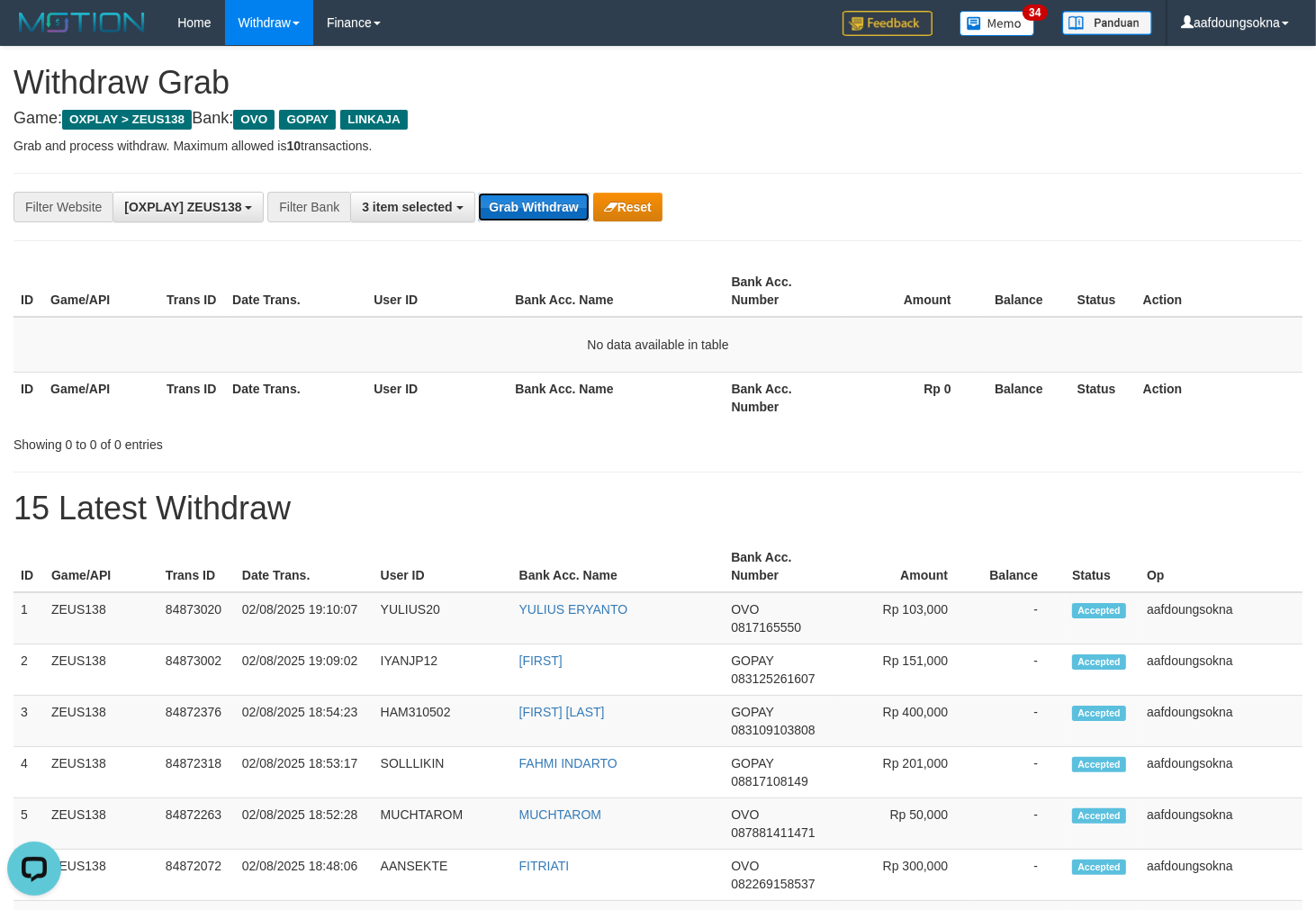 drag, startPoint x: 501, startPoint y: 200, endPoint x: 515, endPoint y: 204, distance: 14.56022 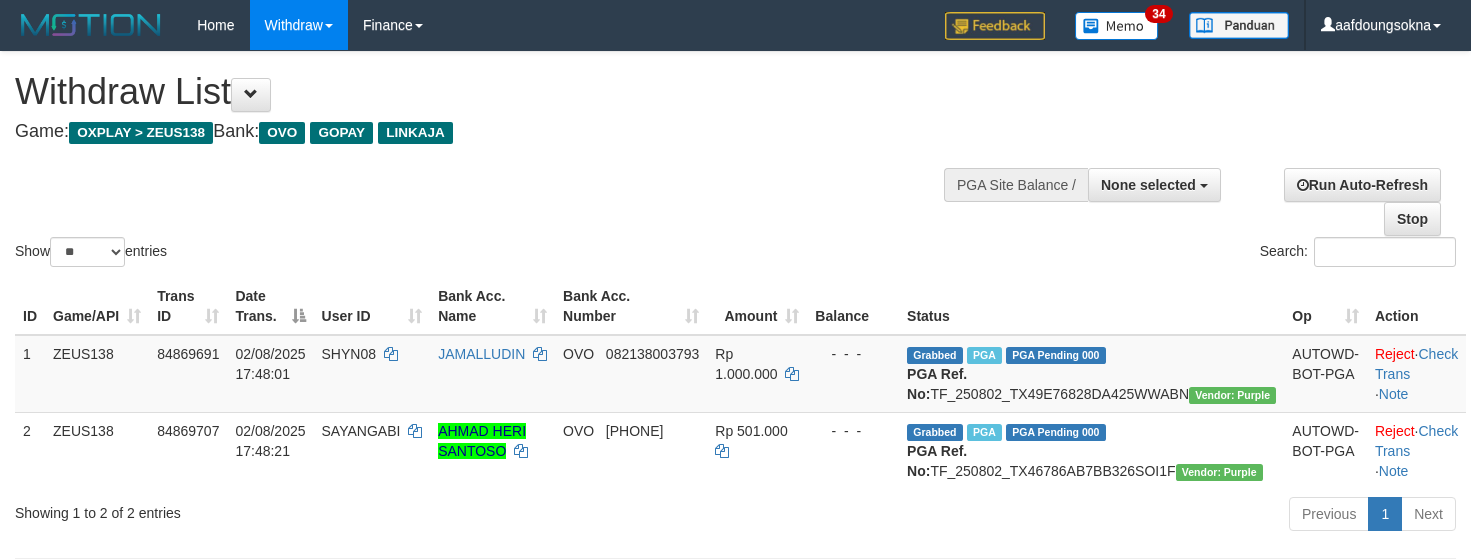 select 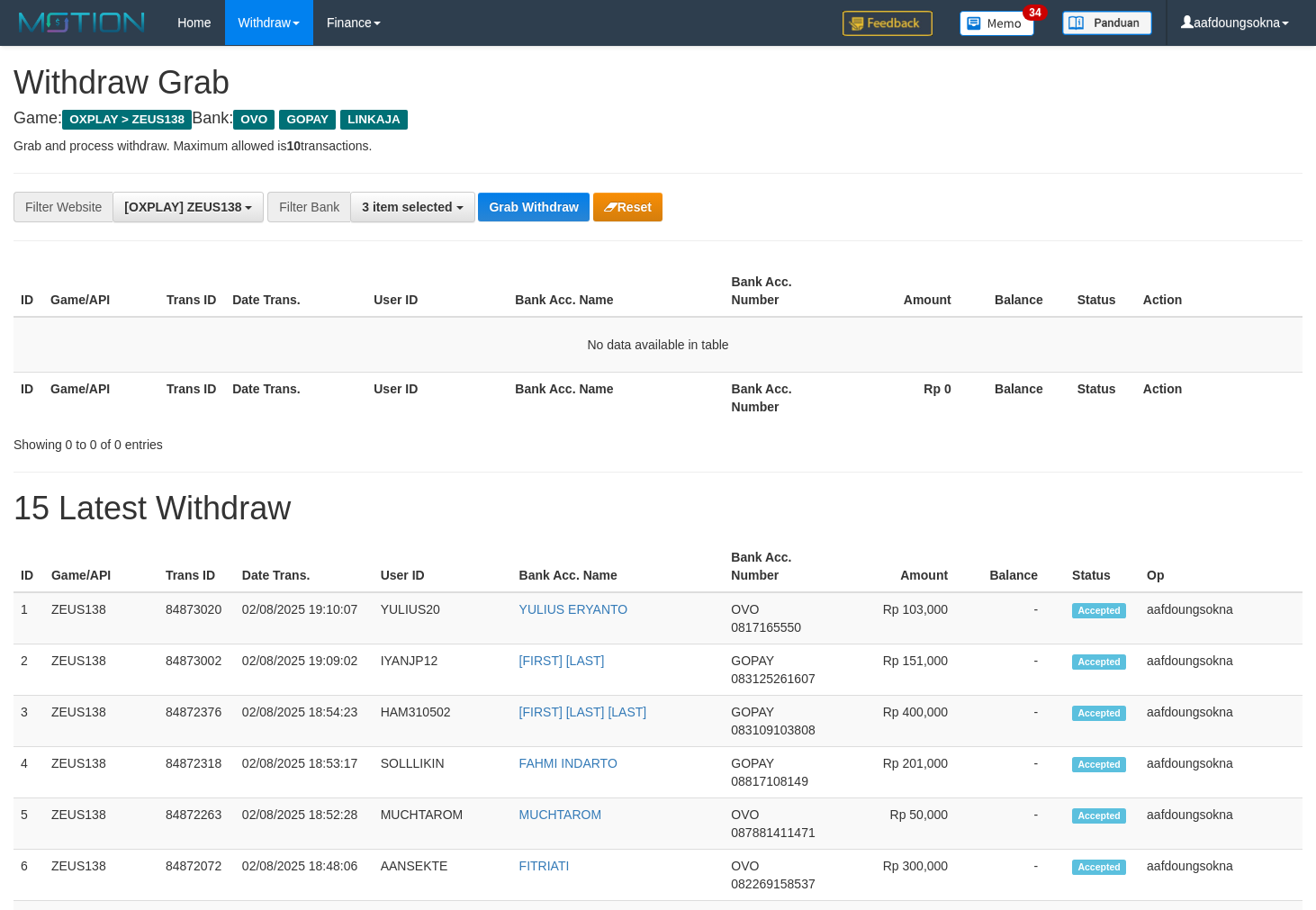 scroll, scrollTop: 0, scrollLeft: 0, axis: both 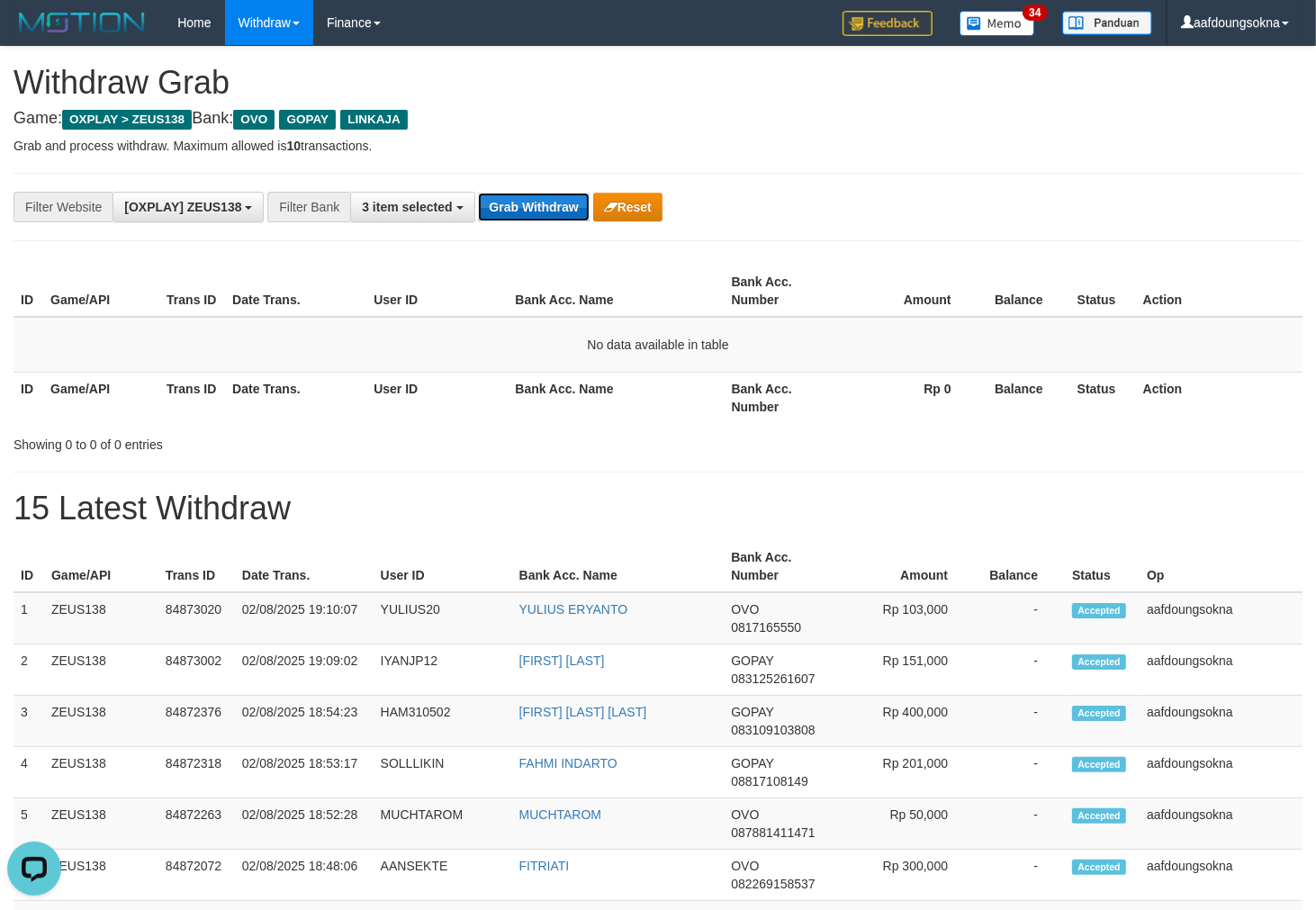 click on "Grab Withdraw" at bounding box center (533, 207) 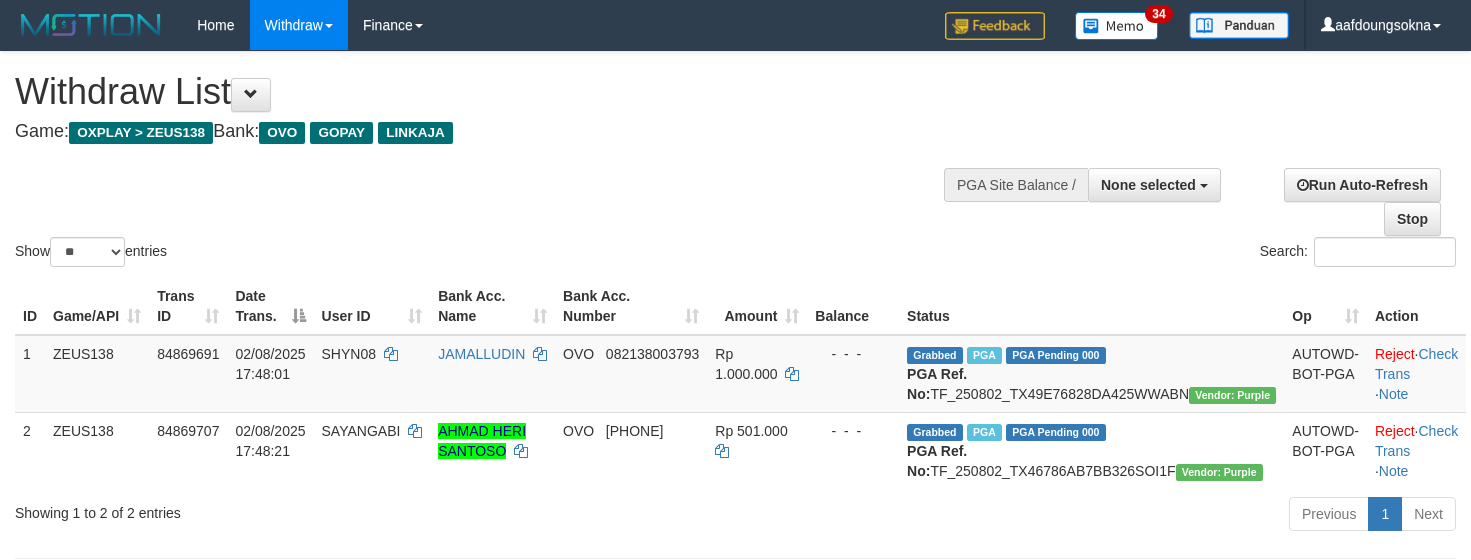 select 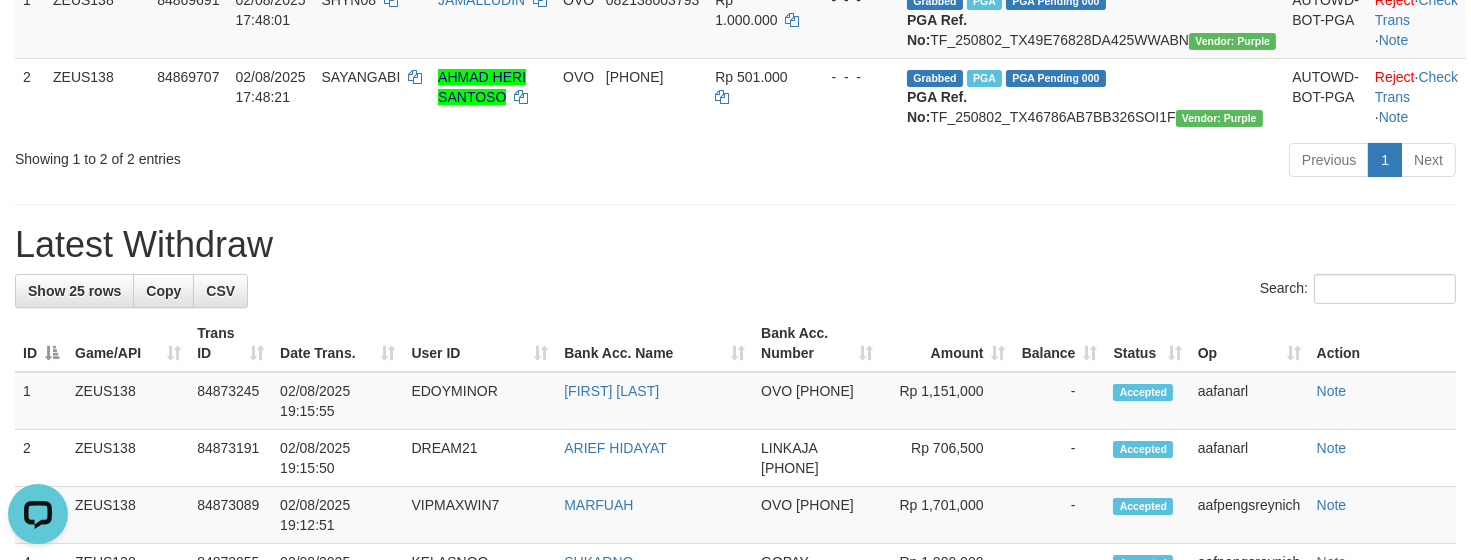 scroll, scrollTop: 0, scrollLeft: 0, axis: both 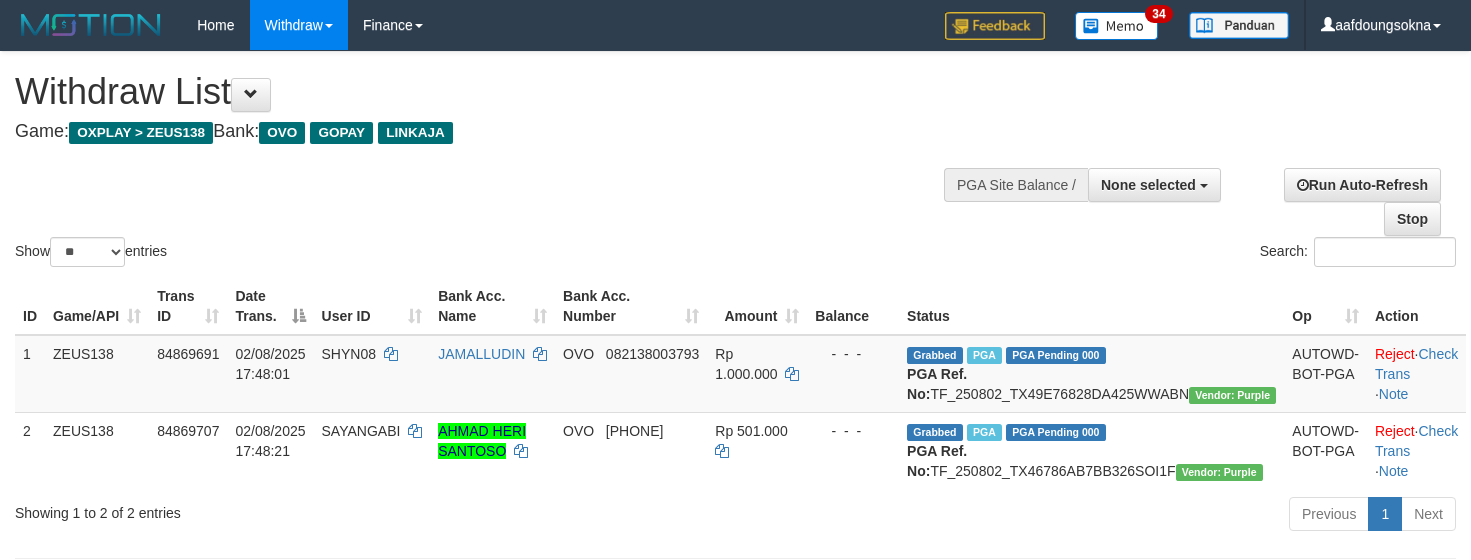 select 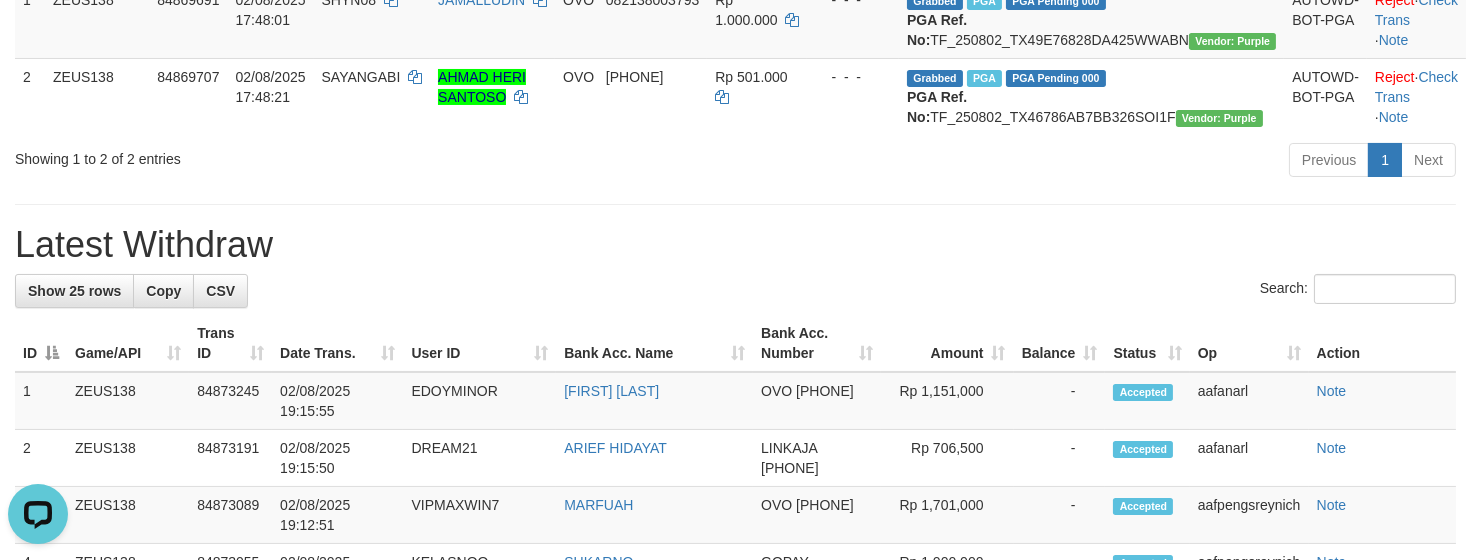 scroll, scrollTop: 0, scrollLeft: 0, axis: both 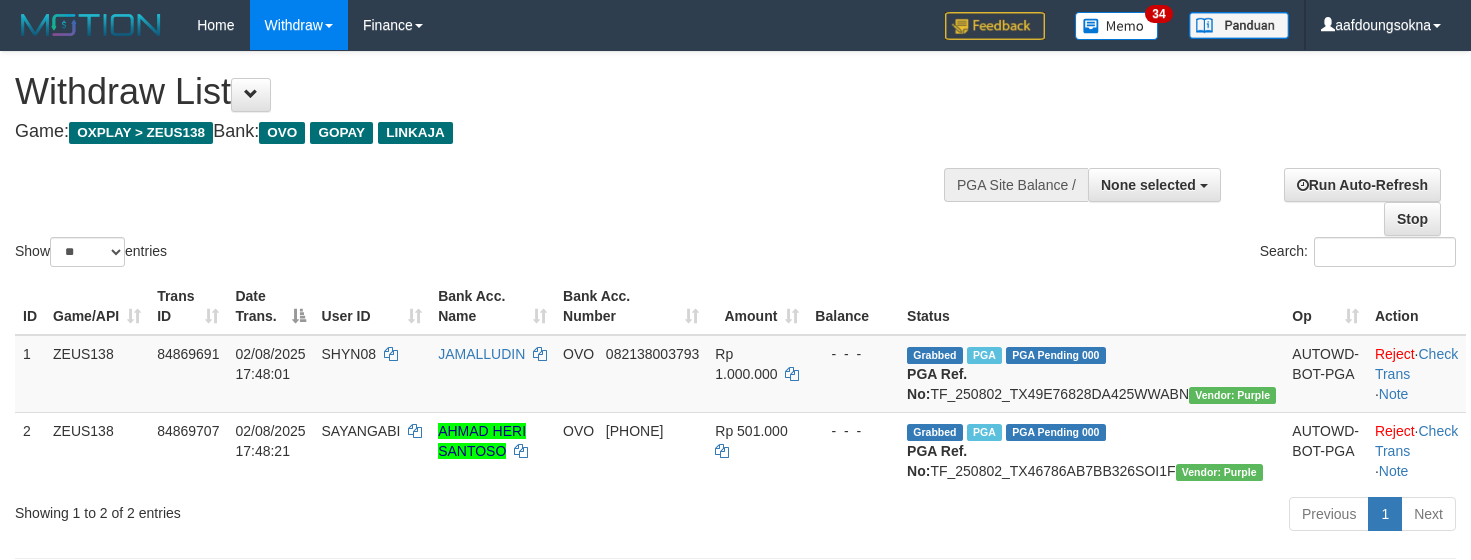 select 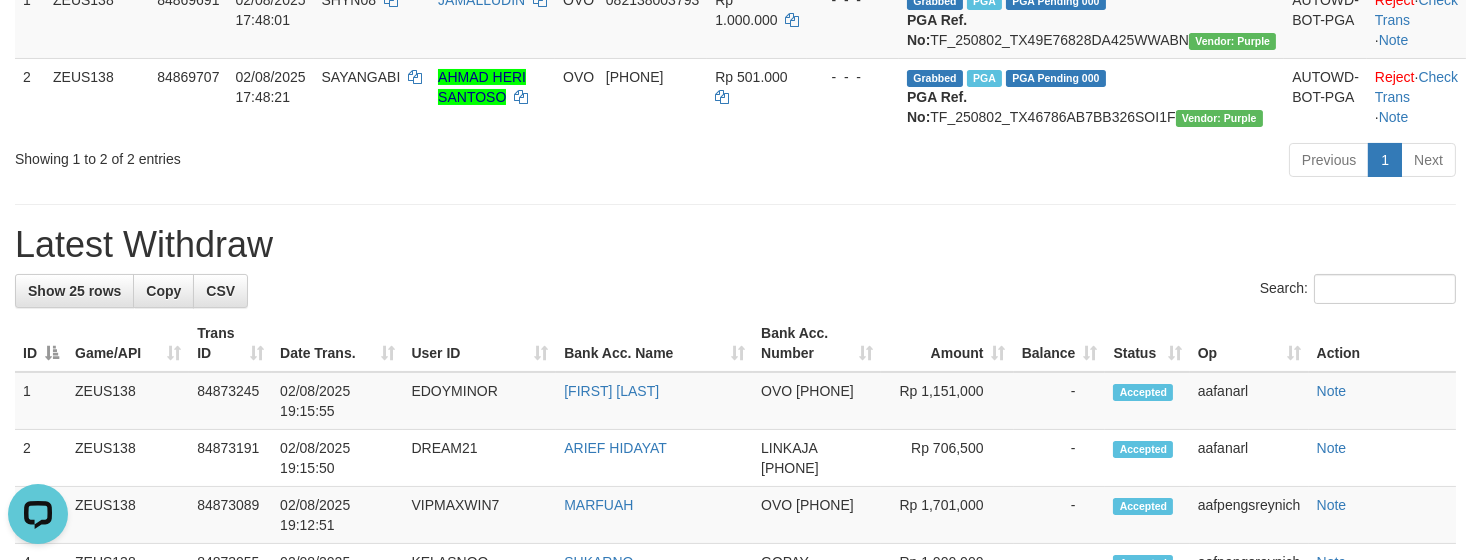 scroll, scrollTop: 0, scrollLeft: 0, axis: both 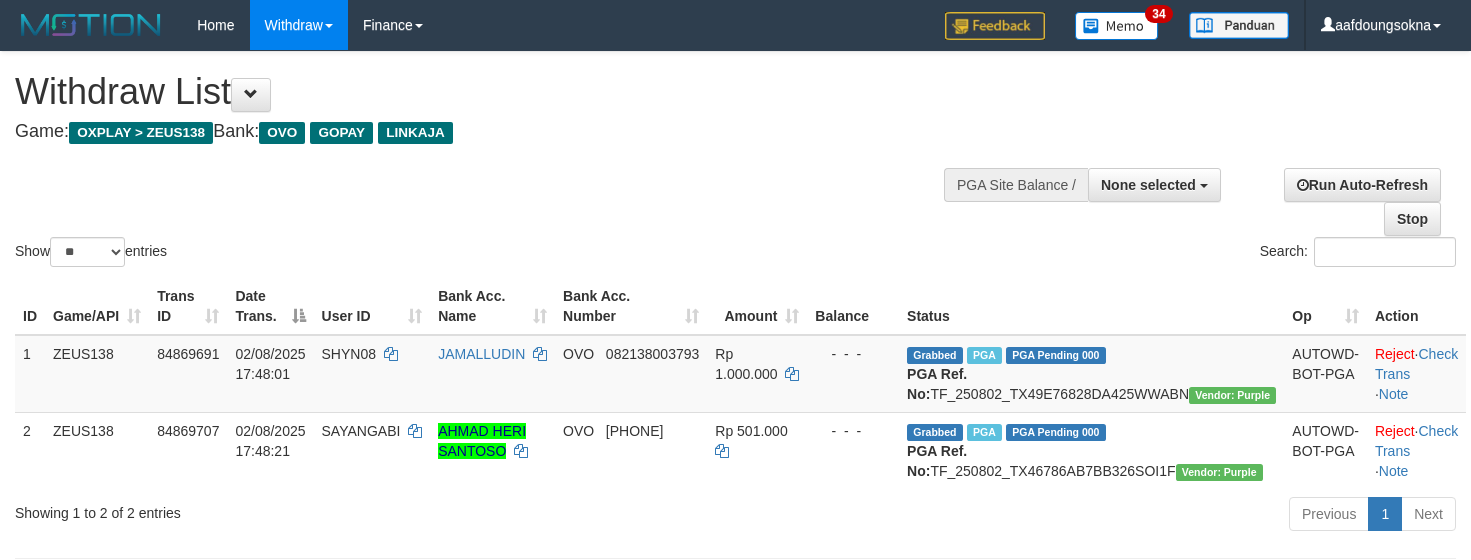 select 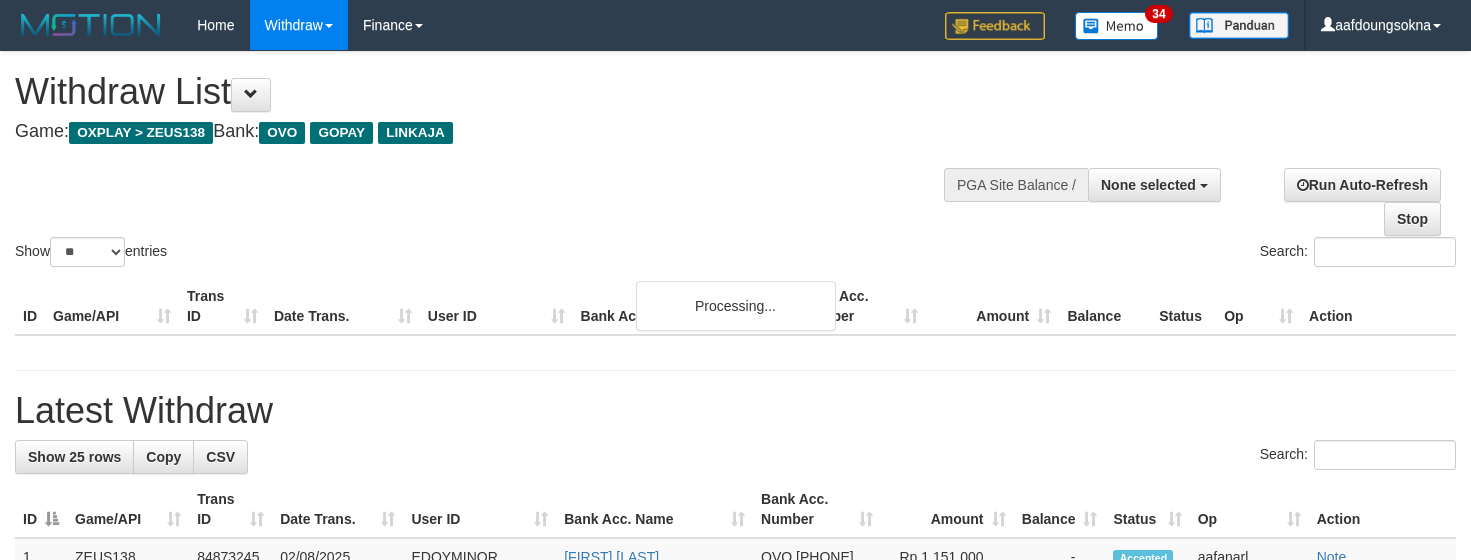 select 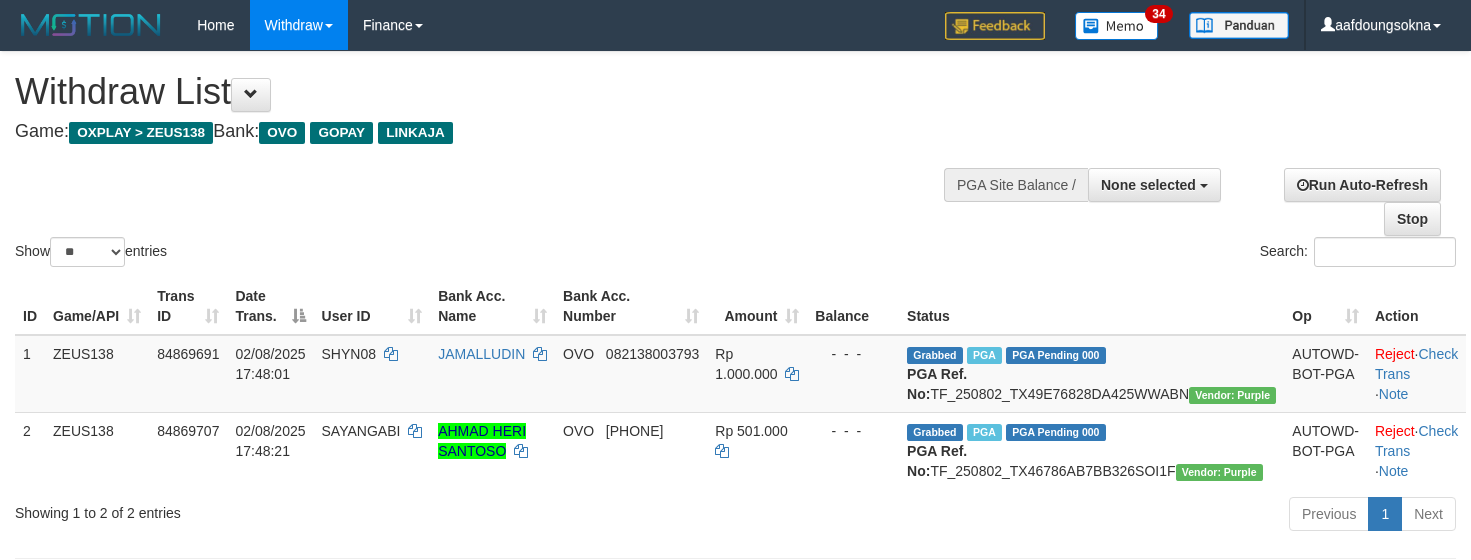 select 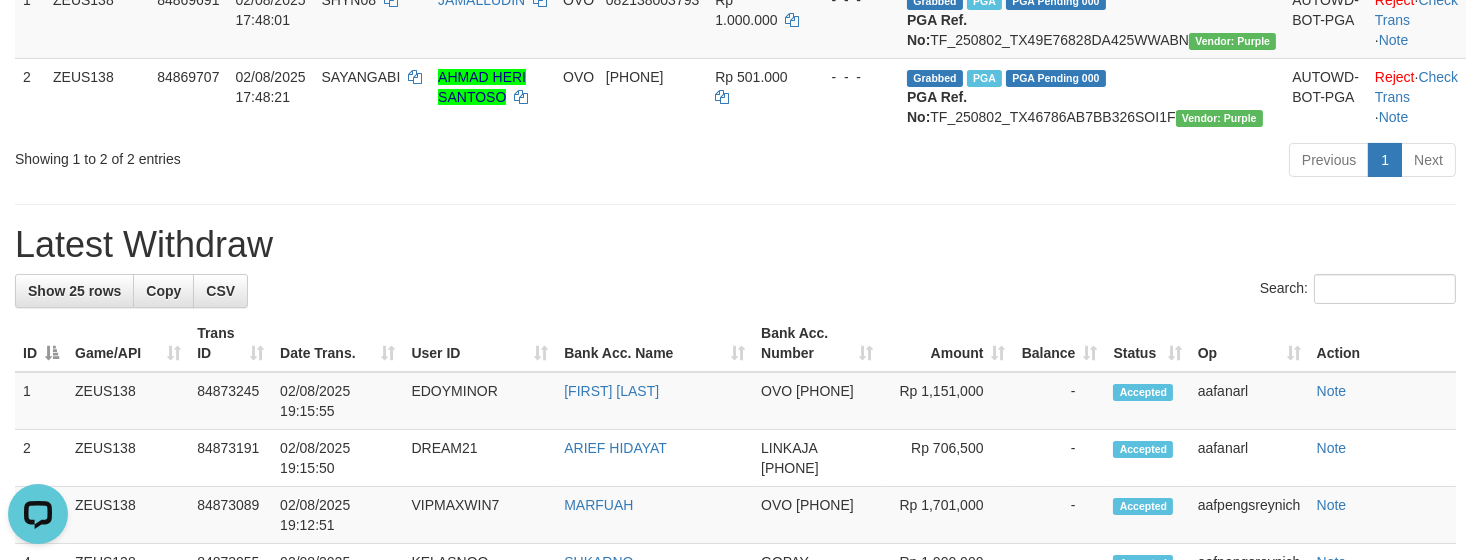 scroll, scrollTop: 0, scrollLeft: 0, axis: both 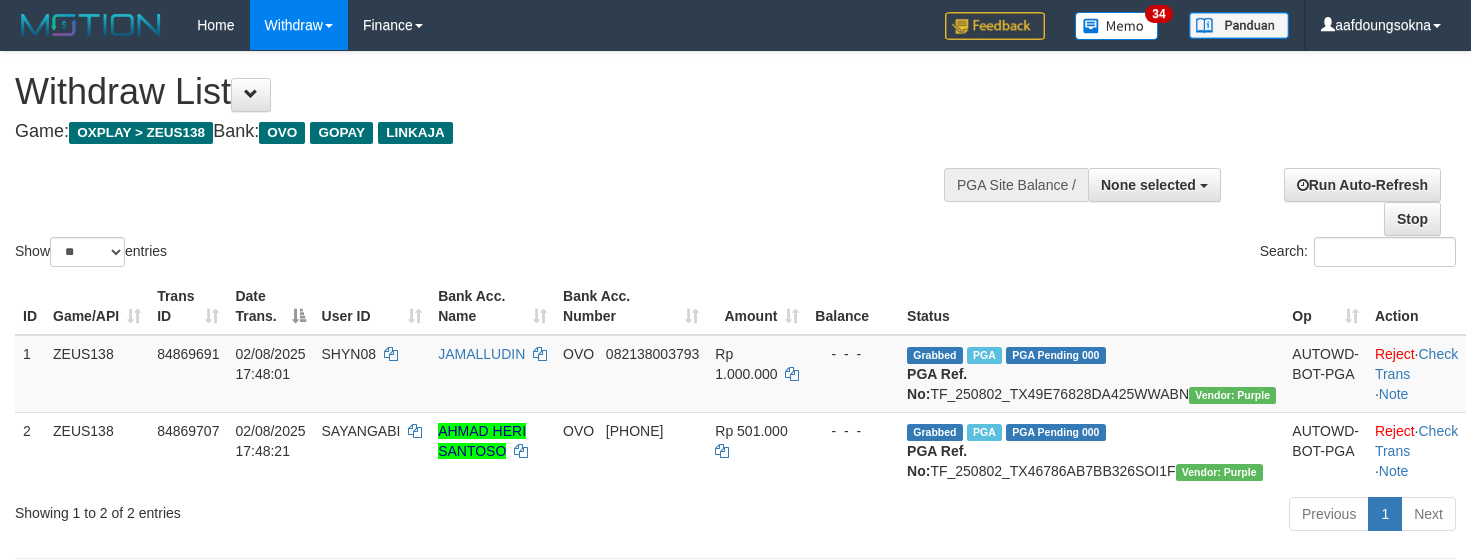 select 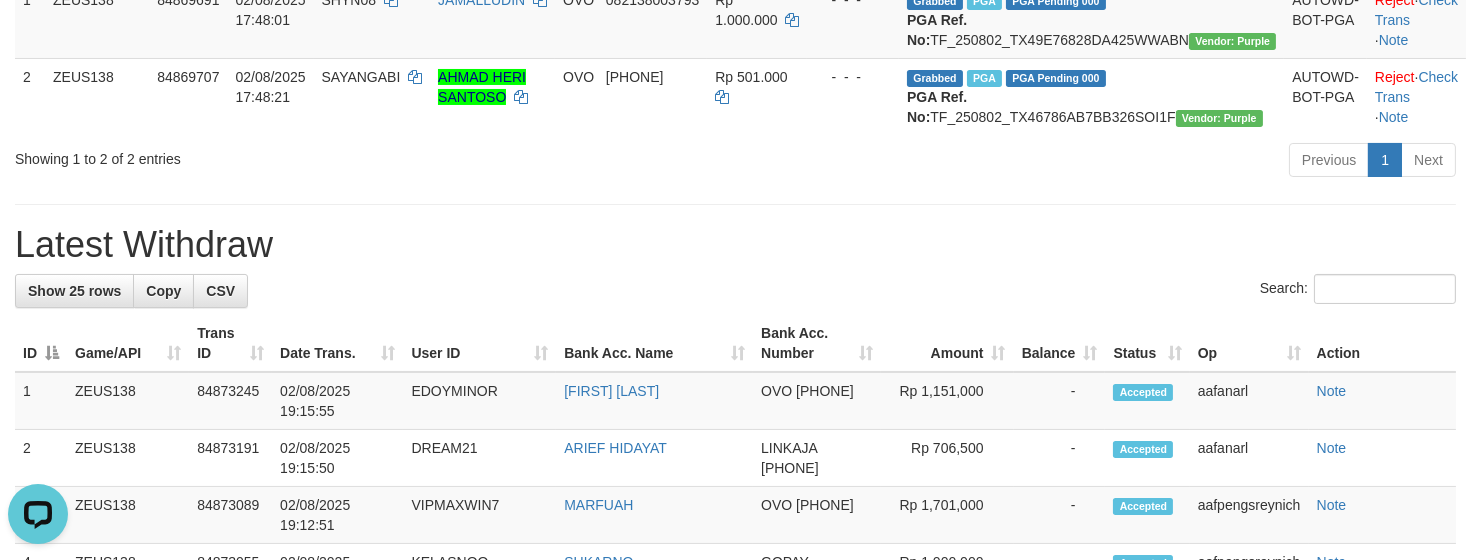 scroll, scrollTop: 0, scrollLeft: 0, axis: both 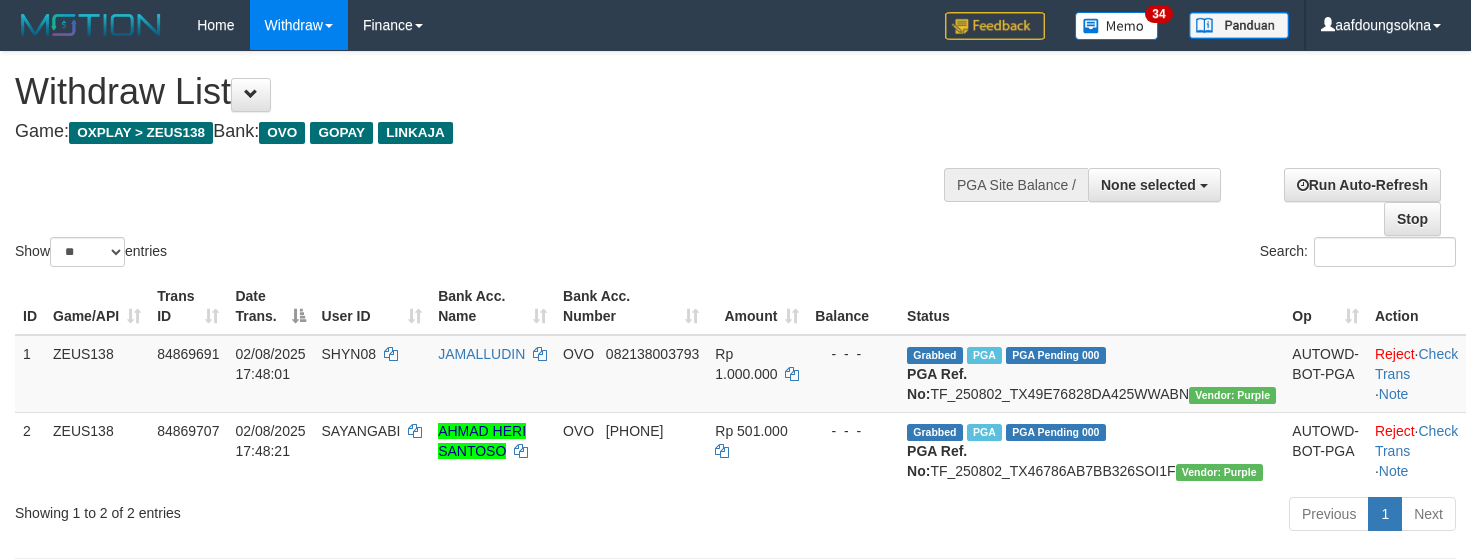 select 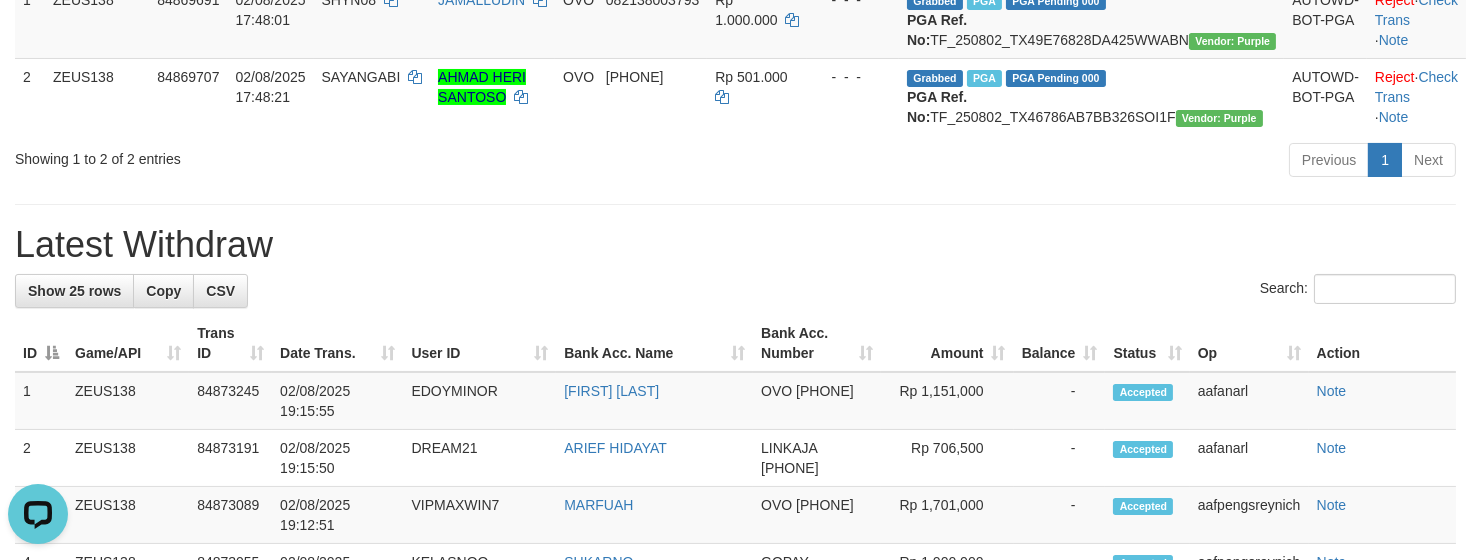 scroll, scrollTop: 0, scrollLeft: 0, axis: both 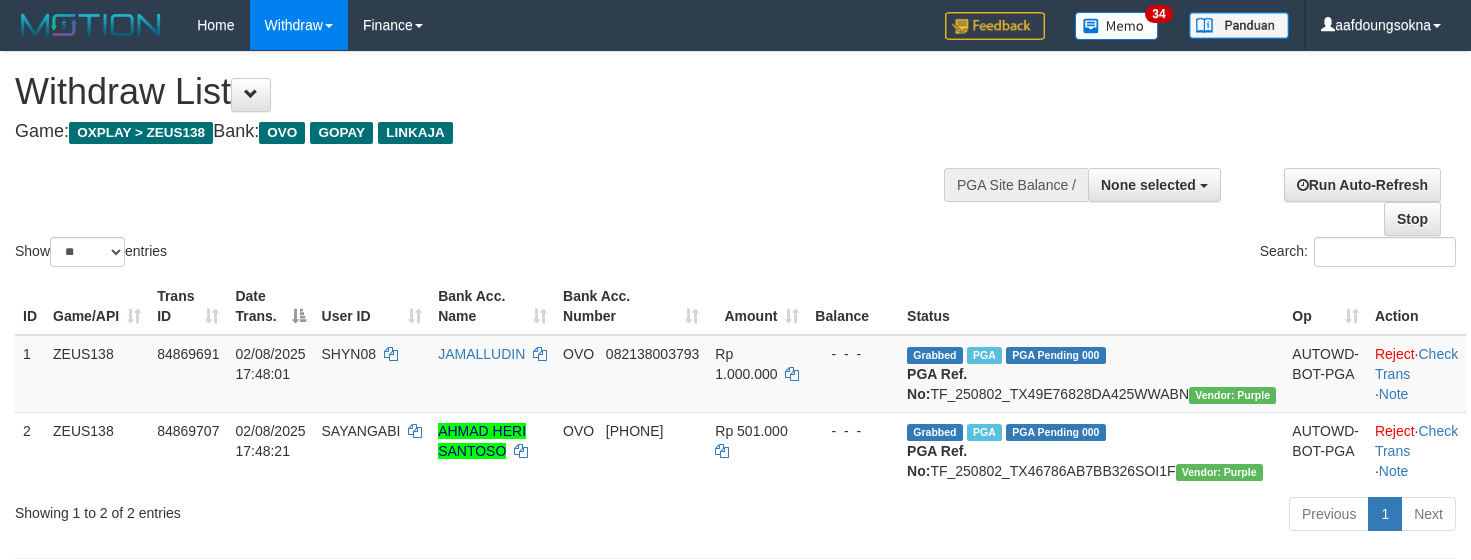 select 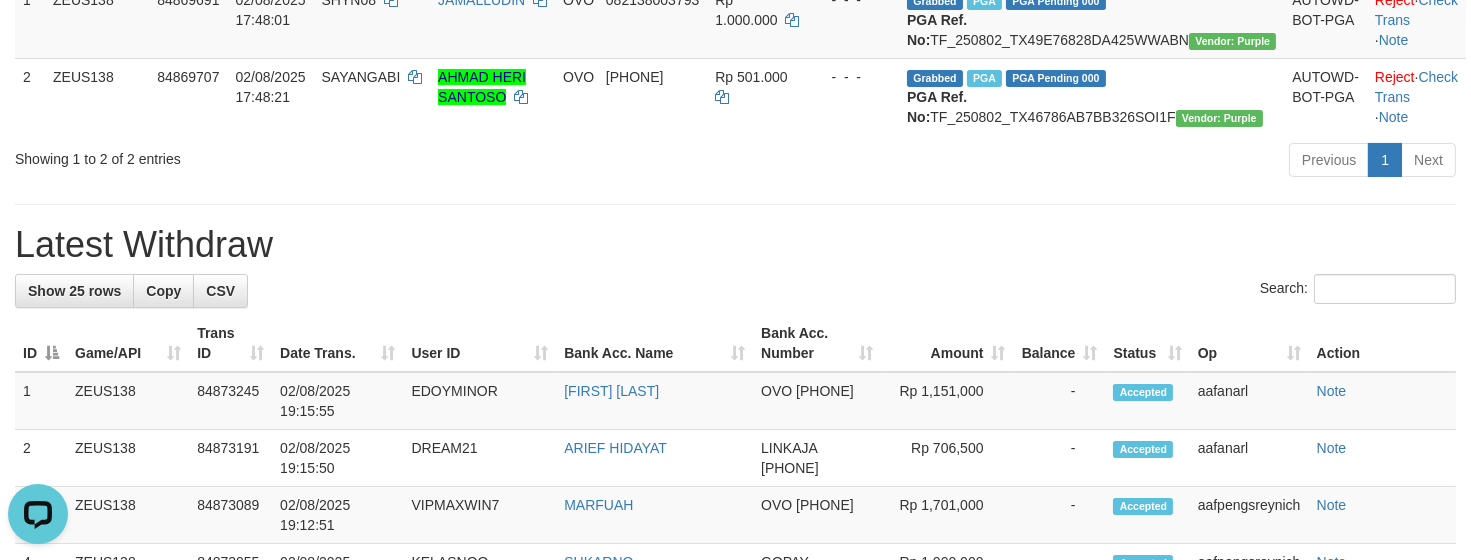 scroll, scrollTop: 0, scrollLeft: 0, axis: both 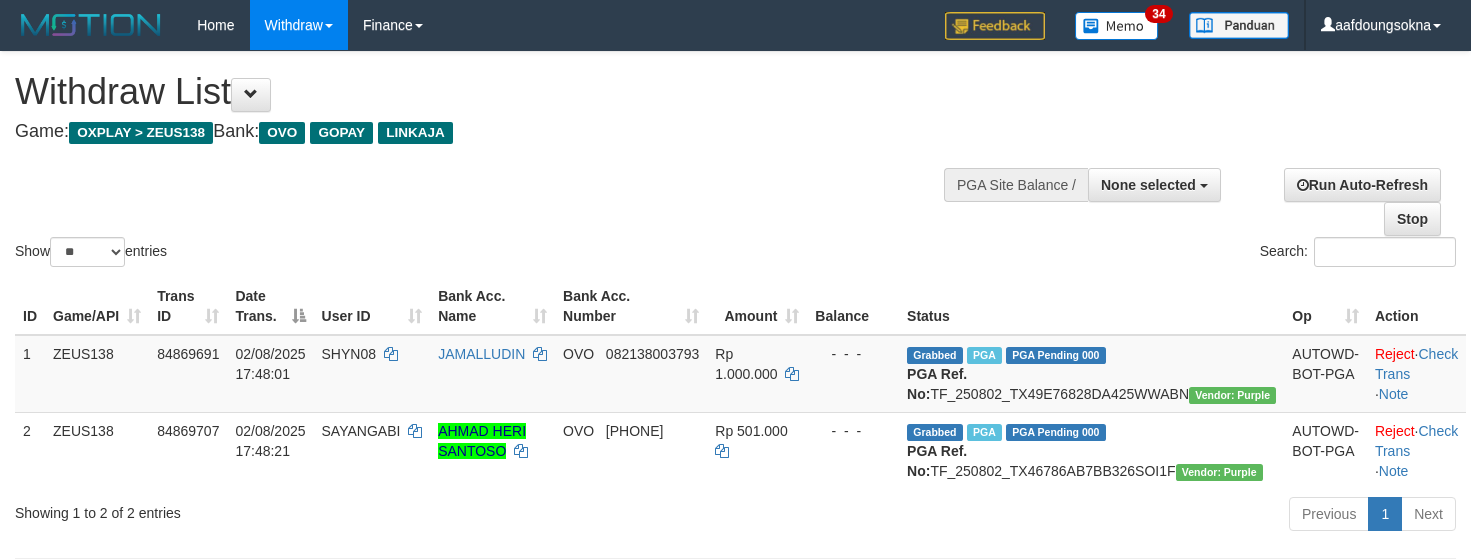 select 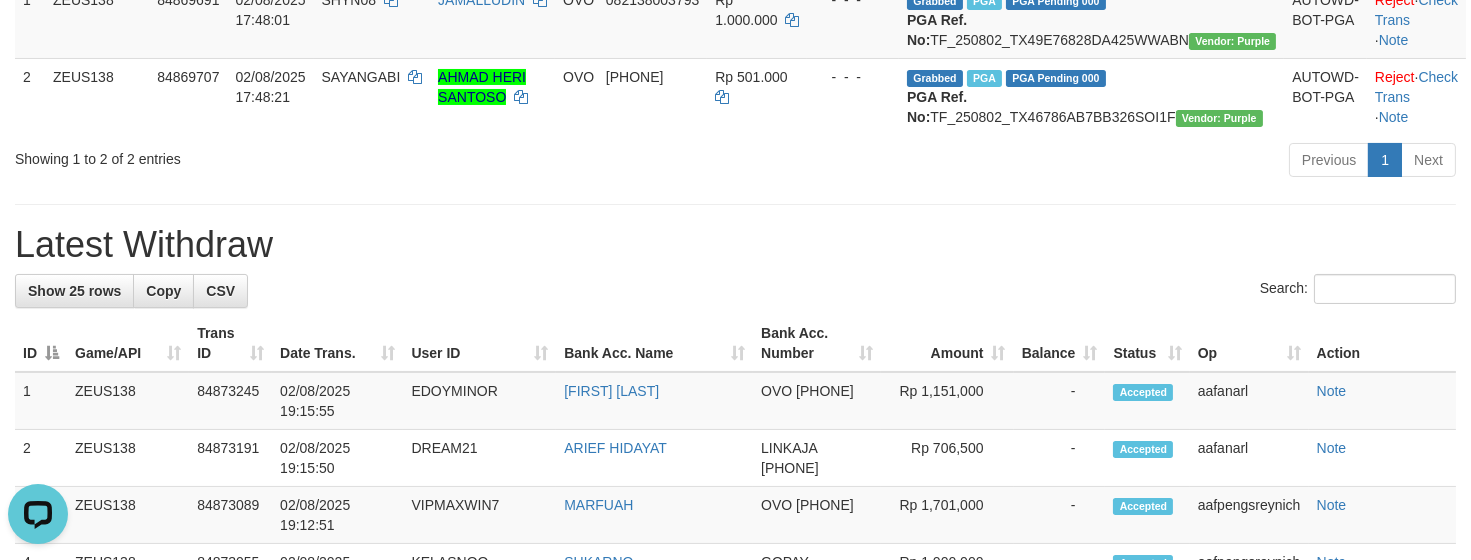 scroll, scrollTop: 0, scrollLeft: 0, axis: both 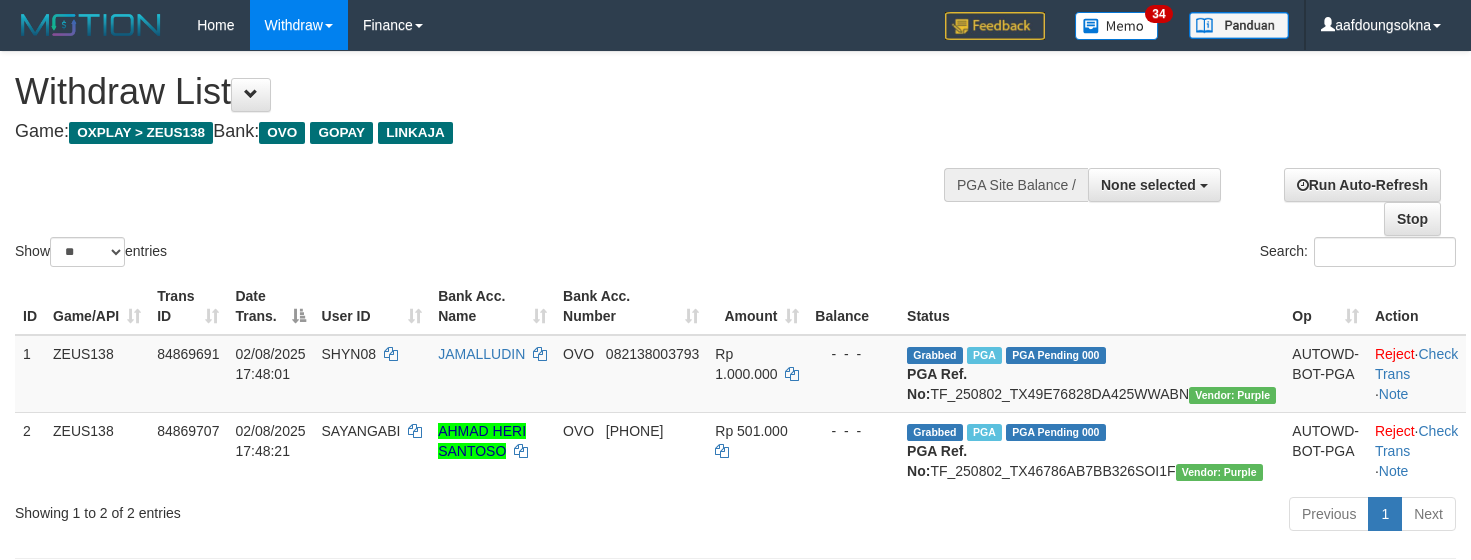 select 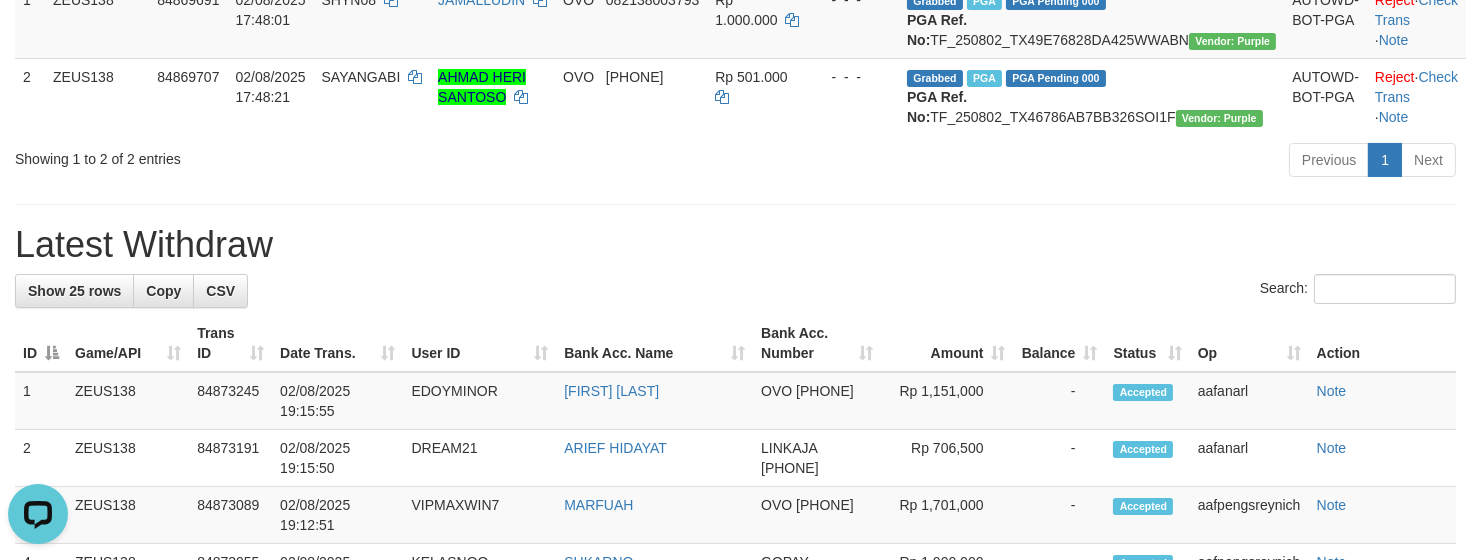 scroll, scrollTop: 0, scrollLeft: 0, axis: both 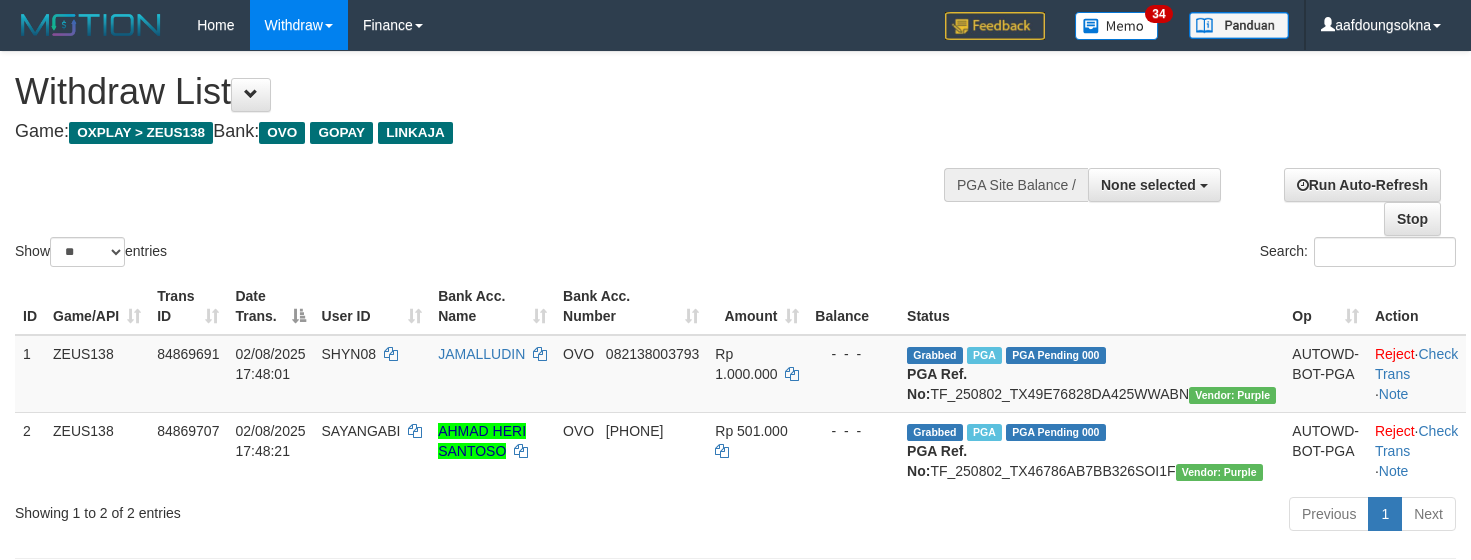 select 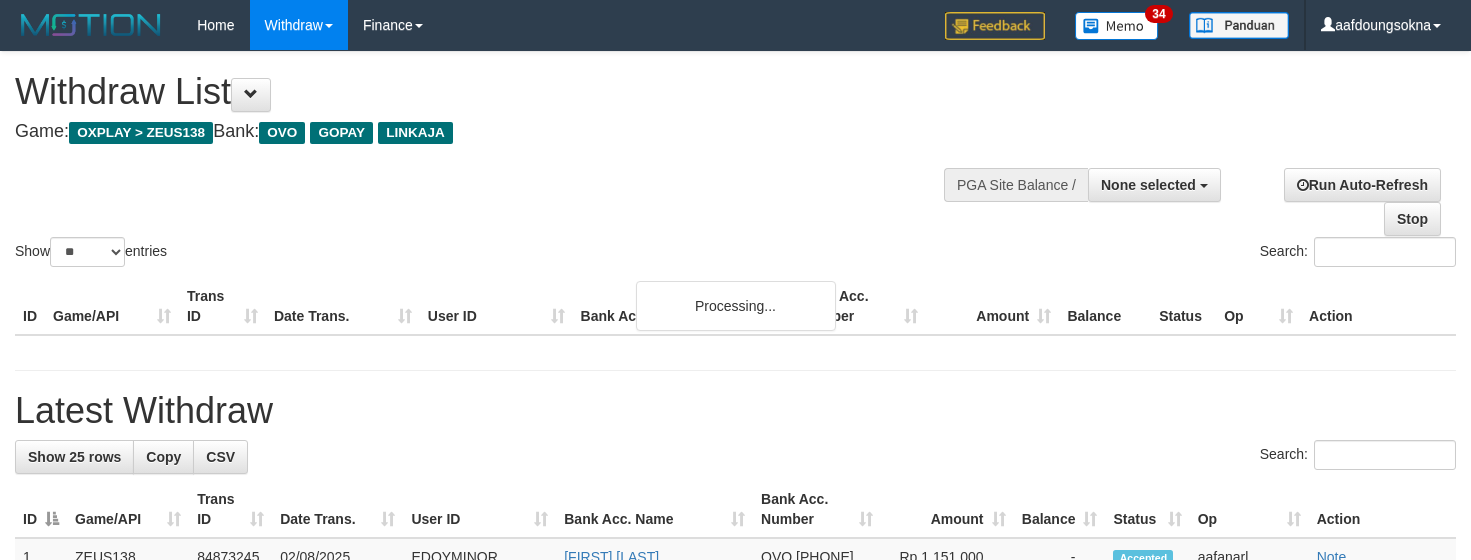 select 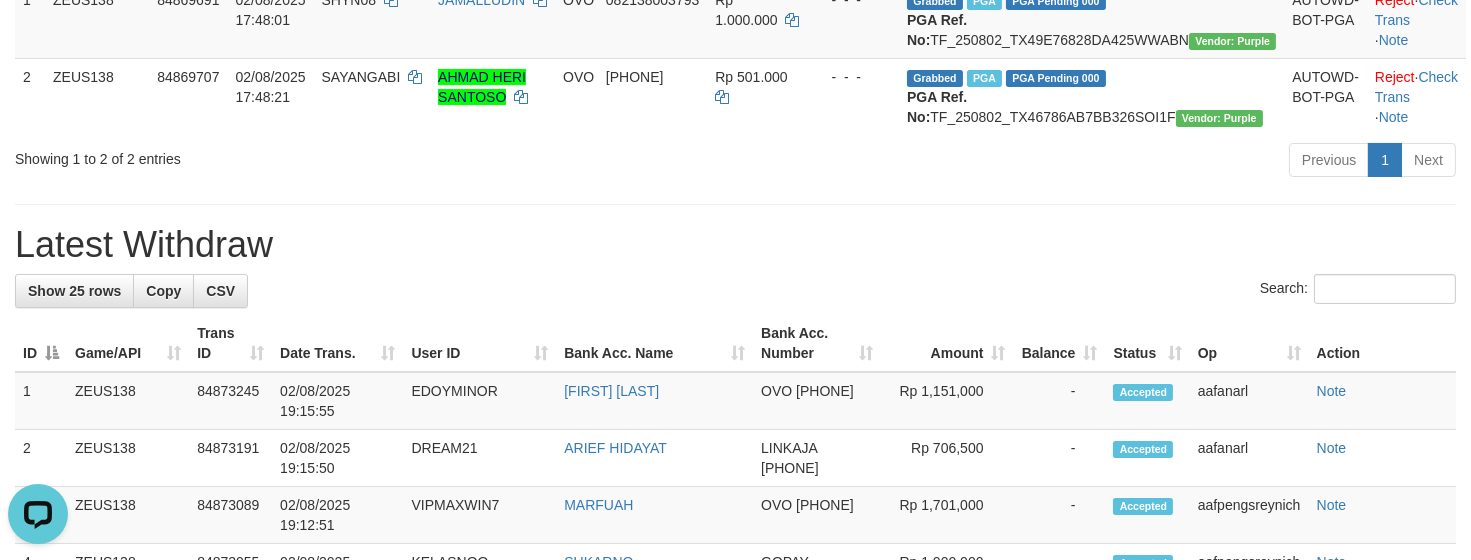 scroll, scrollTop: 0, scrollLeft: 0, axis: both 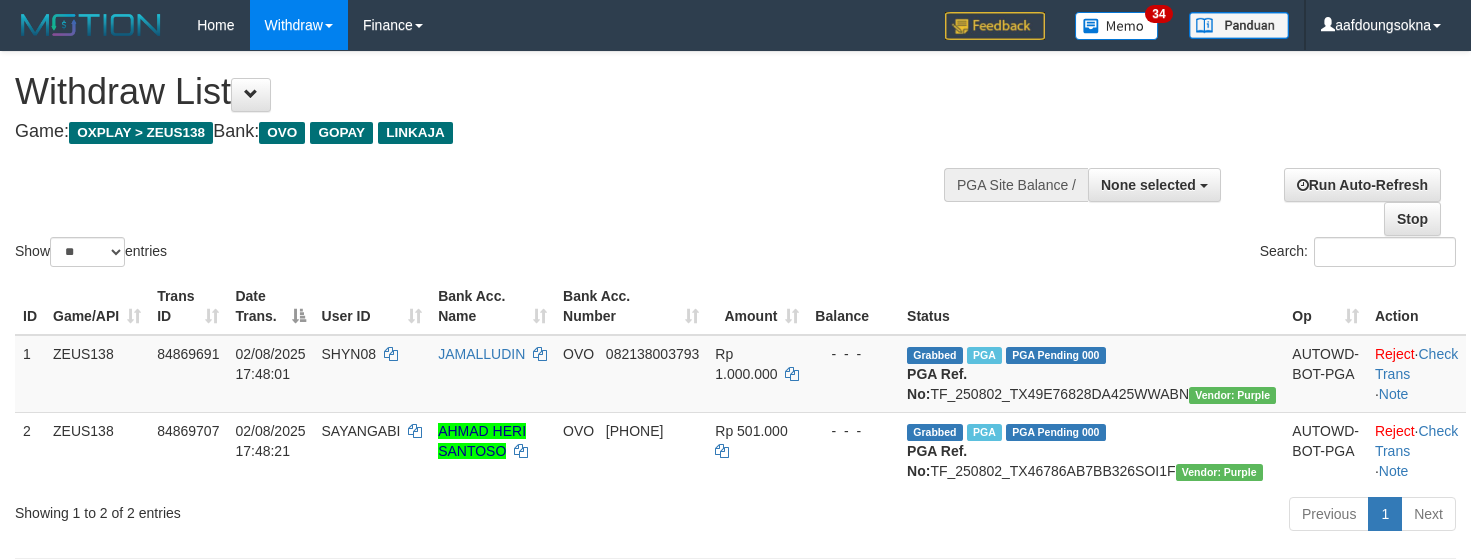 select 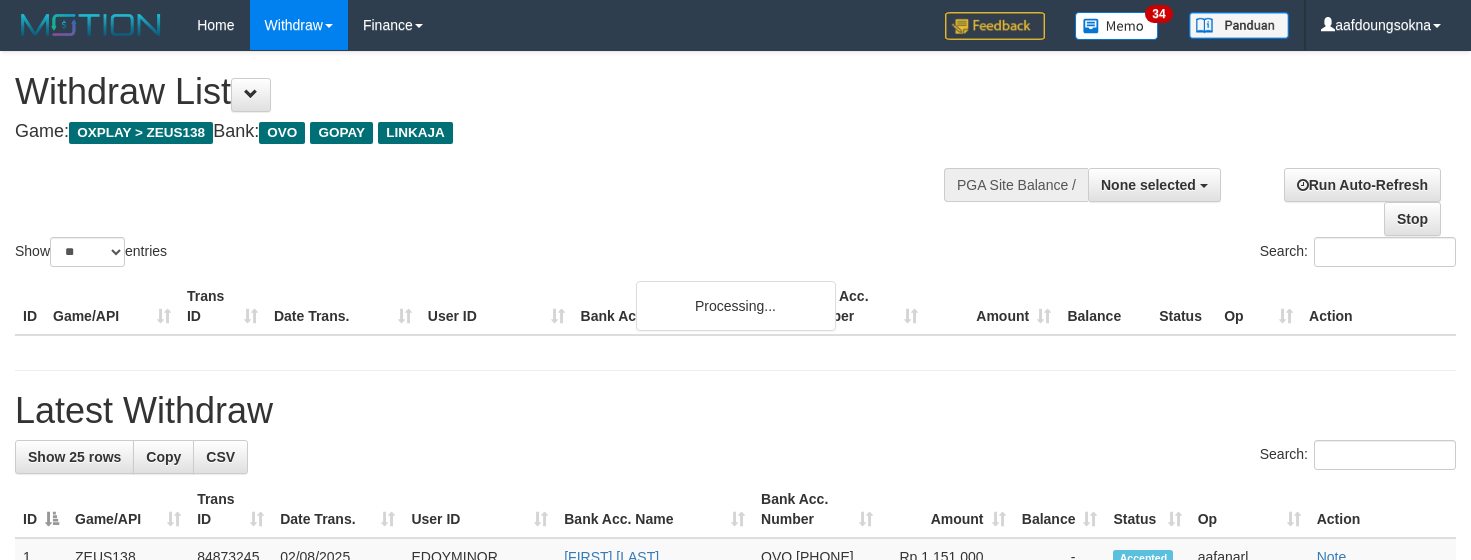 select 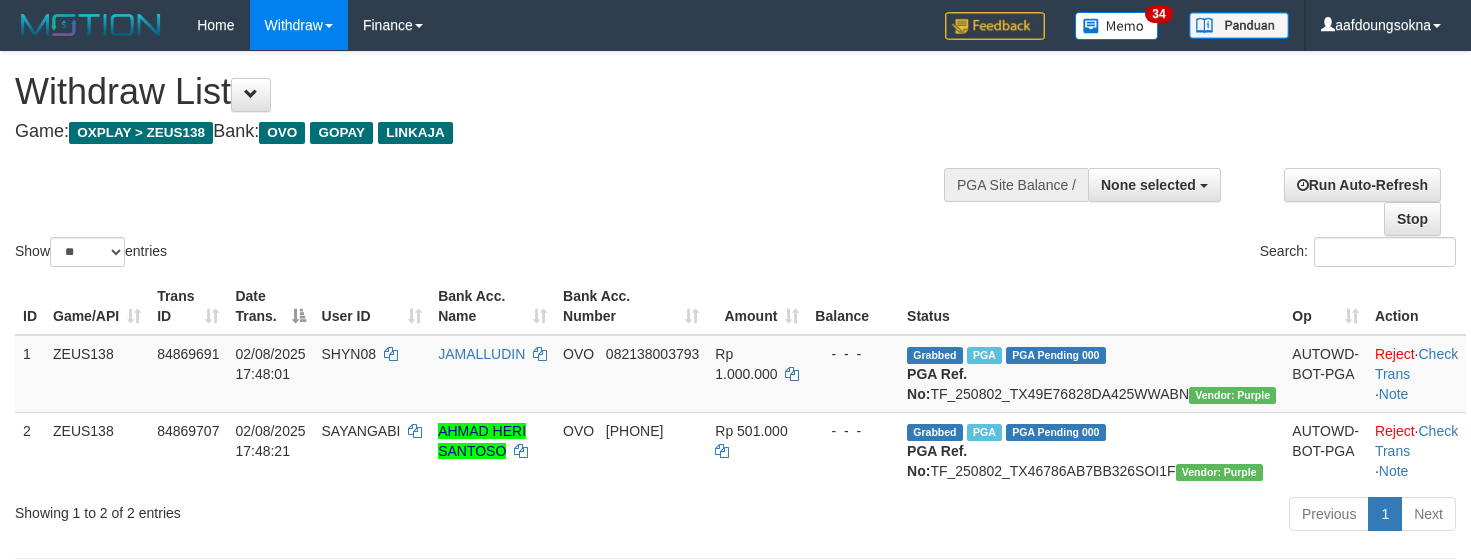 select 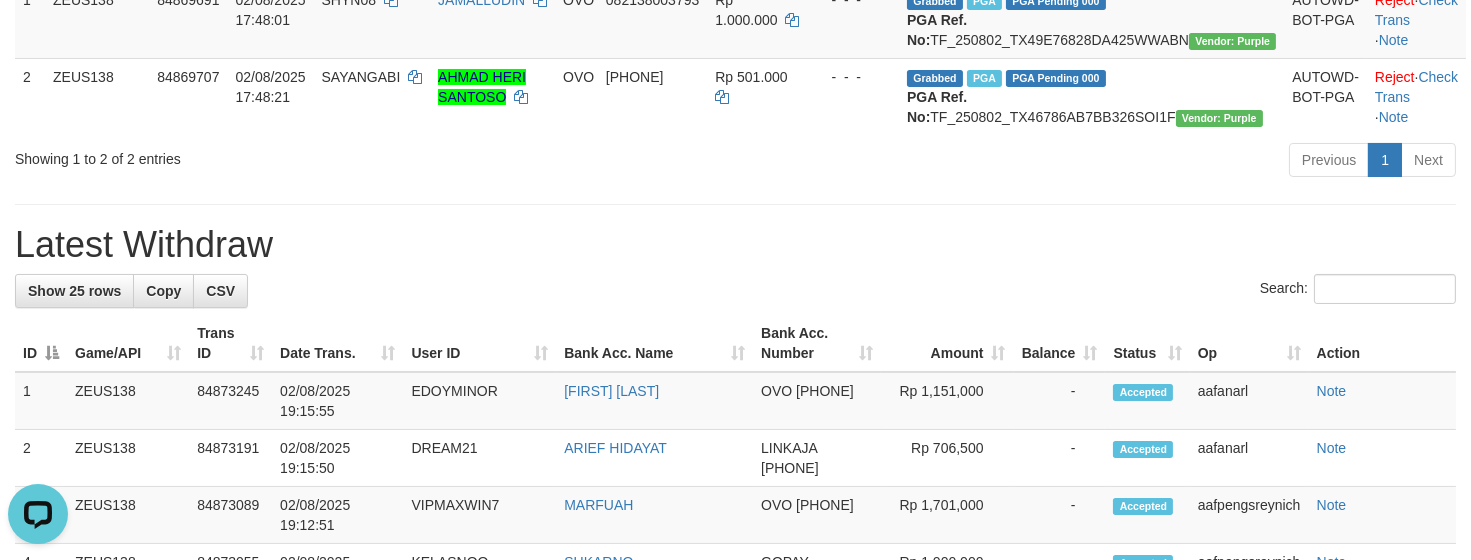 scroll, scrollTop: 0, scrollLeft: 0, axis: both 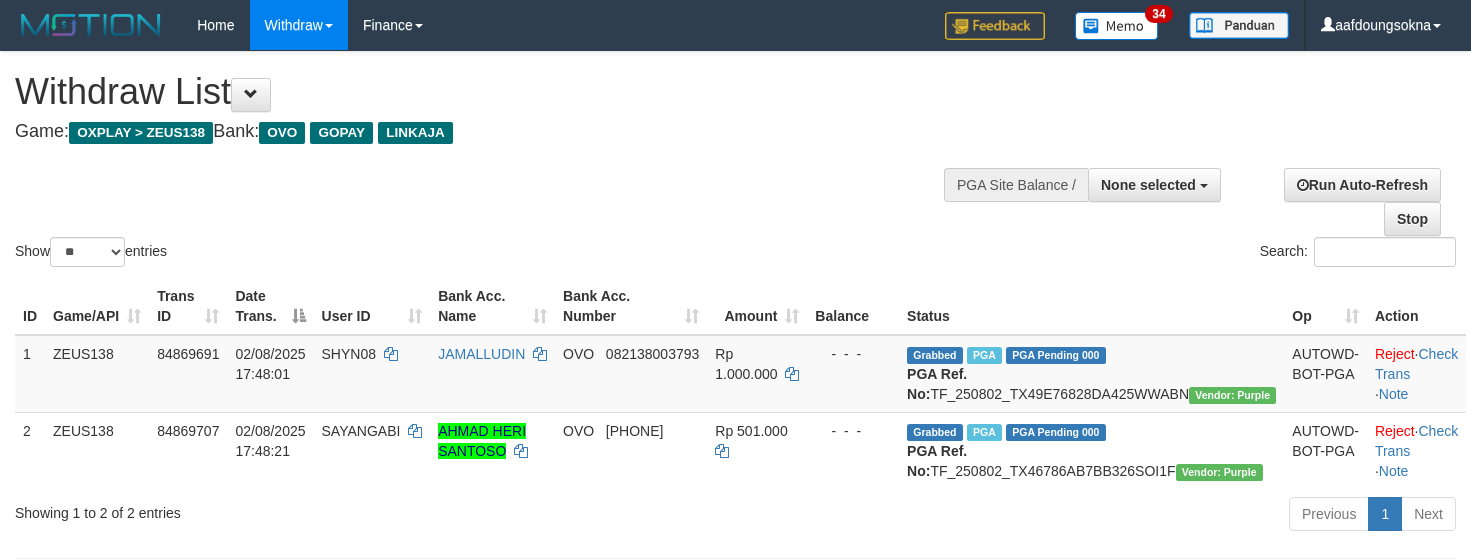 select 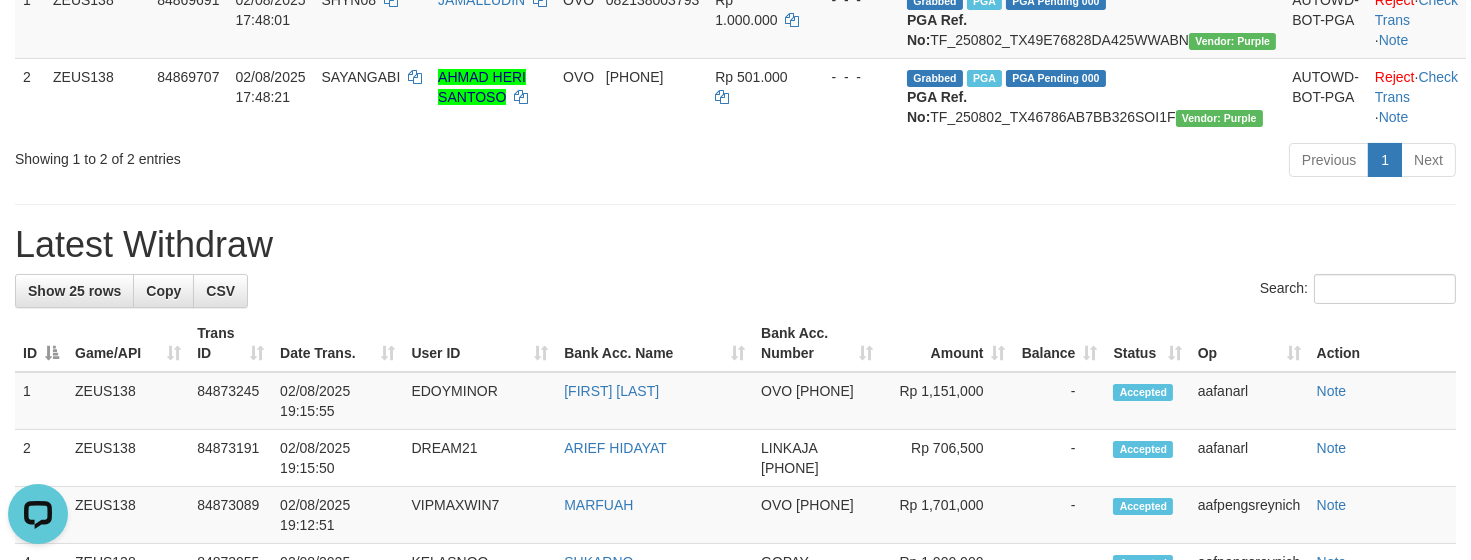 scroll, scrollTop: 0, scrollLeft: 0, axis: both 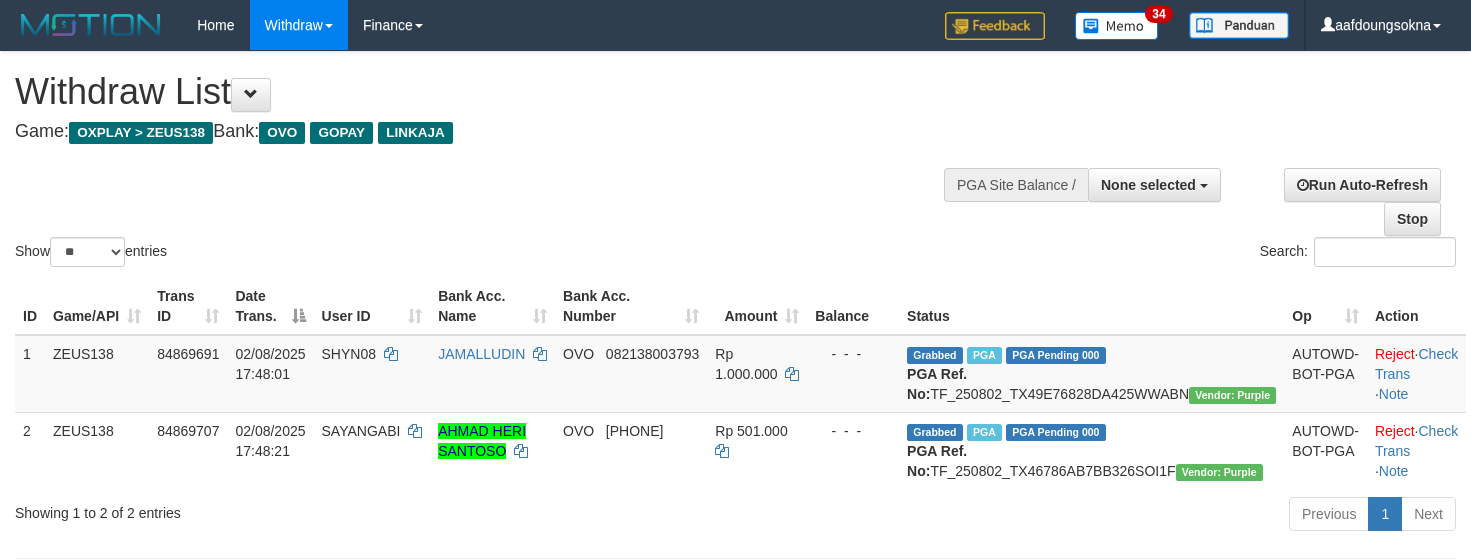 select 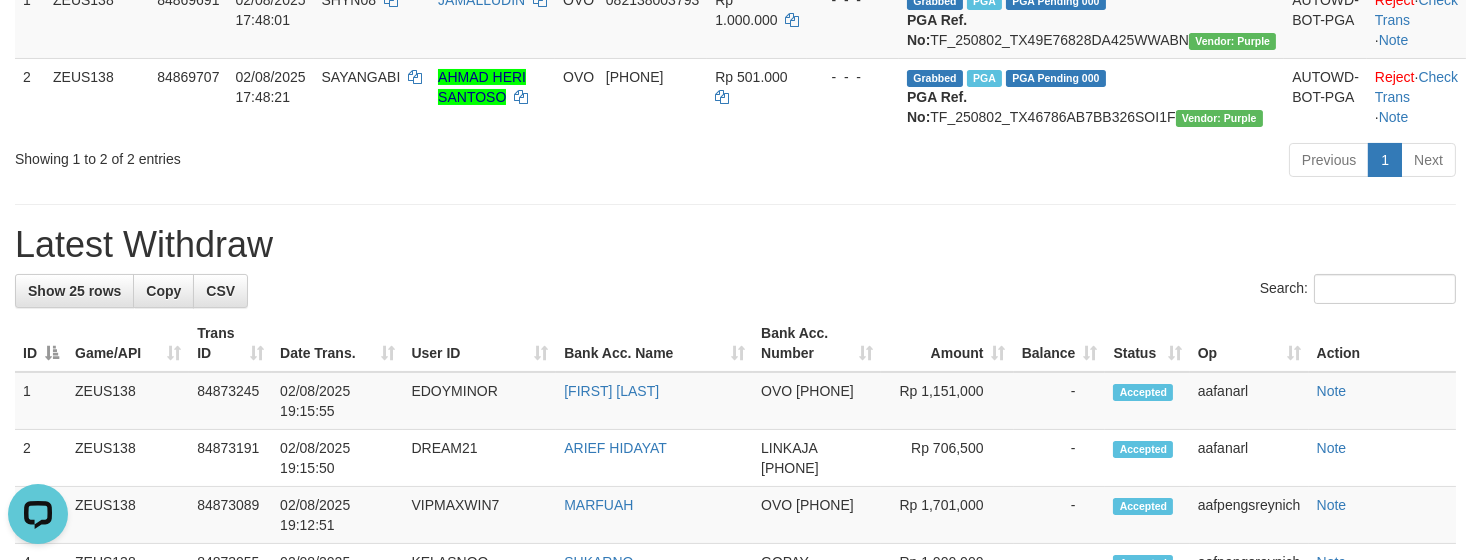 scroll, scrollTop: 0, scrollLeft: 0, axis: both 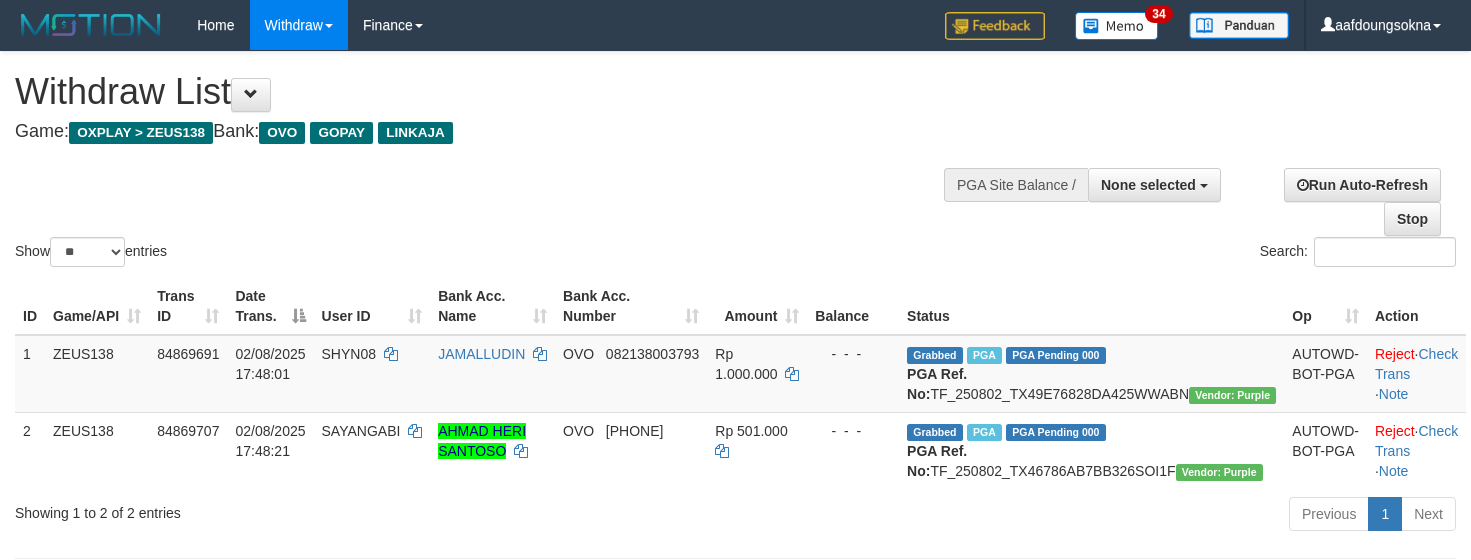 select 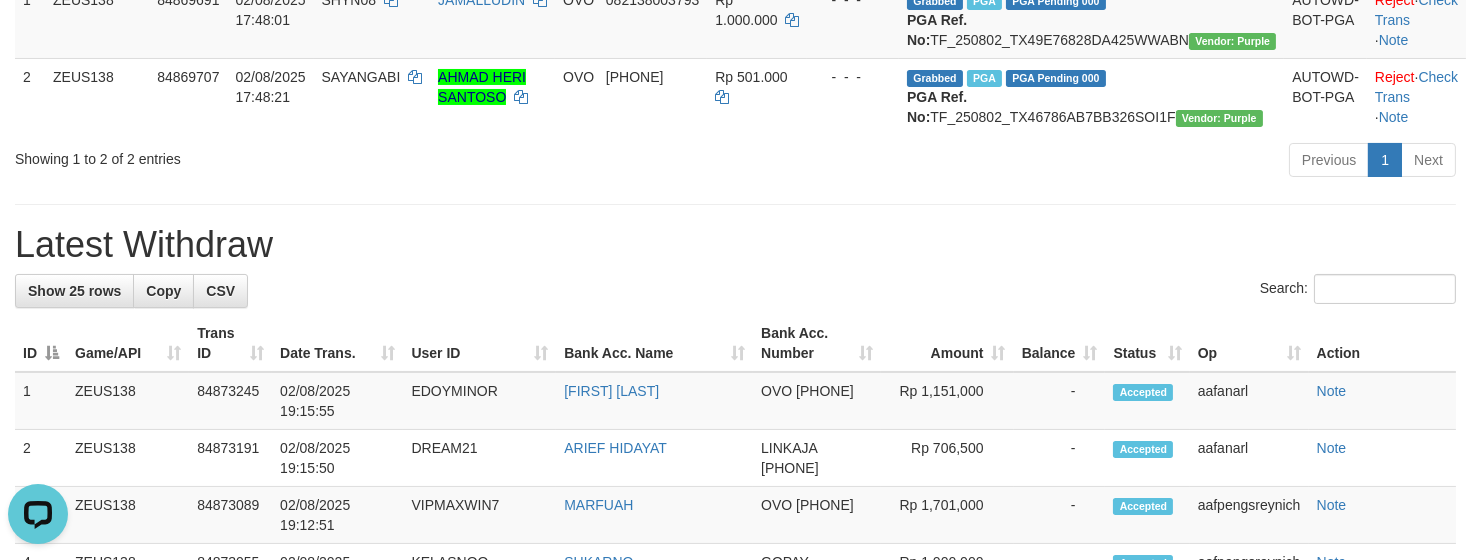 scroll, scrollTop: 0, scrollLeft: 0, axis: both 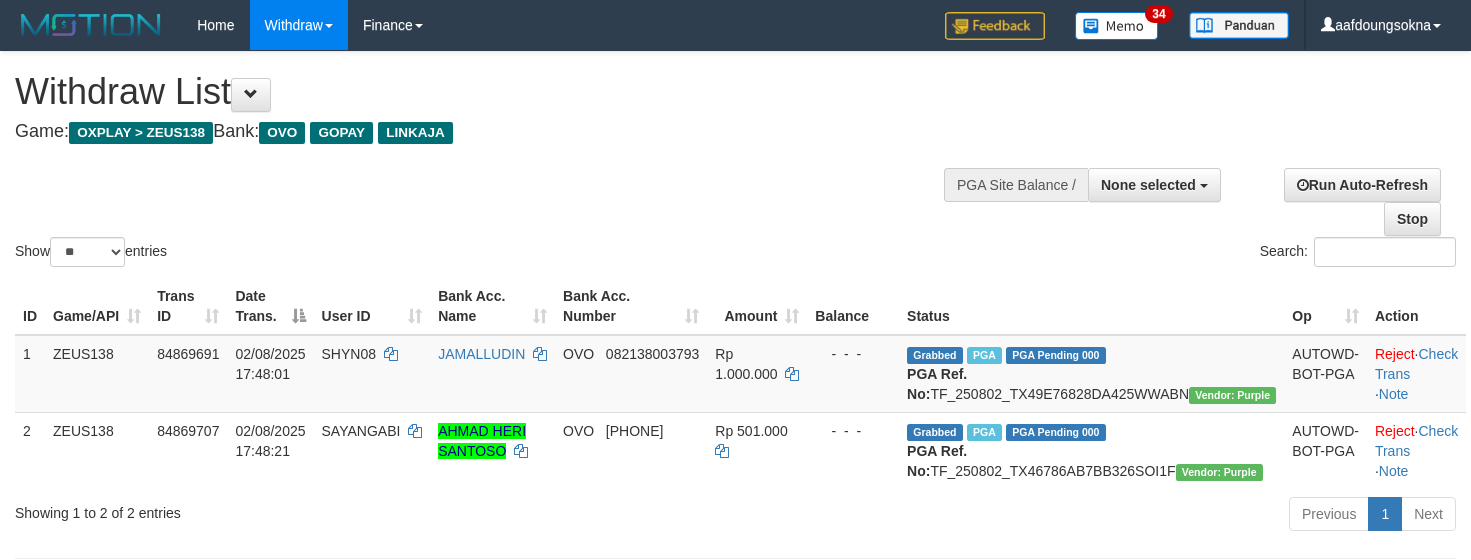select 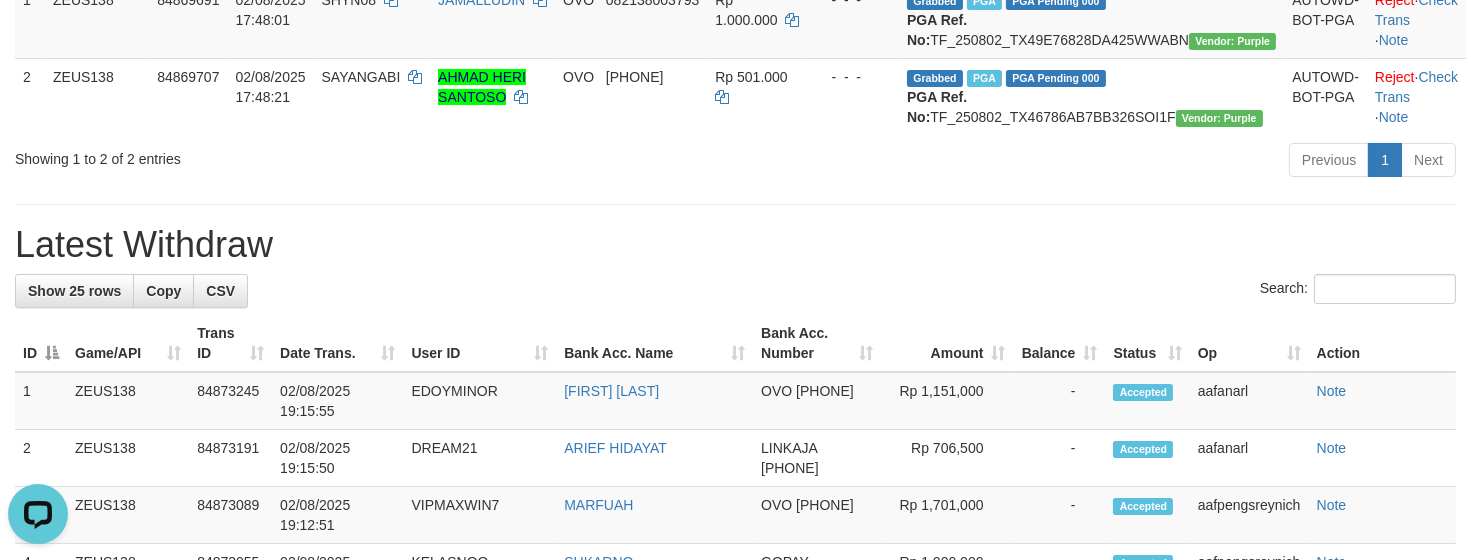 scroll, scrollTop: 0, scrollLeft: 0, axis: both 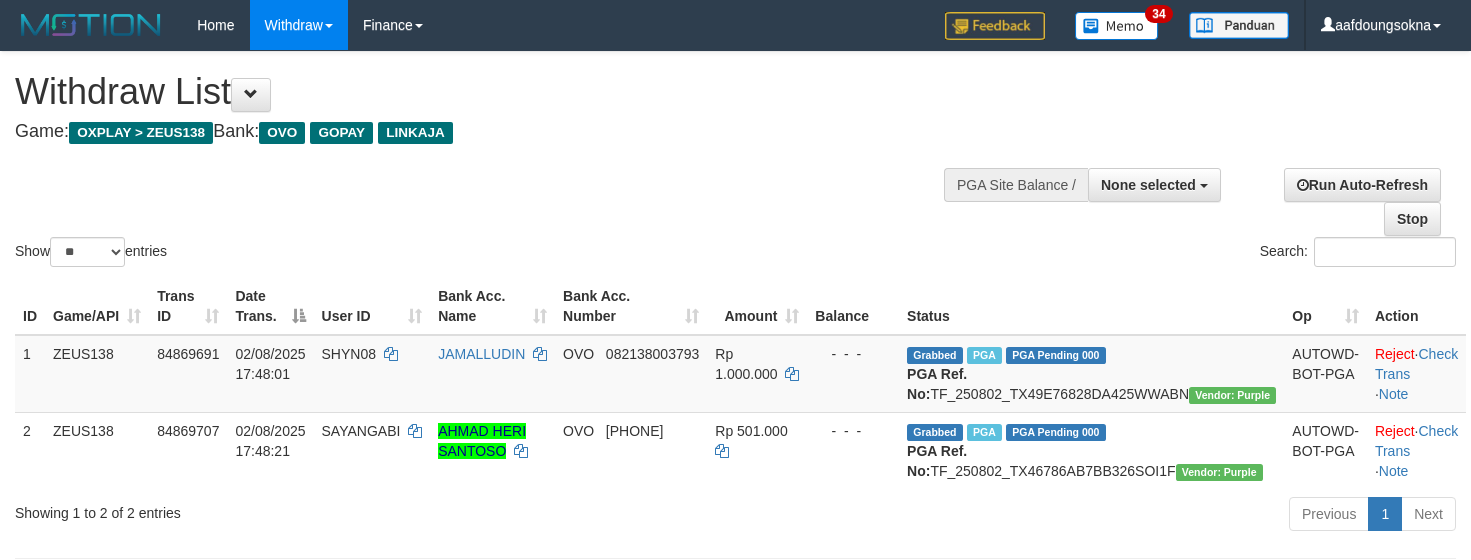 select 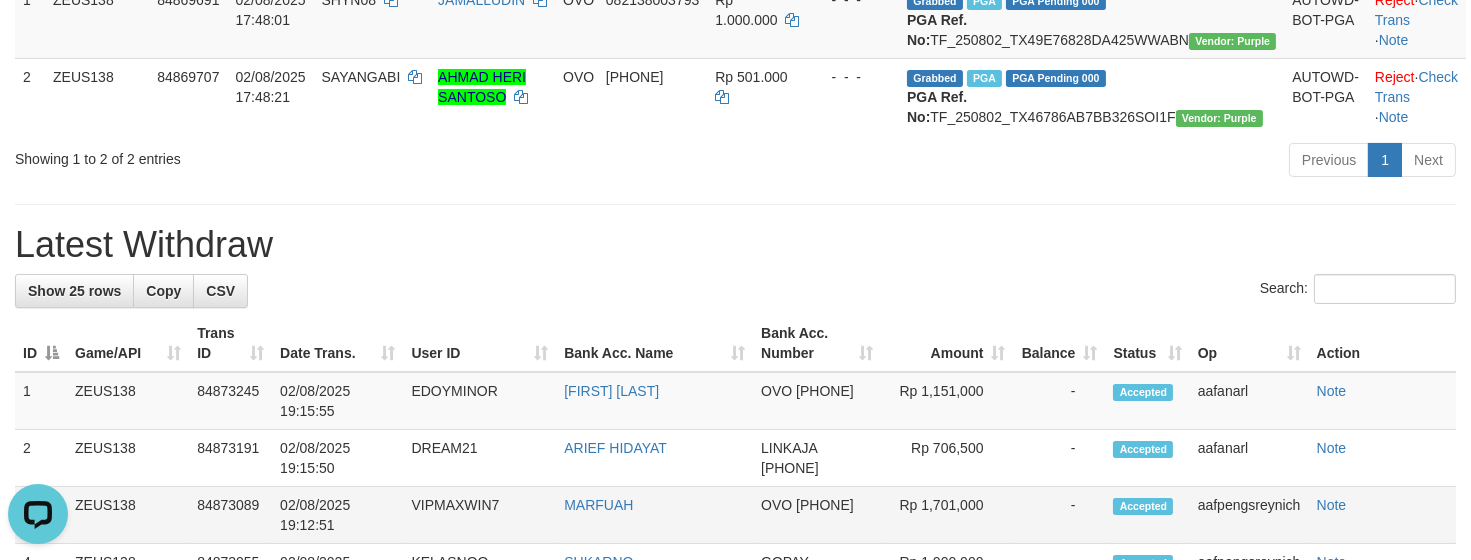 scroll, scrollTop: 0, scrollLeft: 0, axis: both 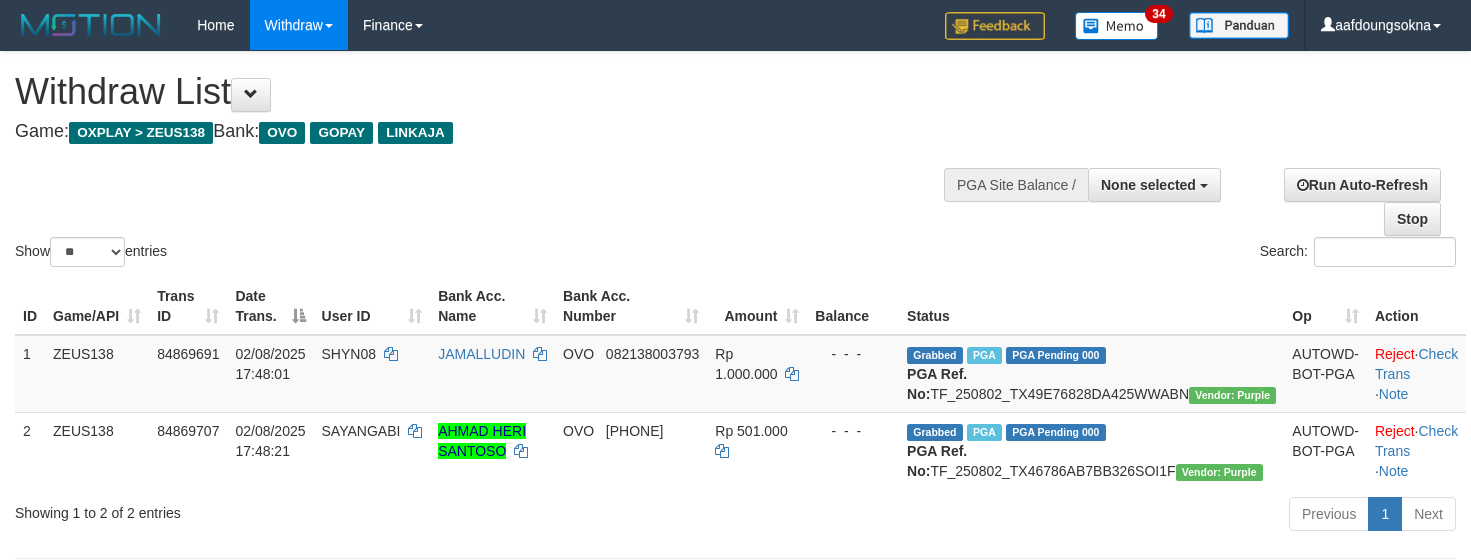 select 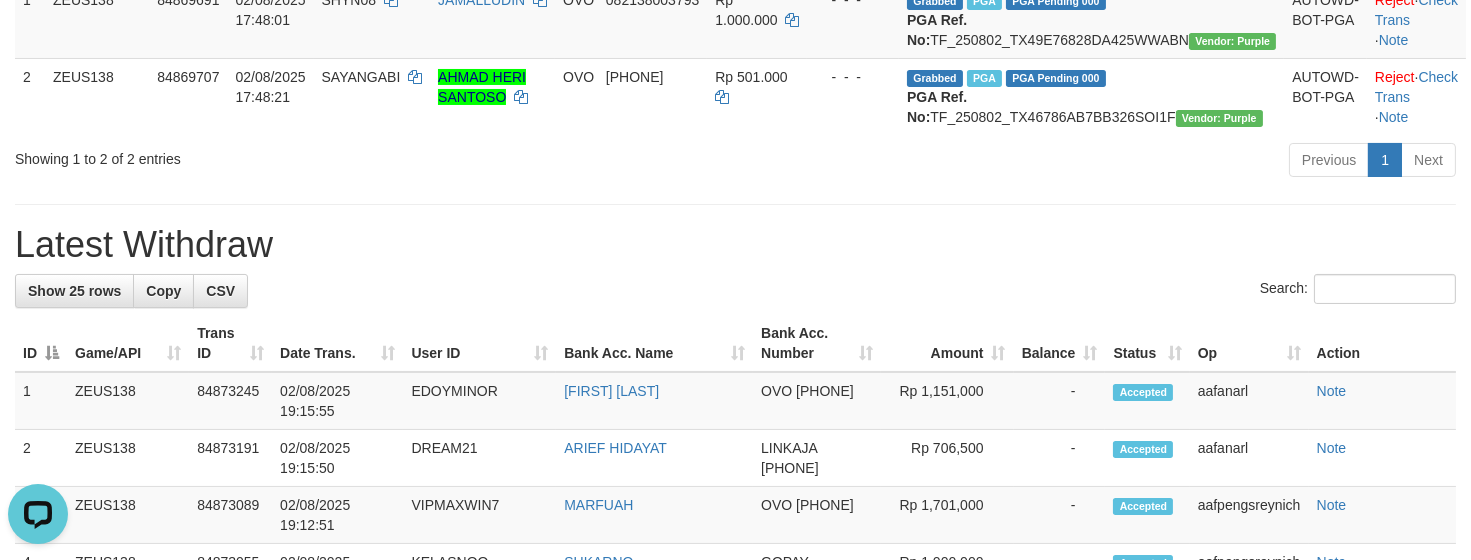 scroll, scrollTop: 0, scrollLeft: 0, axis: both 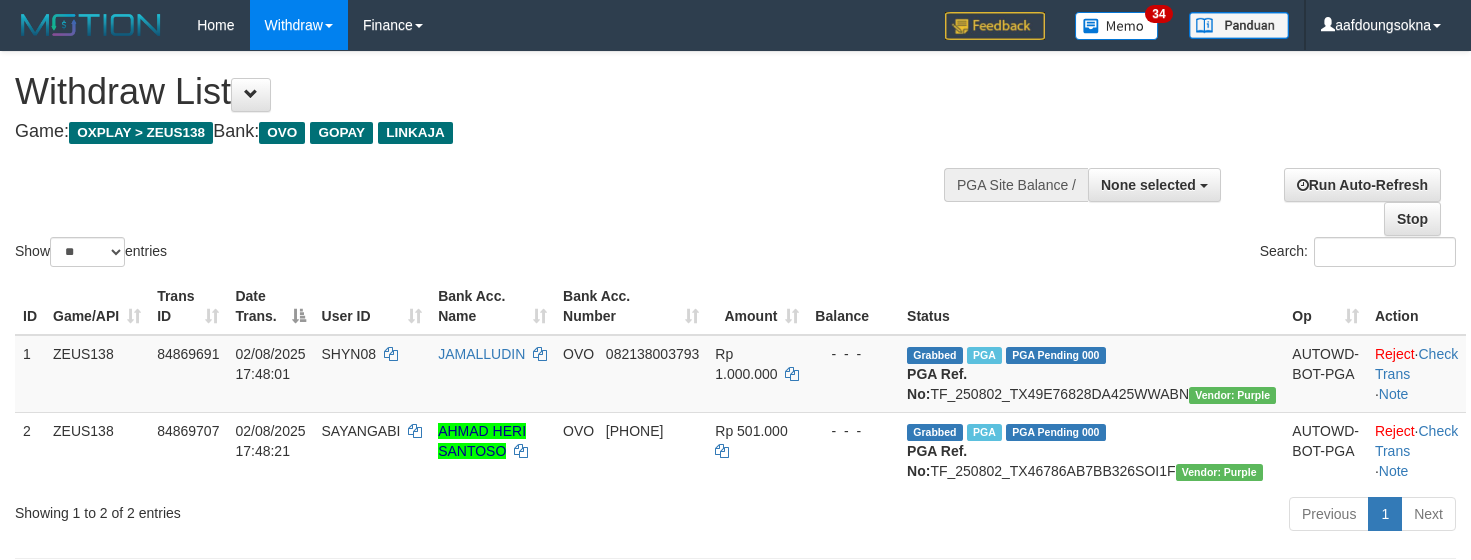 select 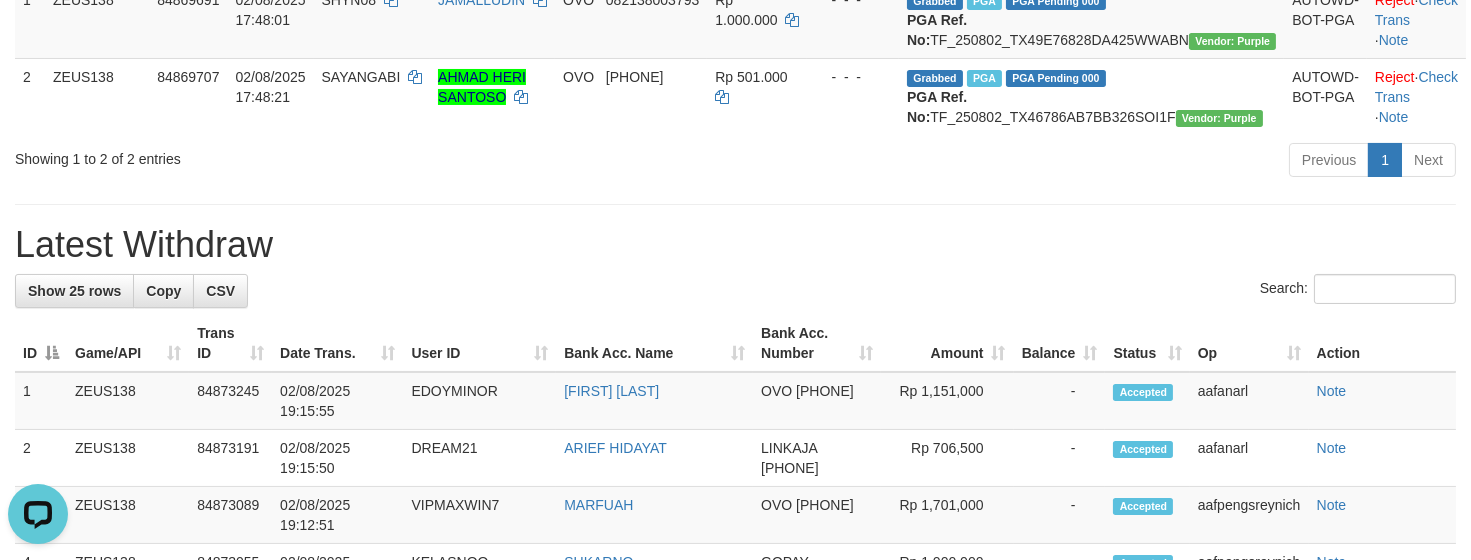 scroll, scrollTop: 0, scrollLeft: 0, axis: both 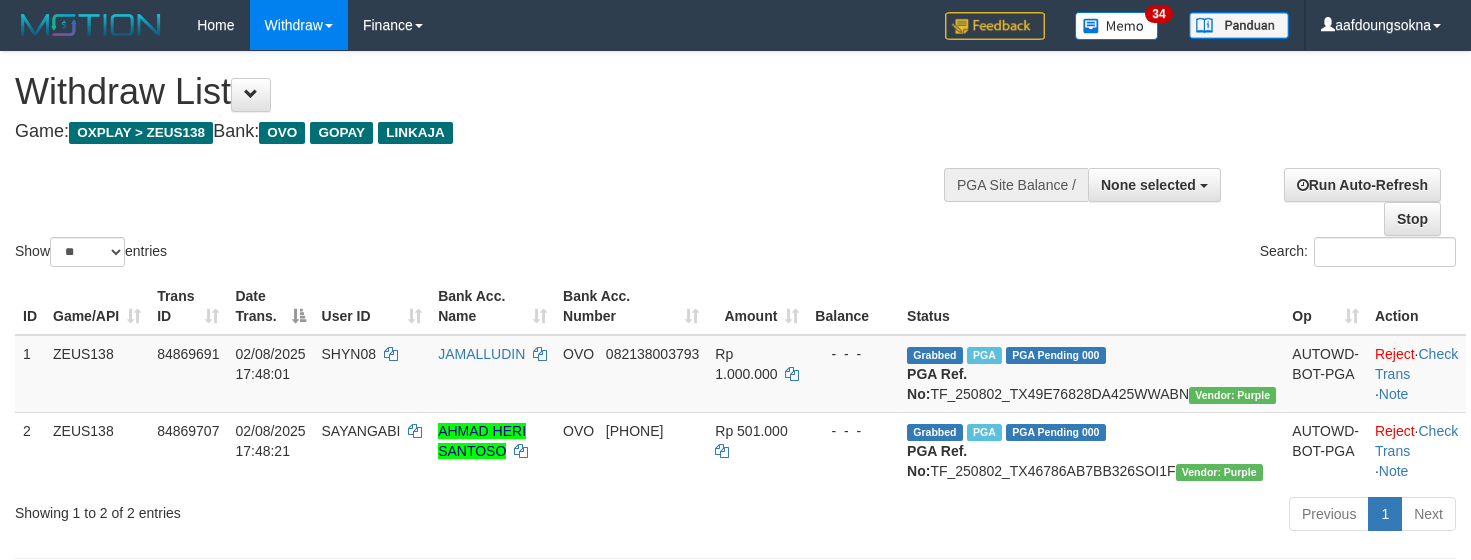 select 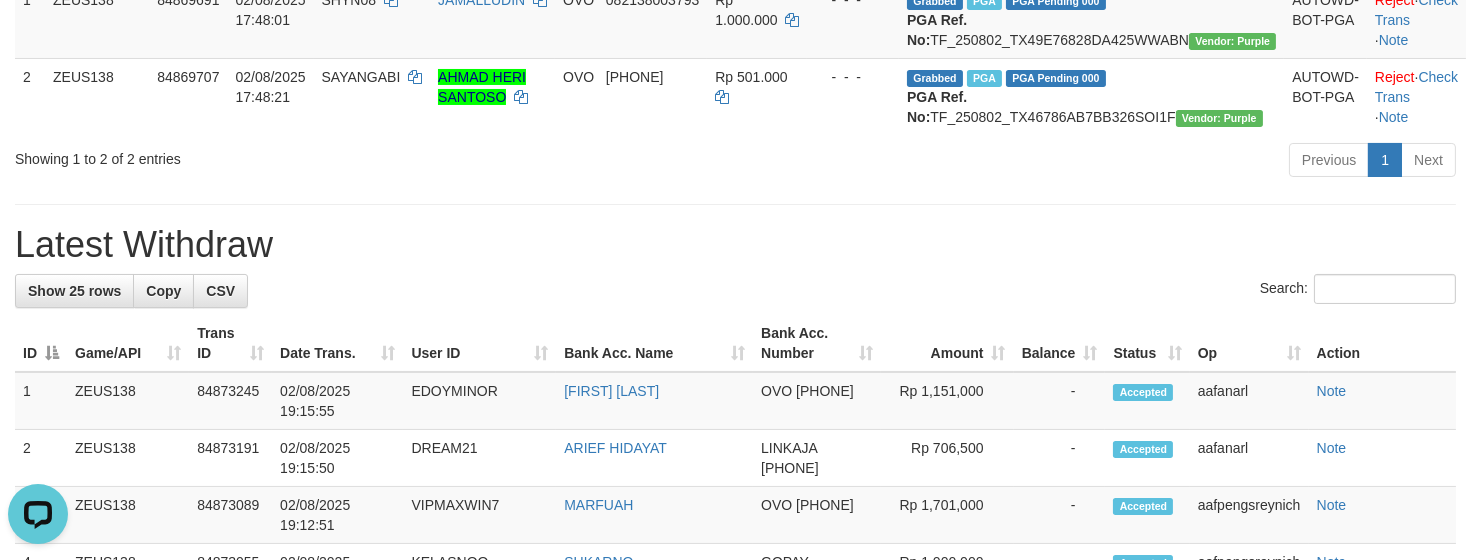 scroll, scrollTop: 0, scrollLeft: 0, axis: both 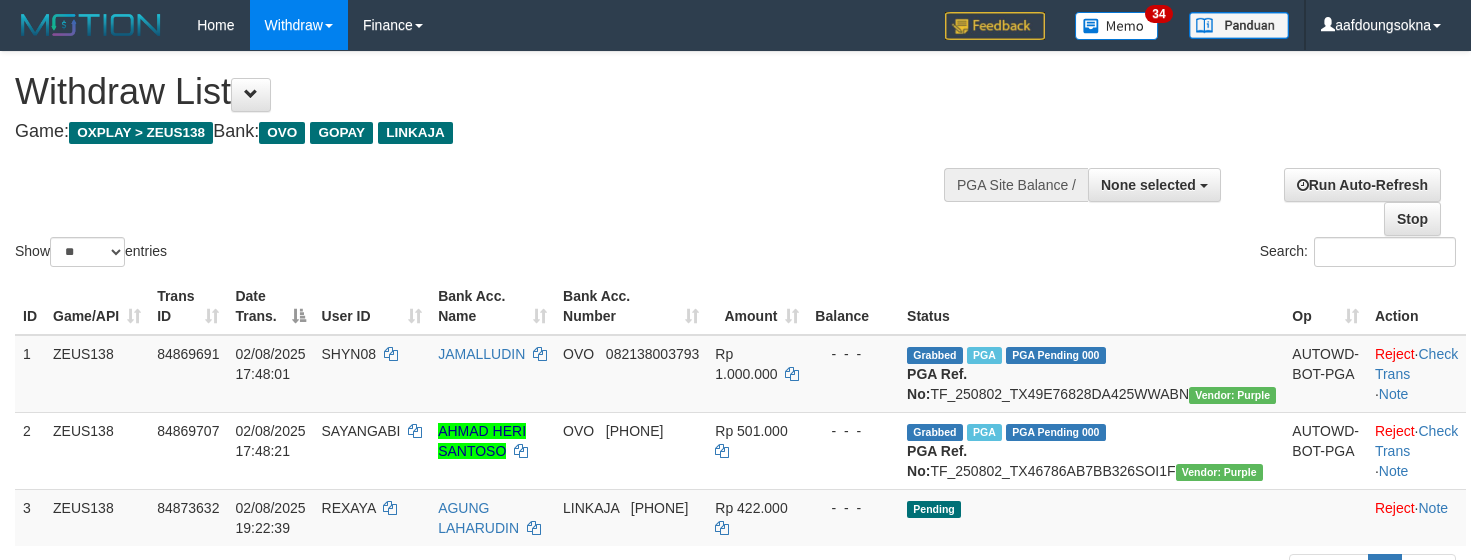 select 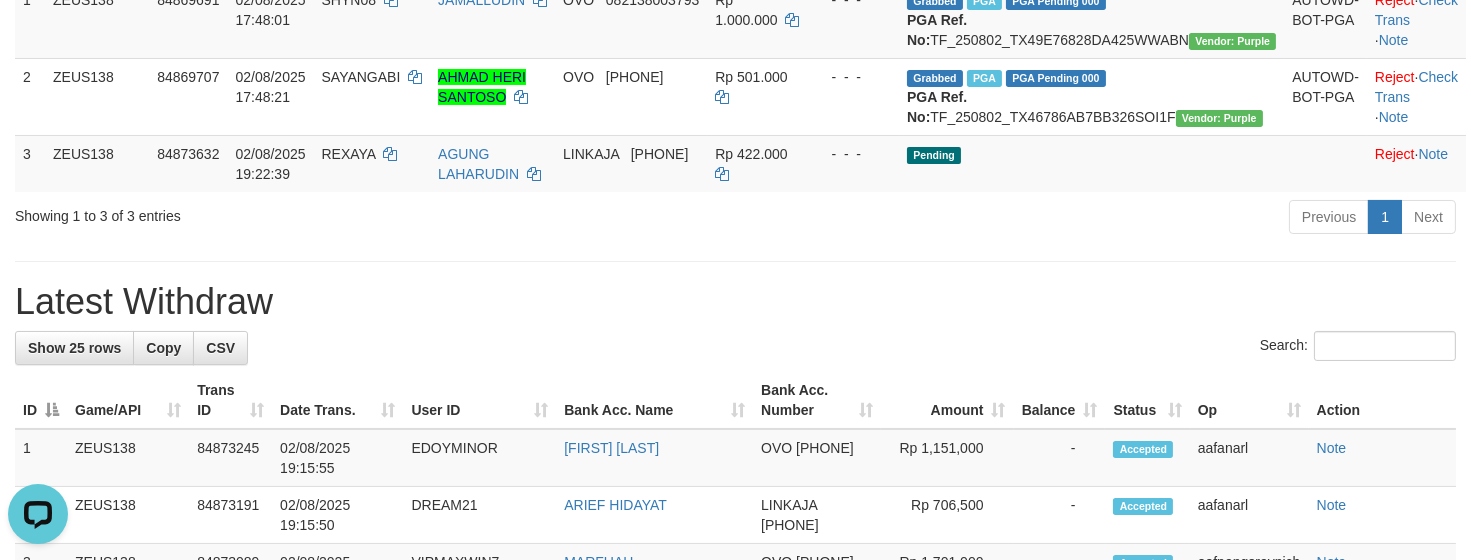 scroll, scrollTop: 0, scrollLeft: 0, axis: both 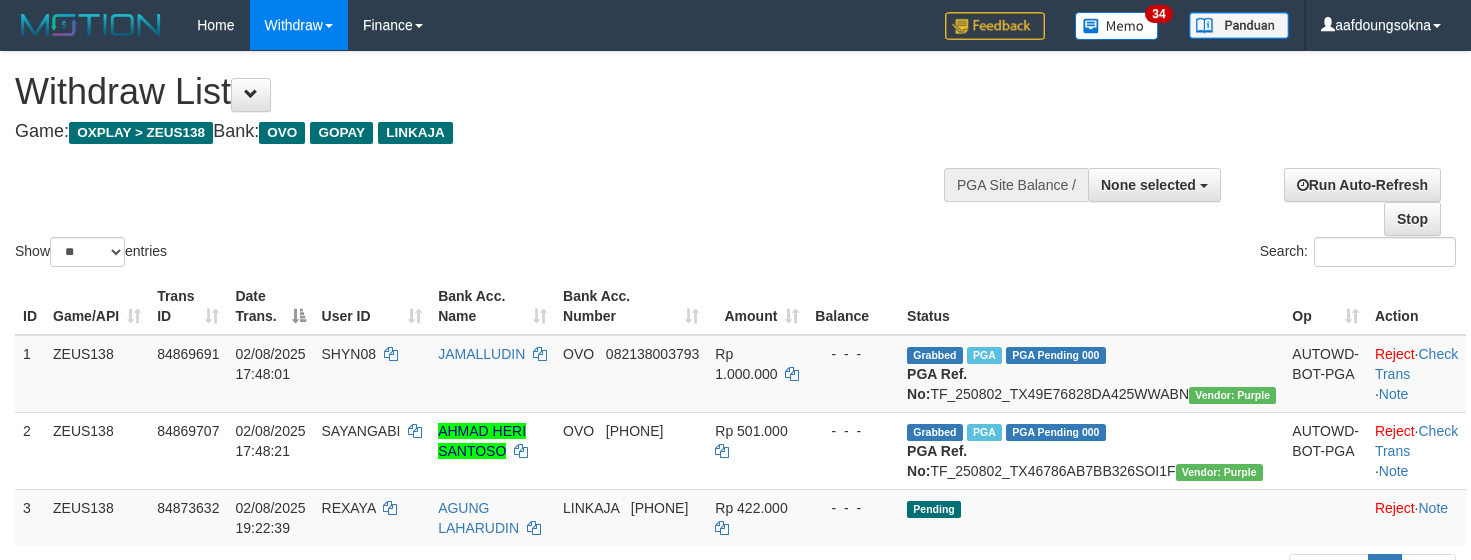 select 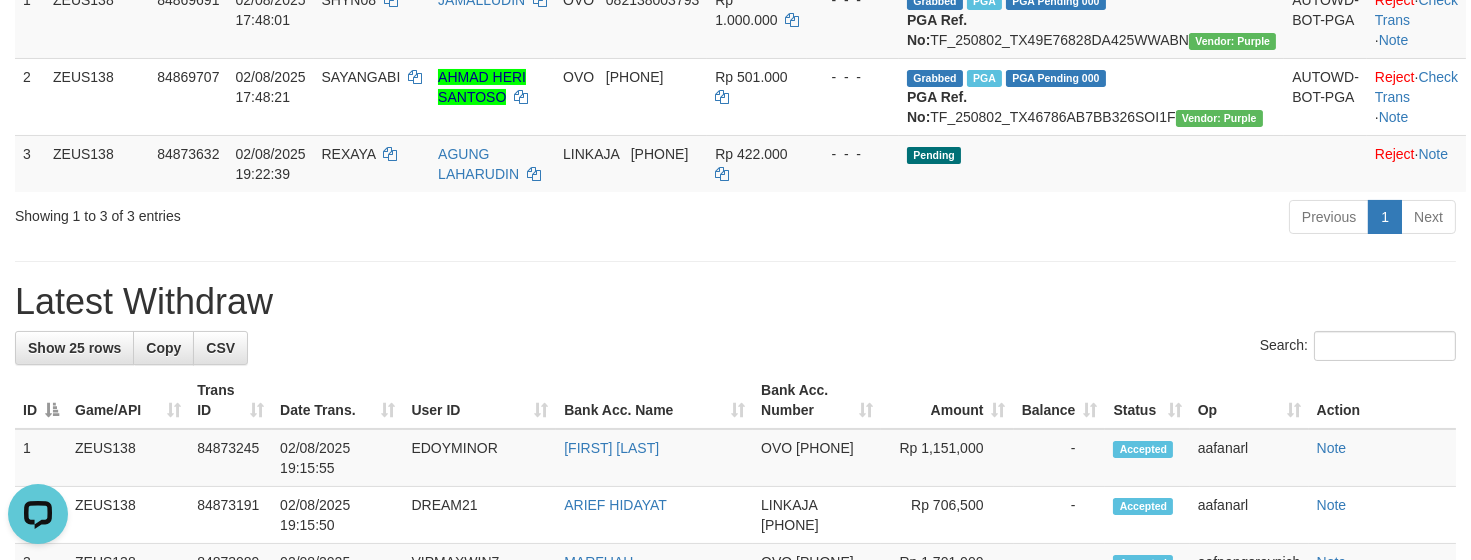scroll, scrollTop: 0, scrollLeft: 0, axis: both 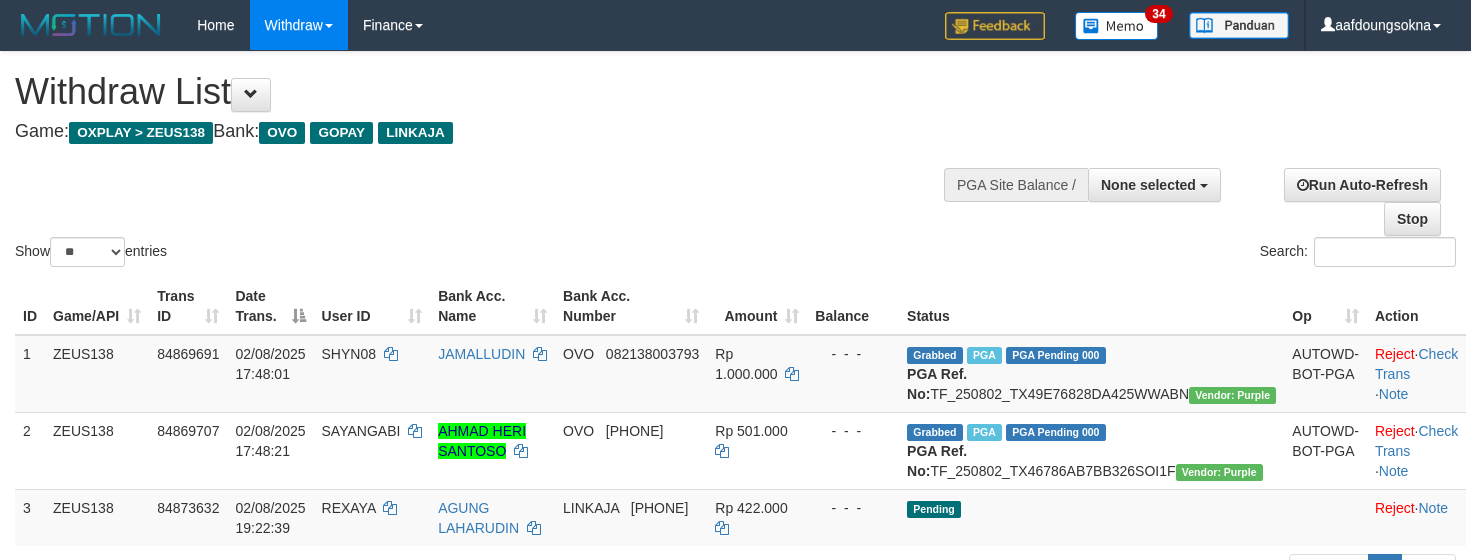select 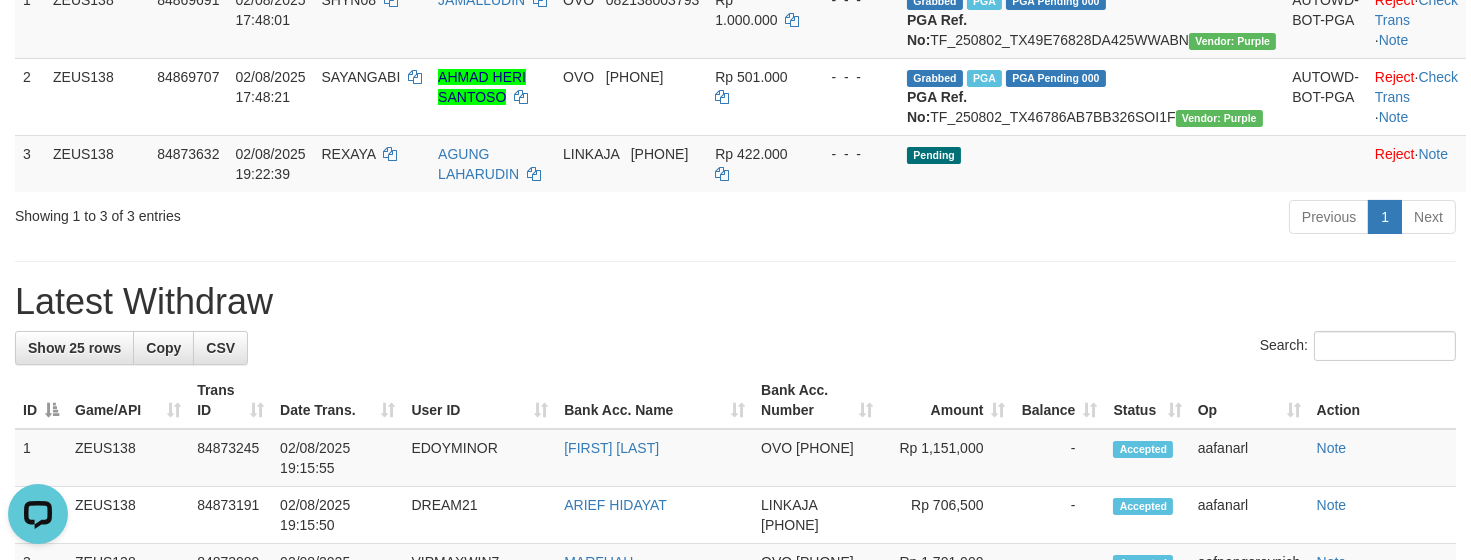 scroll, scrollTop: 0, scrollLeft: 0, axis: both 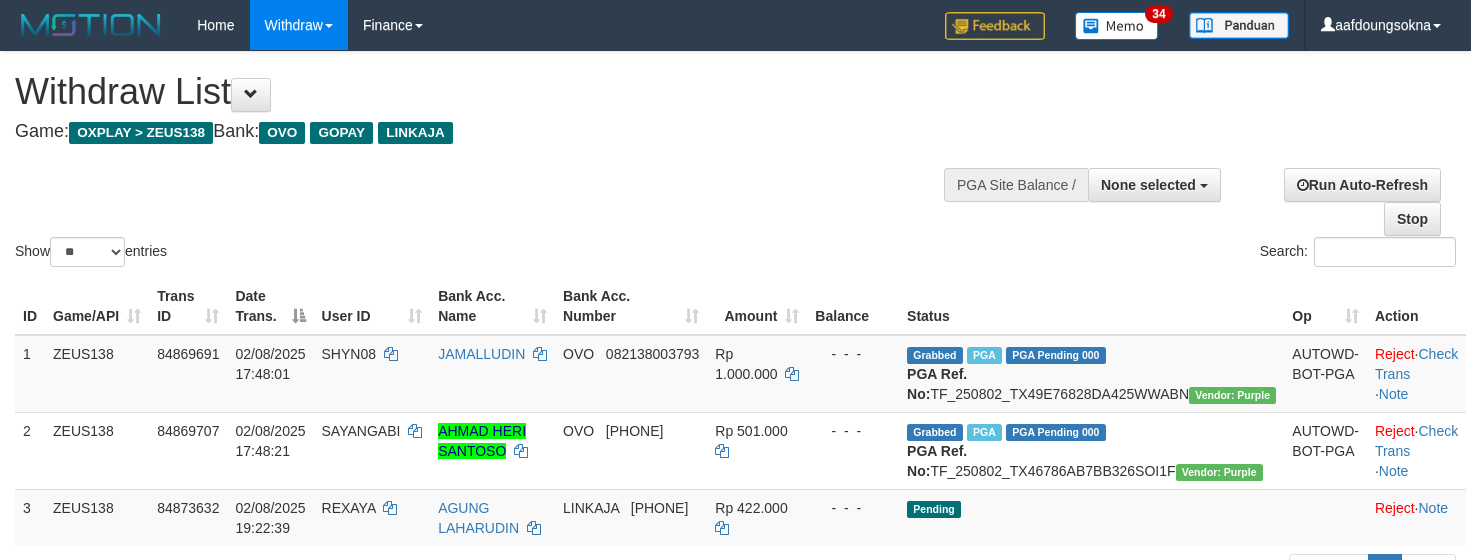 select 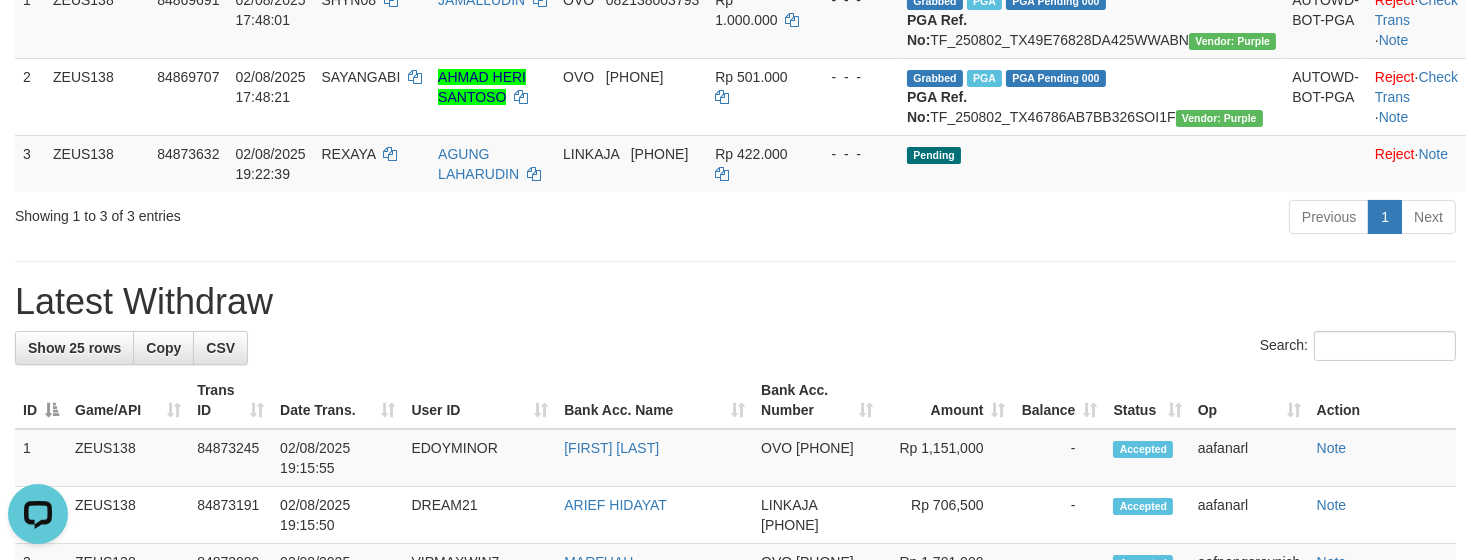 scroll, scrollTop: 0, scrollLeft: 0, axis: both 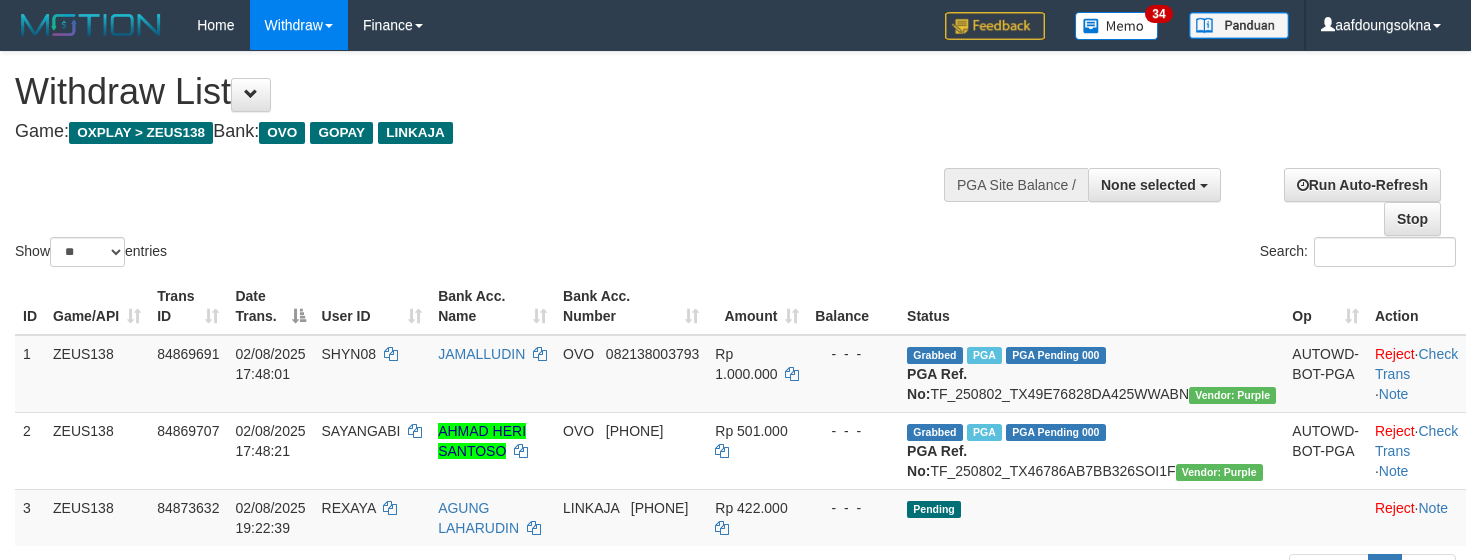 select 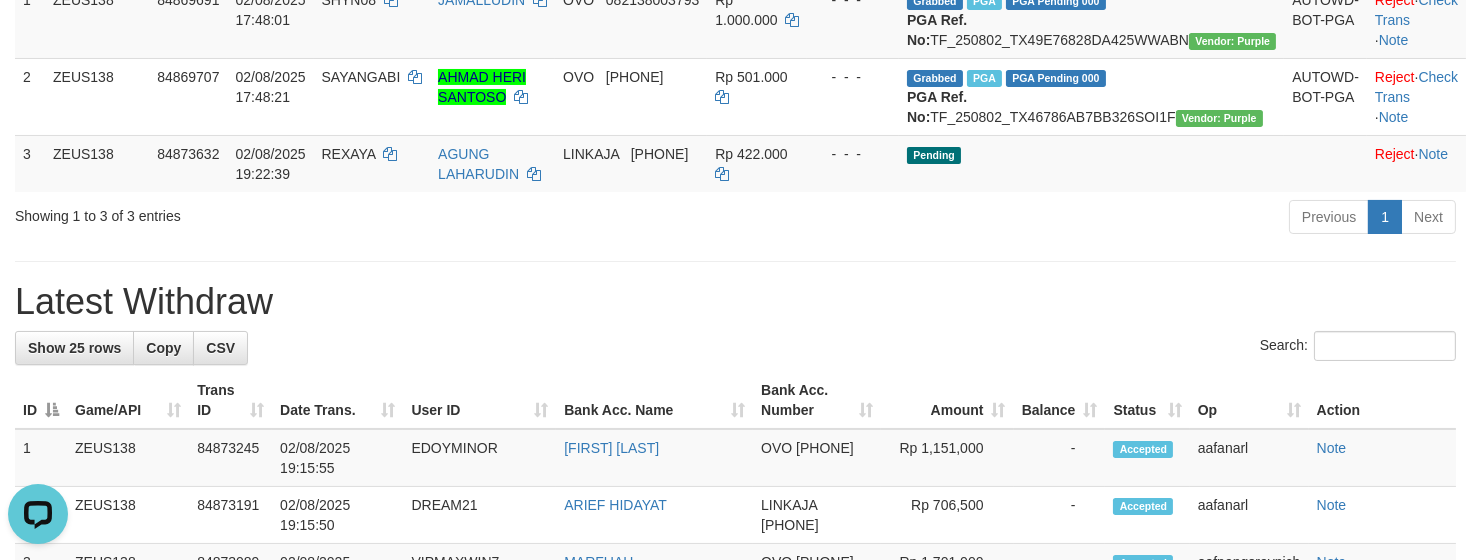 scroll, scrollTop: 0, scrollLeft: 0, axis: both 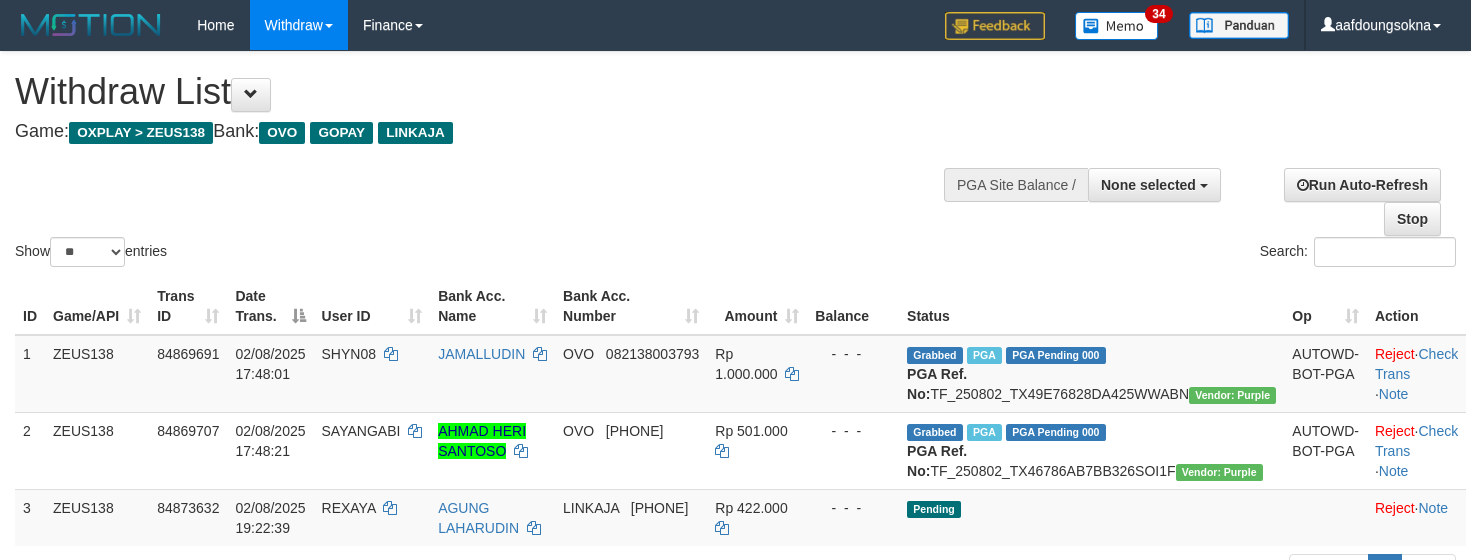 select 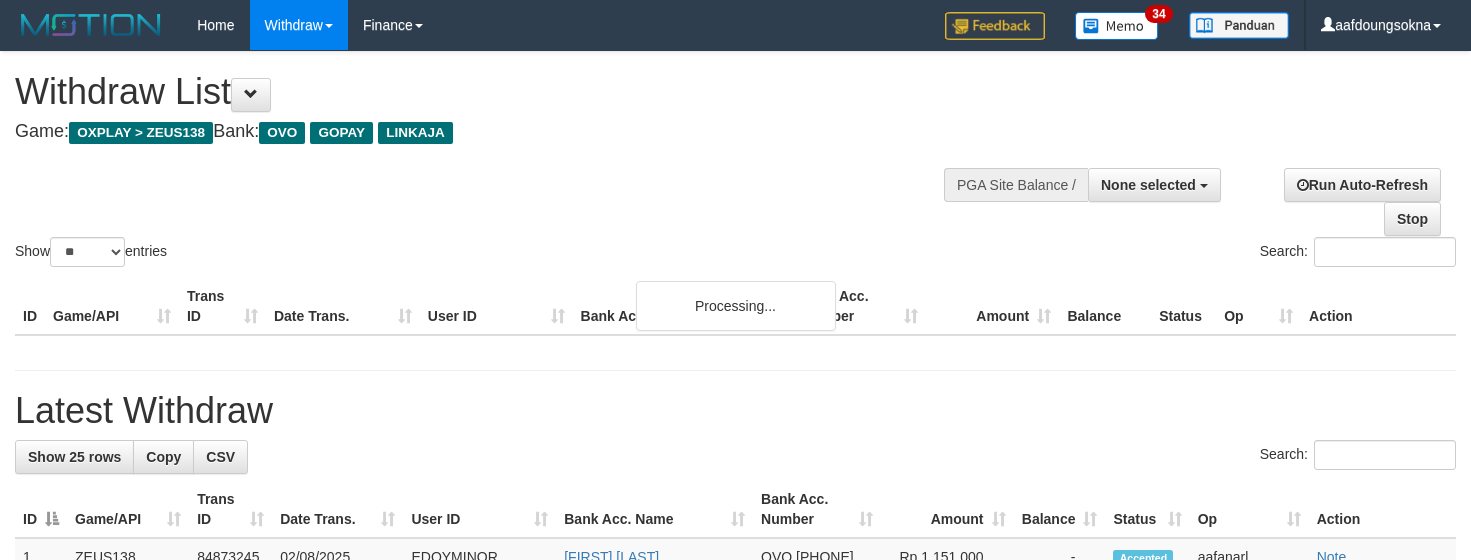 select 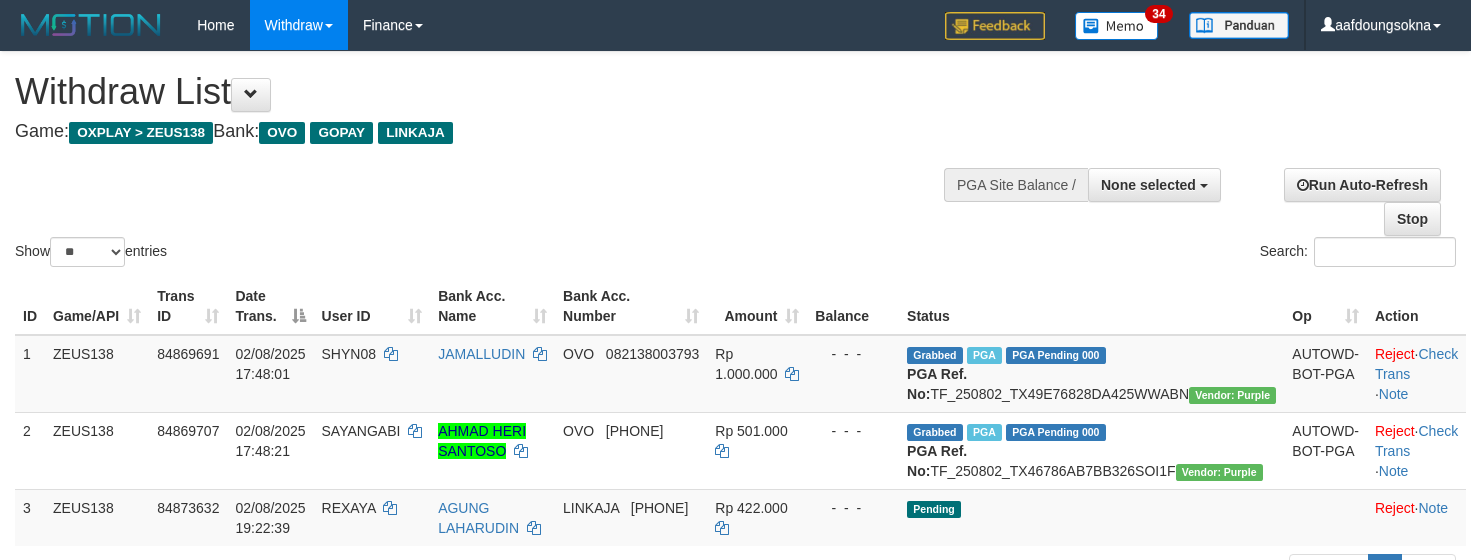 select 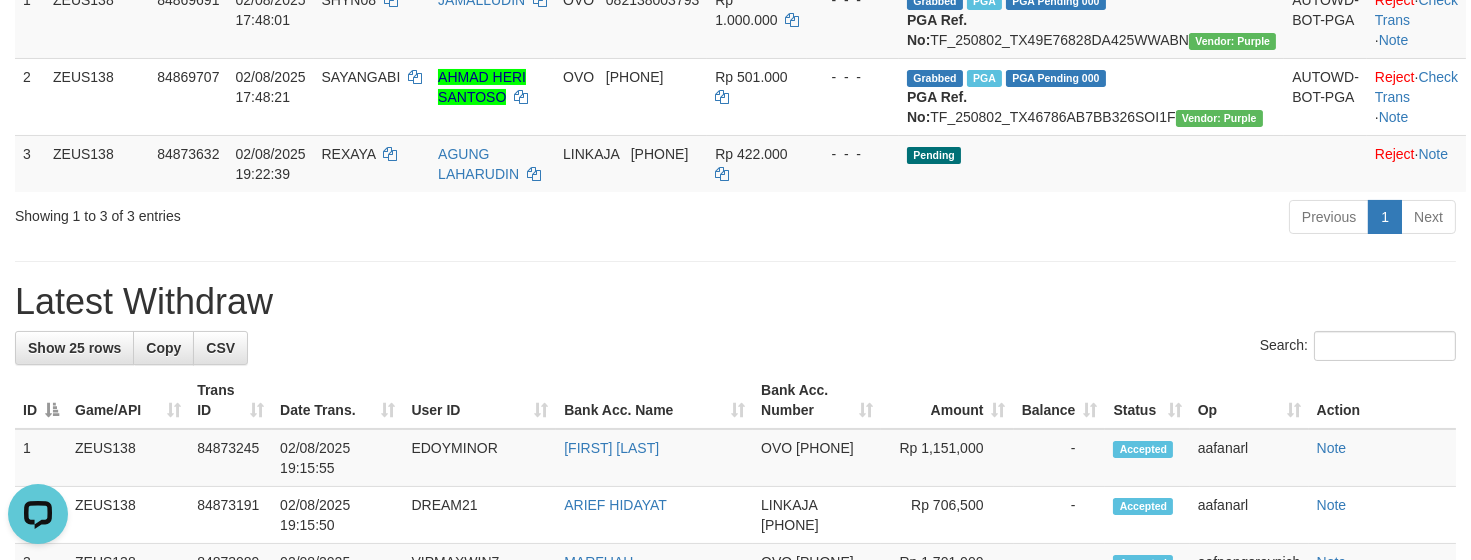 scroll, scrollTop: 0, scrollLeft: 0, axis: both 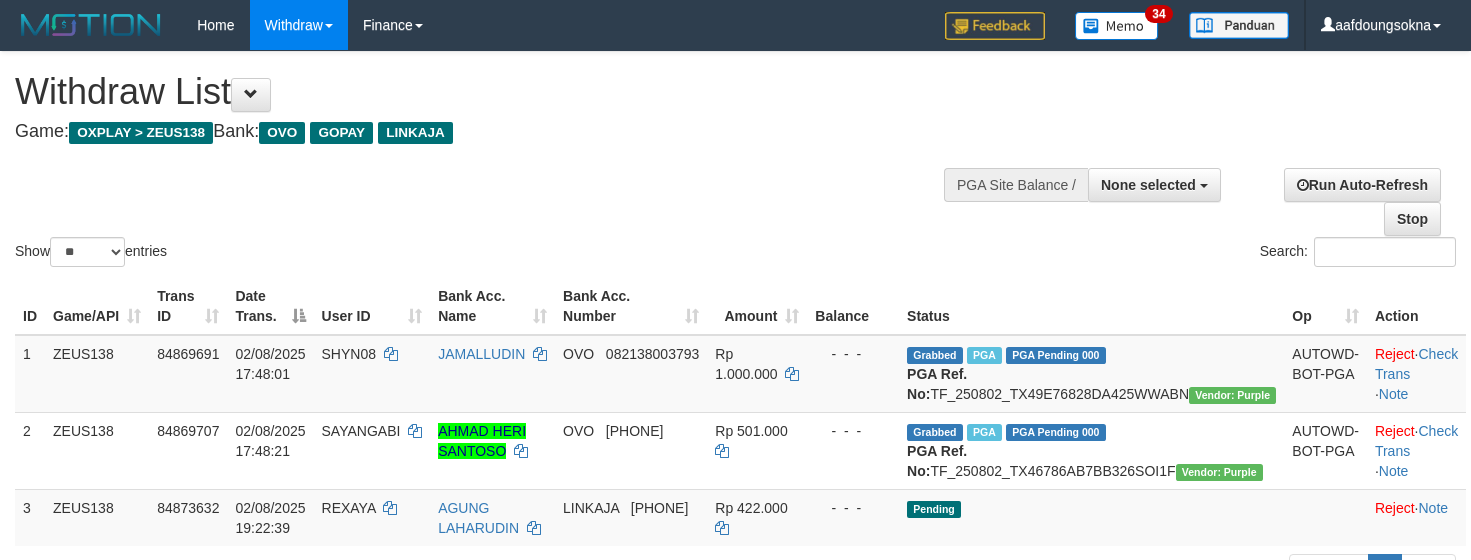 select 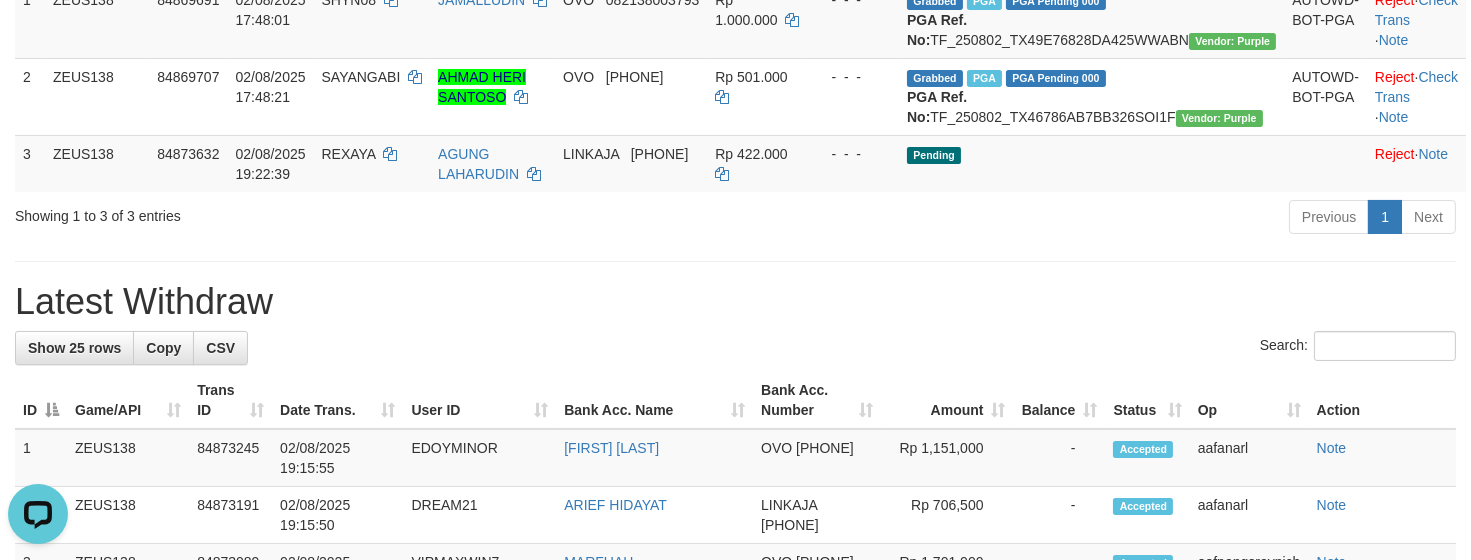 scroll, scrollTop: 0, scrollLeft: 0, axis: both 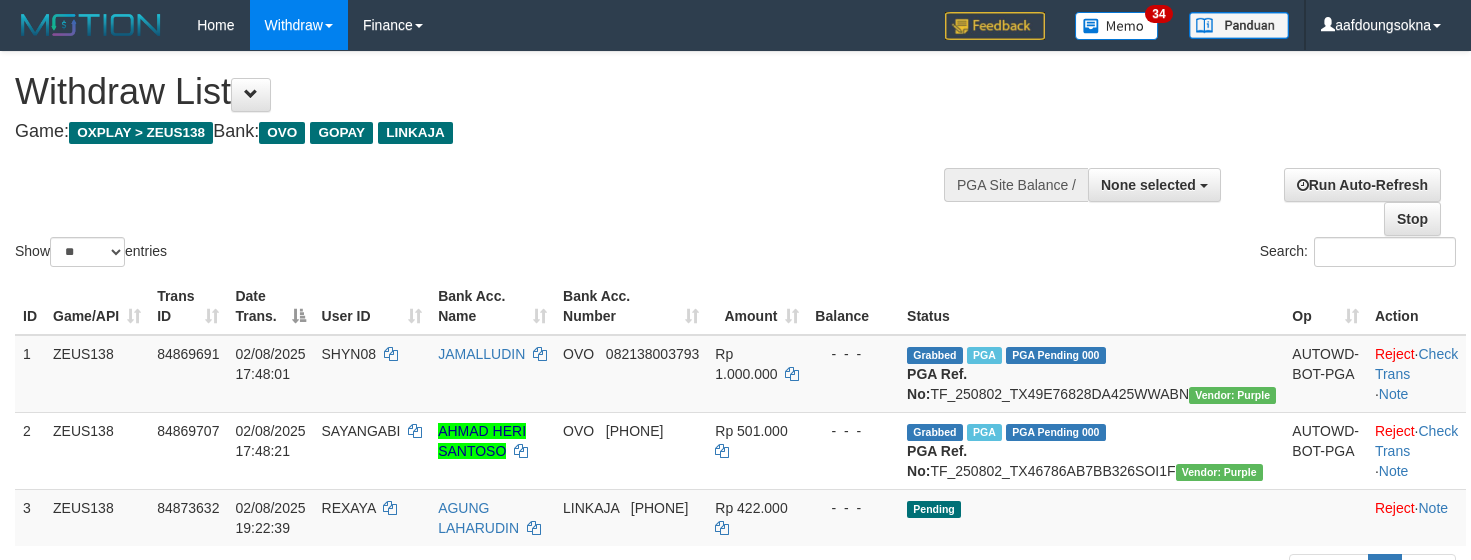 select 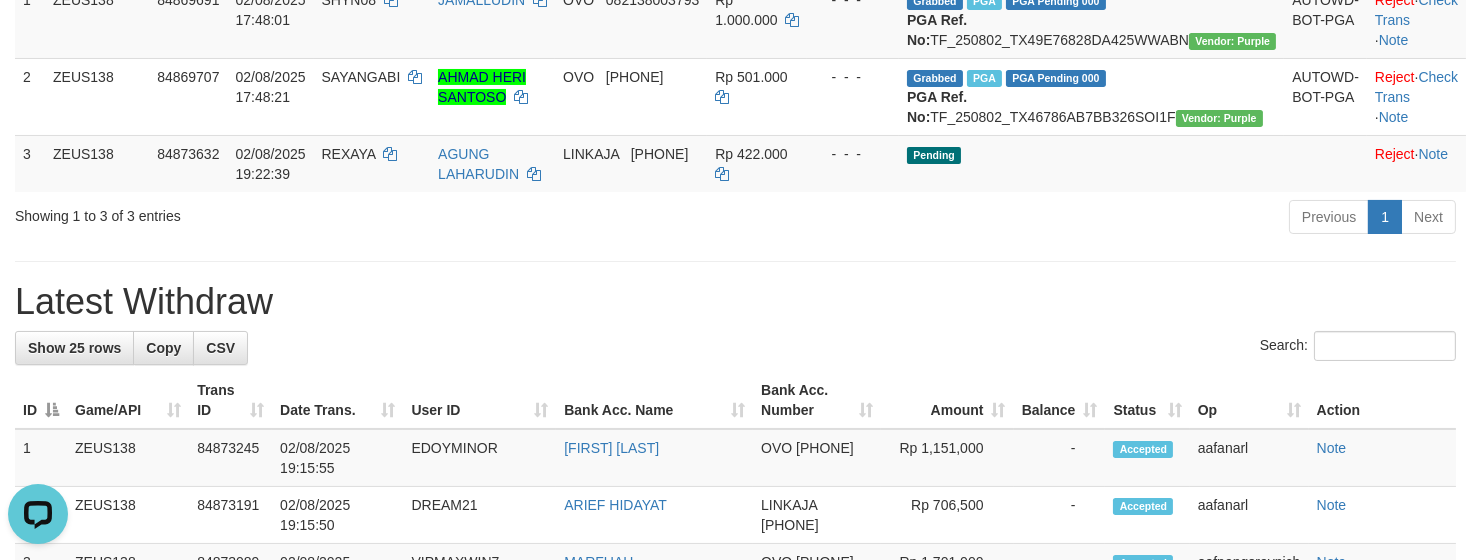 scroll, scrollTop: 0, scrollLeft: 0, axis: both 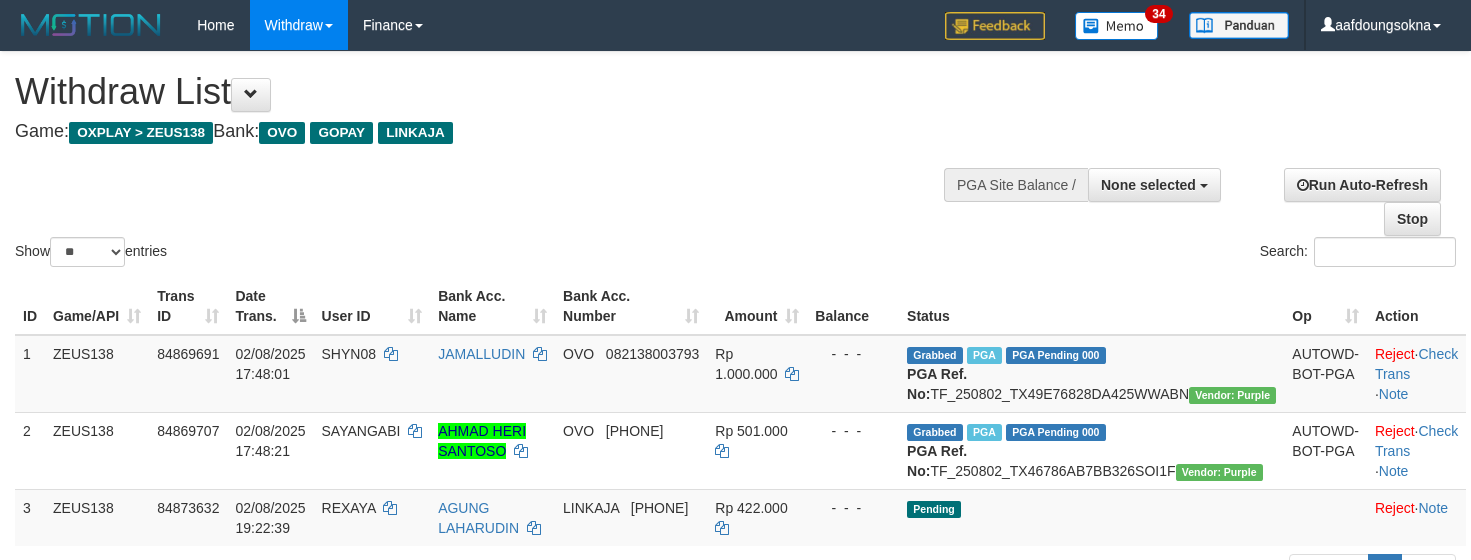 select 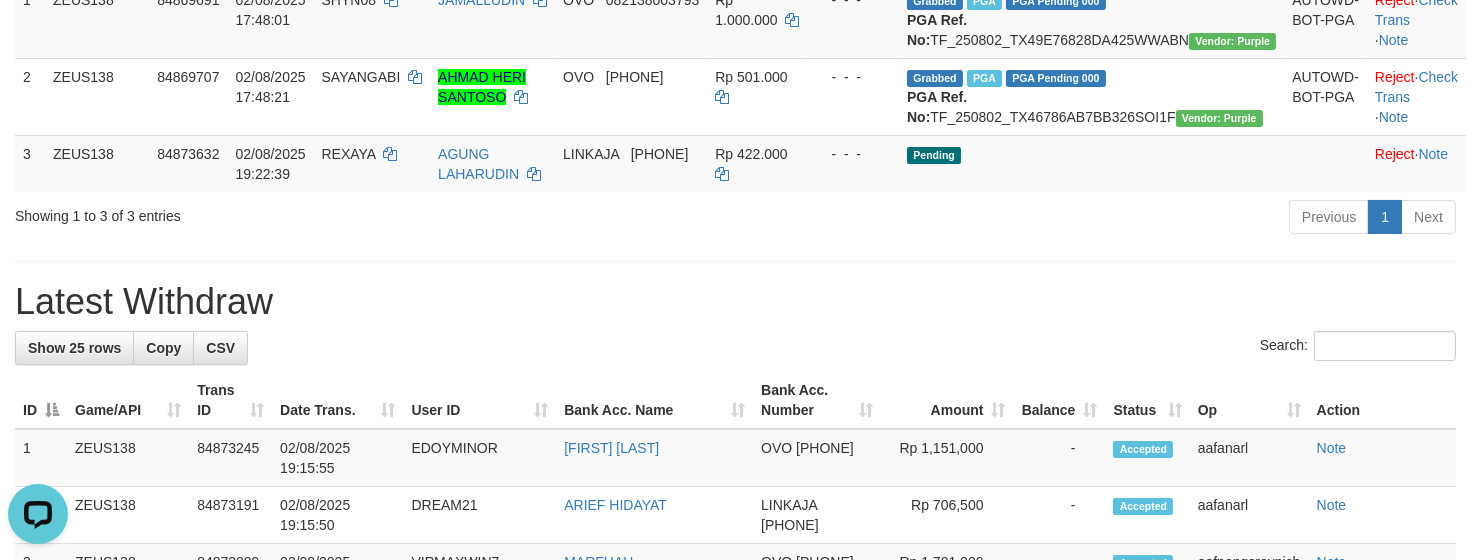scroll, scrollTop: 0, scrollLeft: 0, axis: both 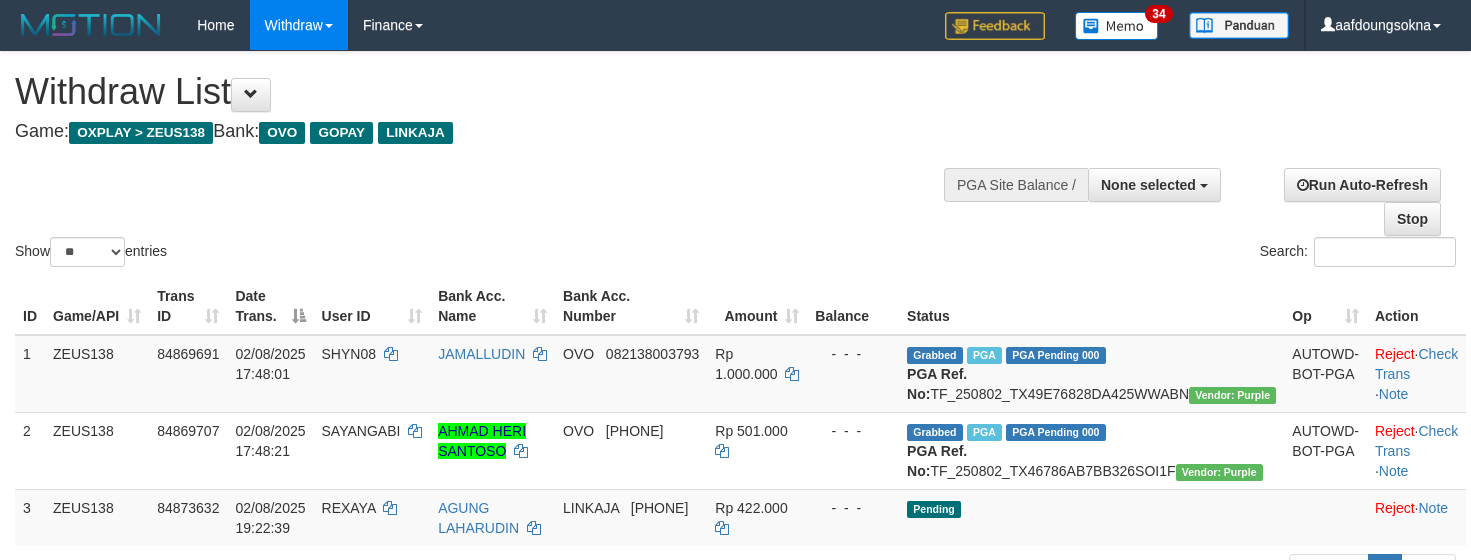 select 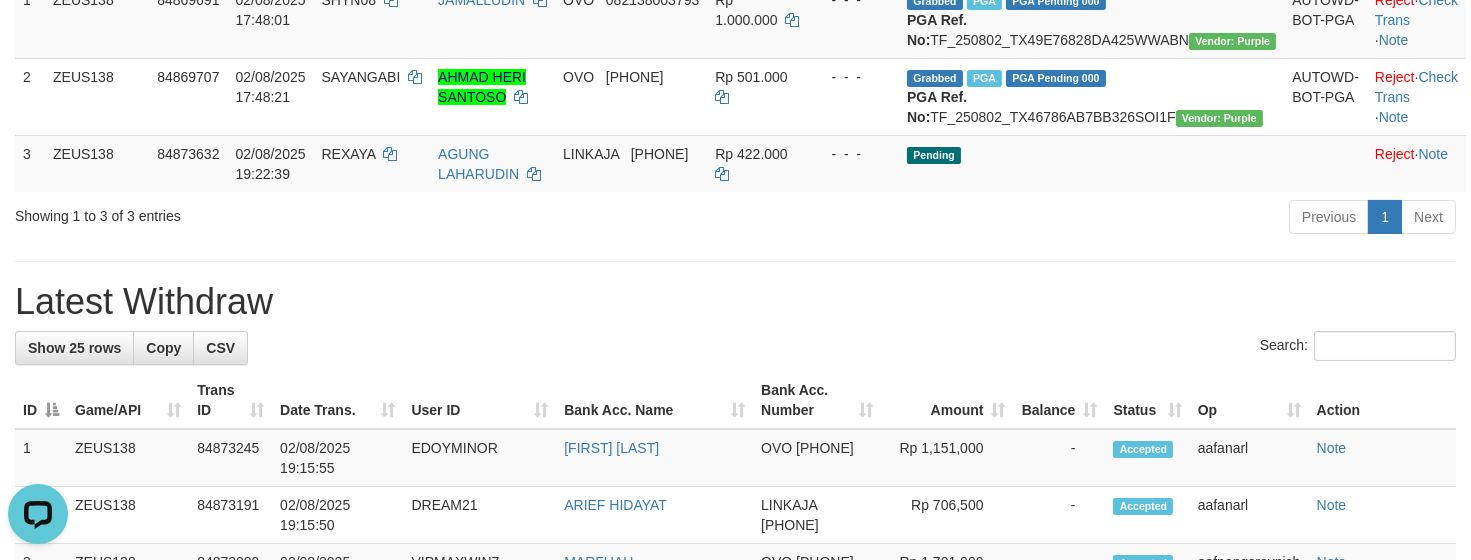scroll, scrollTop: 0, scrollLeft: 0, axis: both 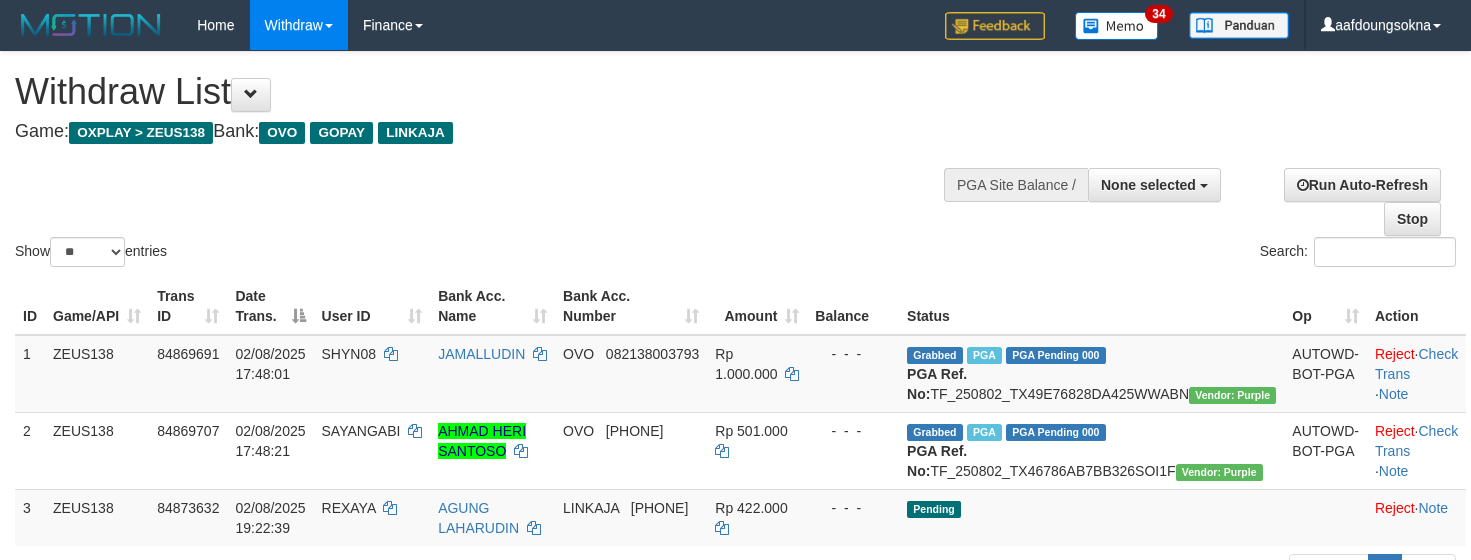select 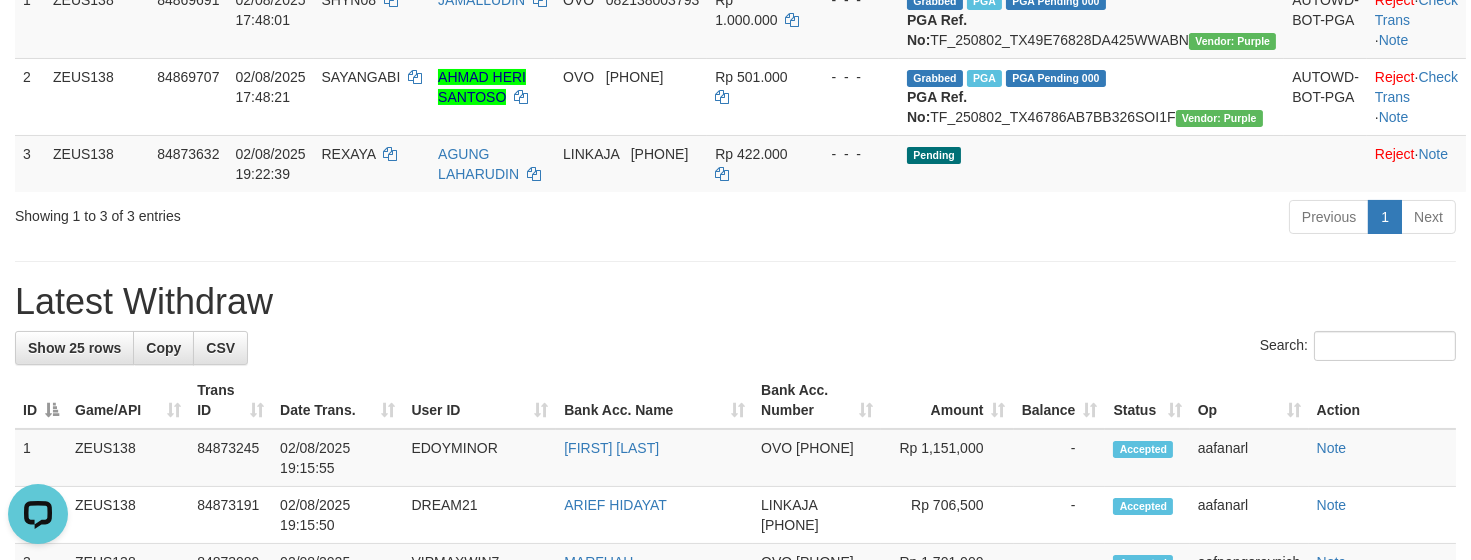 scroll, scrollTop: 0, scrollLeft: 0, axis: both 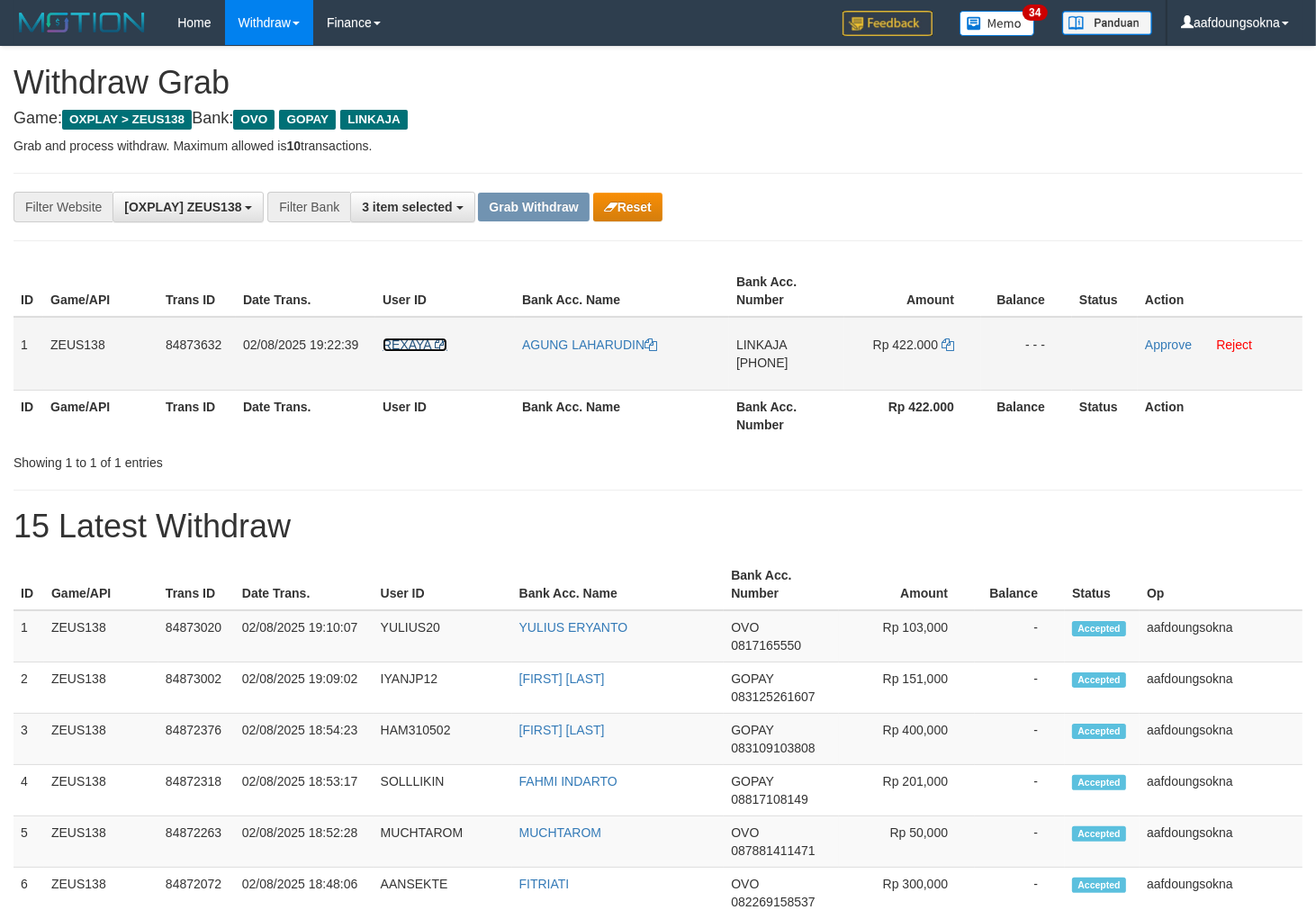 click on "REXAYA" at bounding box center (407, 345) 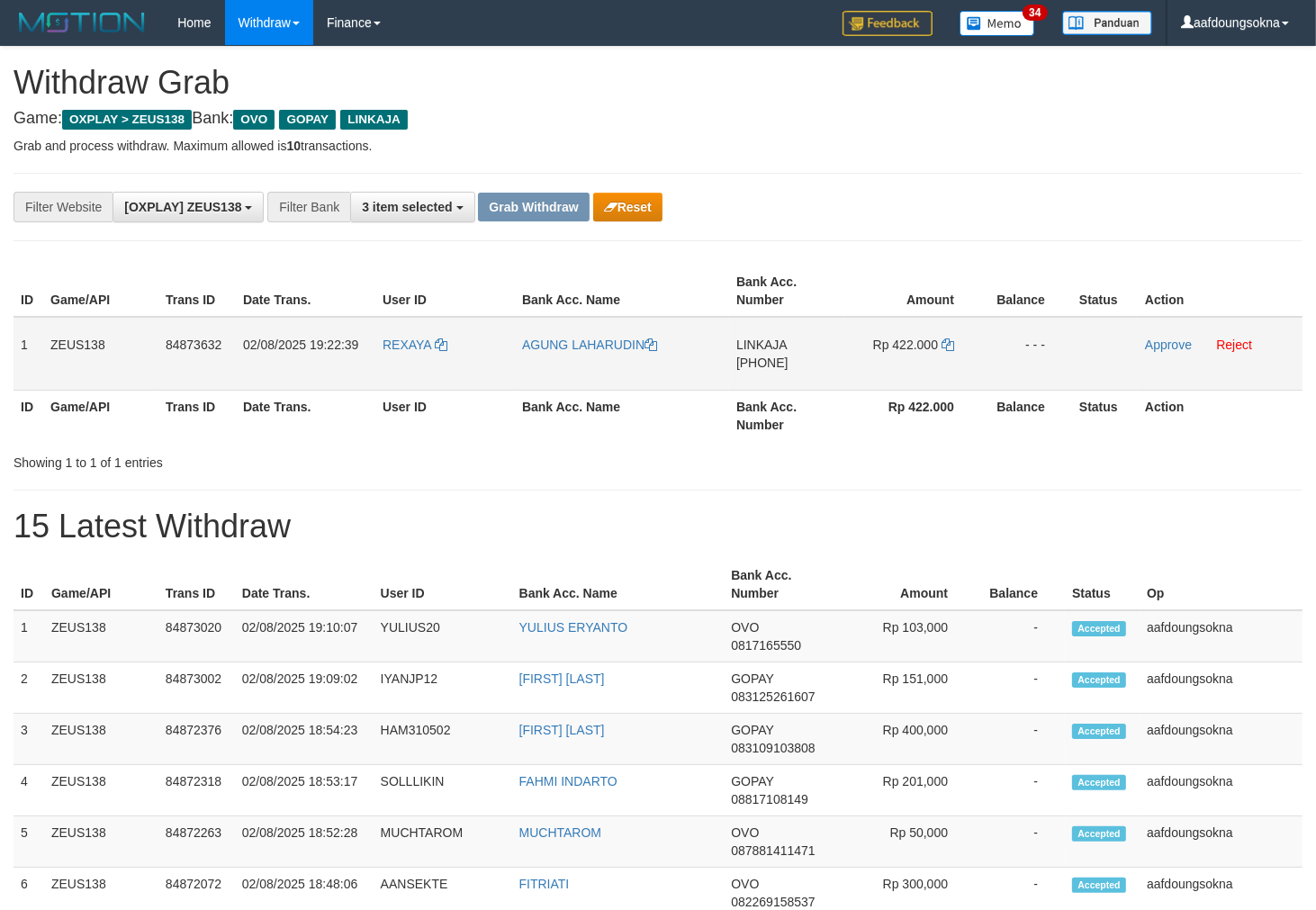 click on "REXAYA" at bounding box center (445, 354) 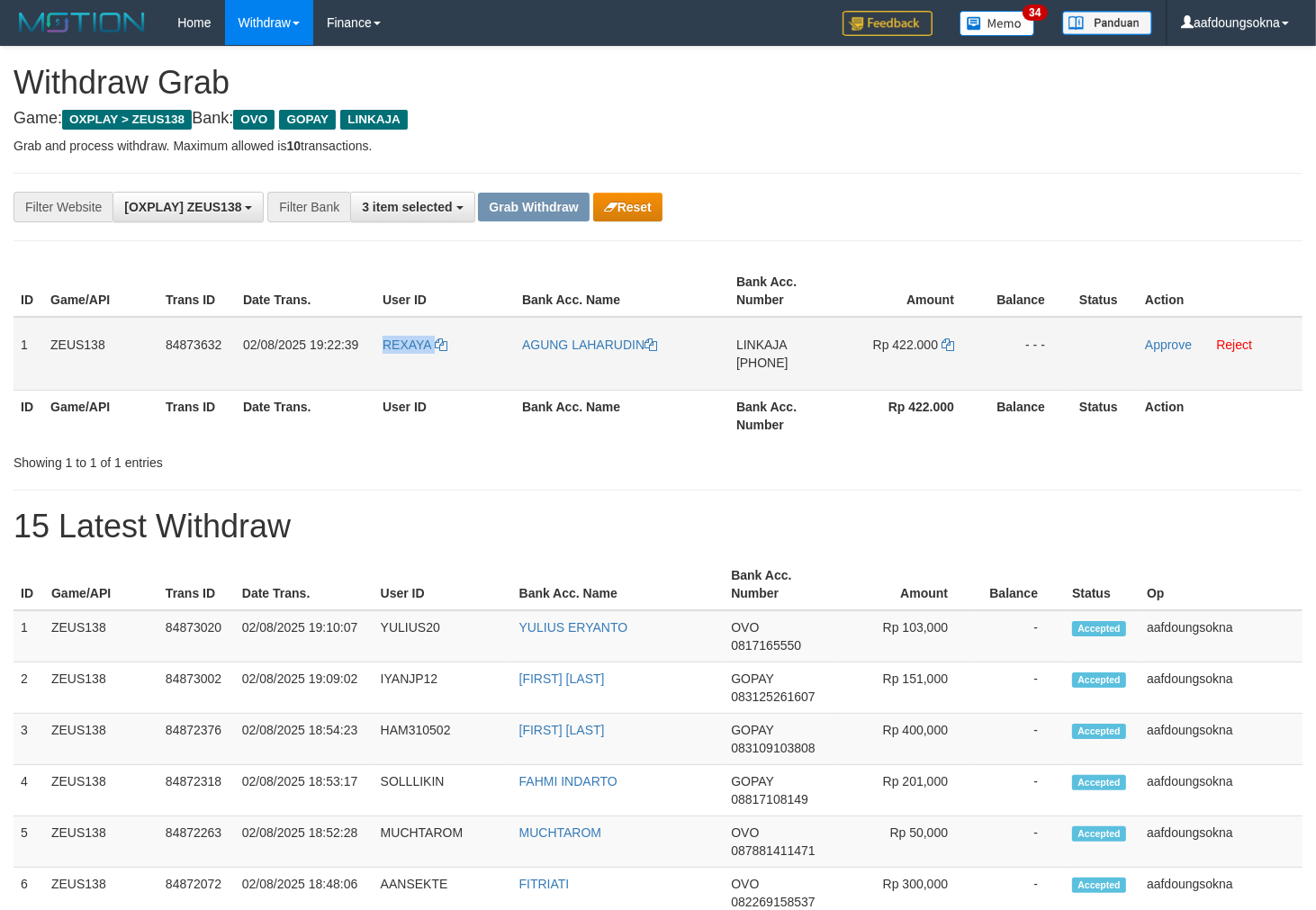 copy on "REXAYA" 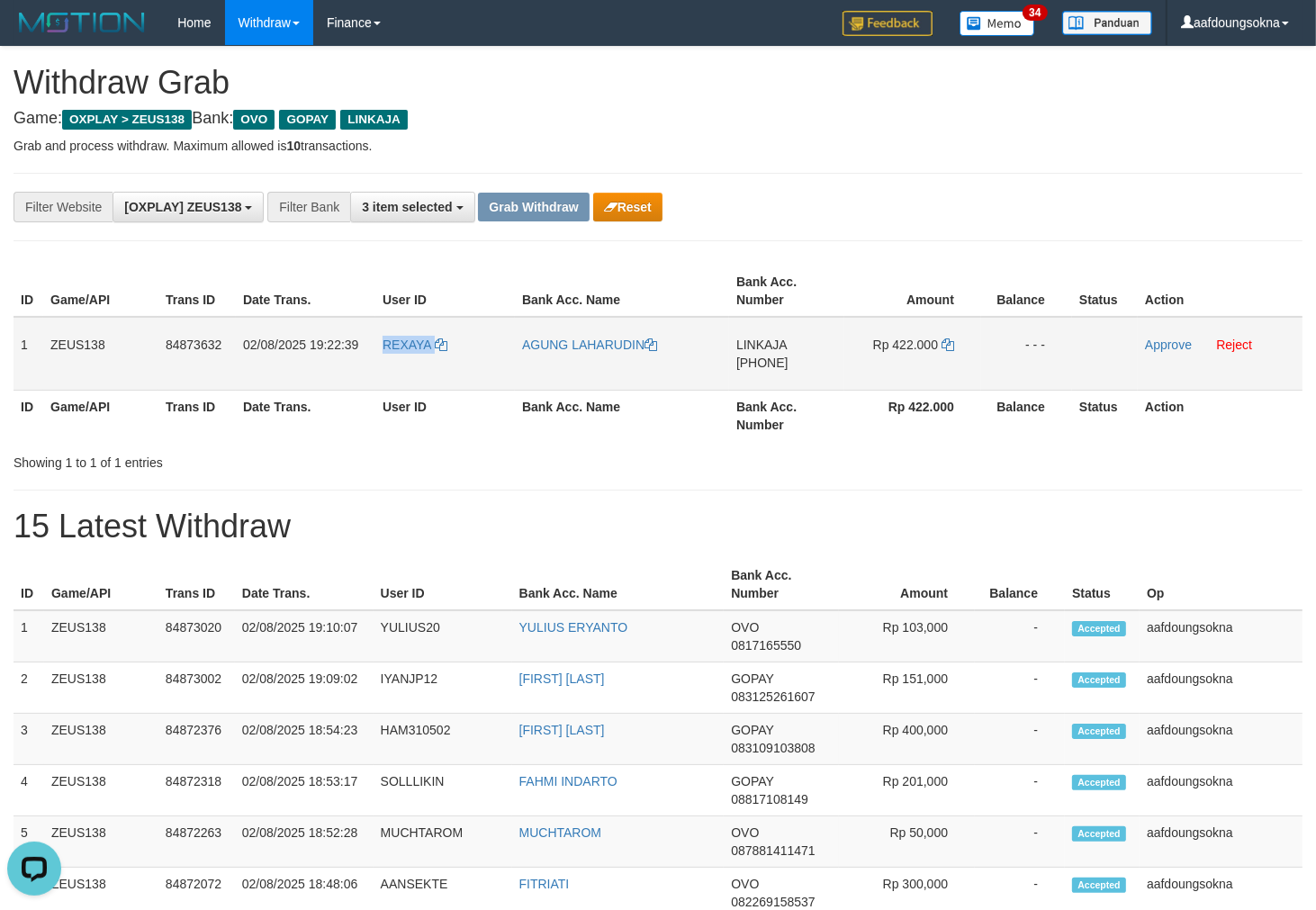 scroll, scrollTop: 0, scrollLeft: 0, axis: both 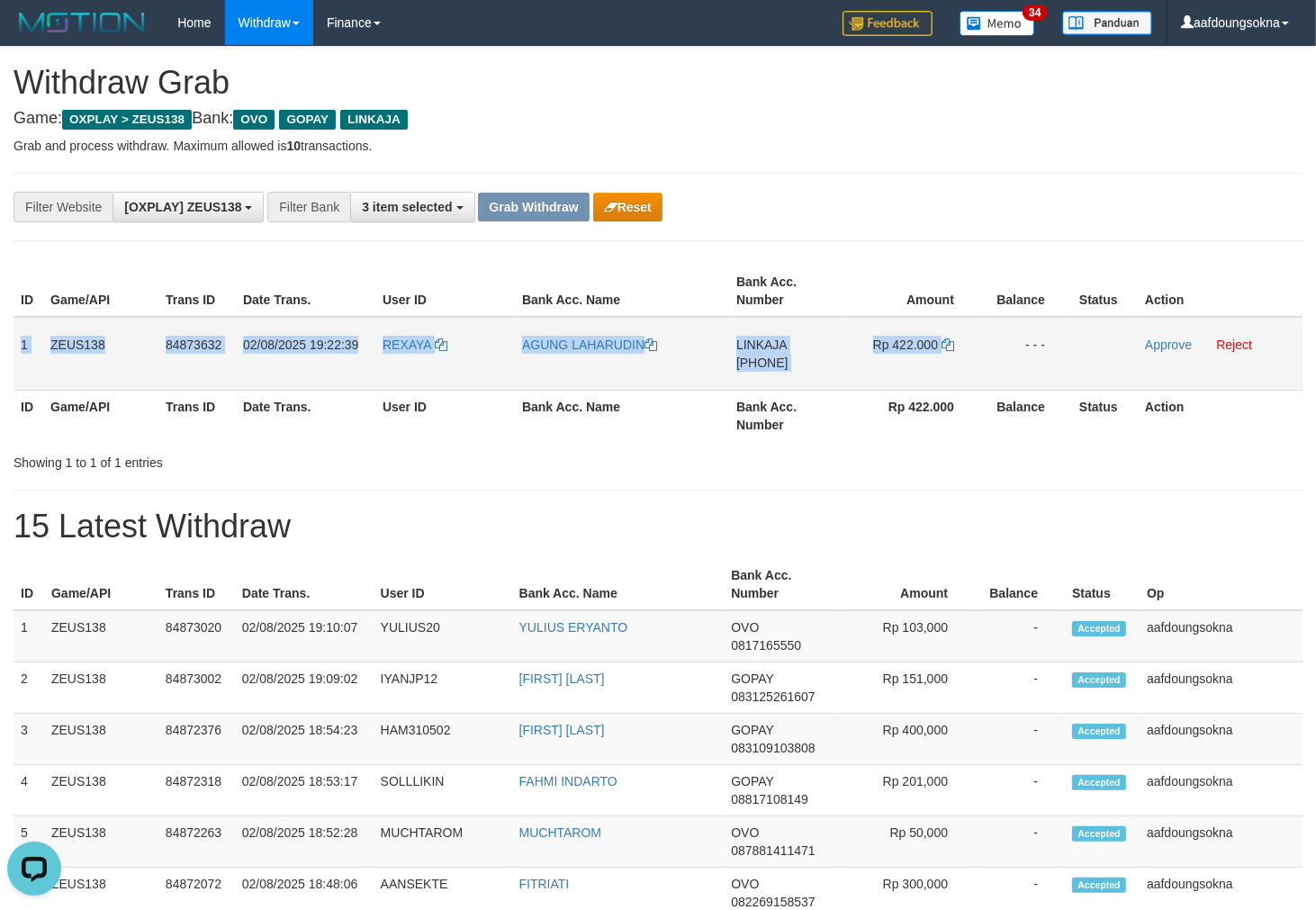 copy on "1
ZEUS138
84873632
02/08/2025 19:22:39
REXAYA
AGUNG LAHARUDIN
LINKAJA
081324451234
Rp 422.000" 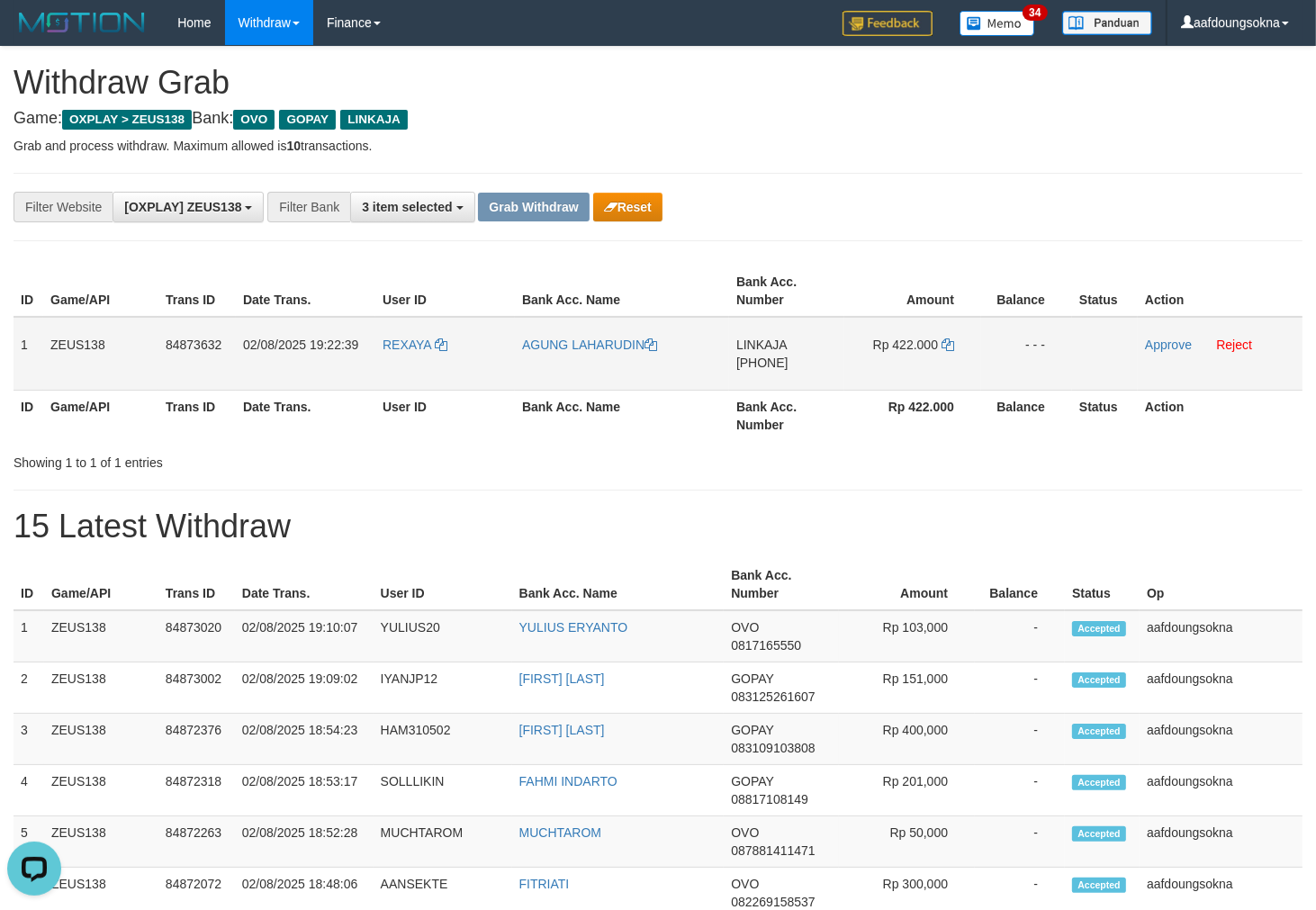 click on "LINKAJA
081324451234" at bounding box center [787, 354] 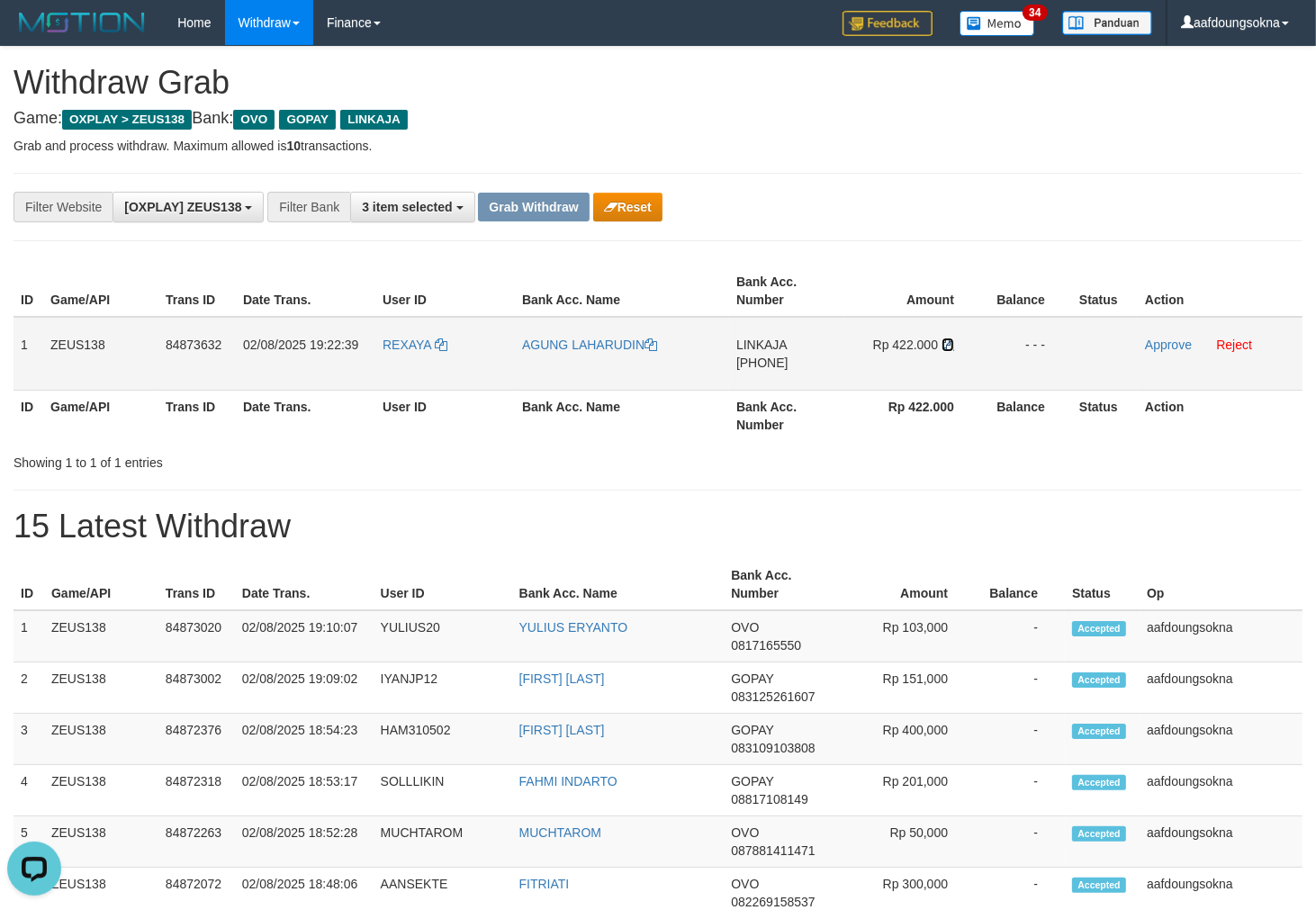 click at bounding box center (948, 345) 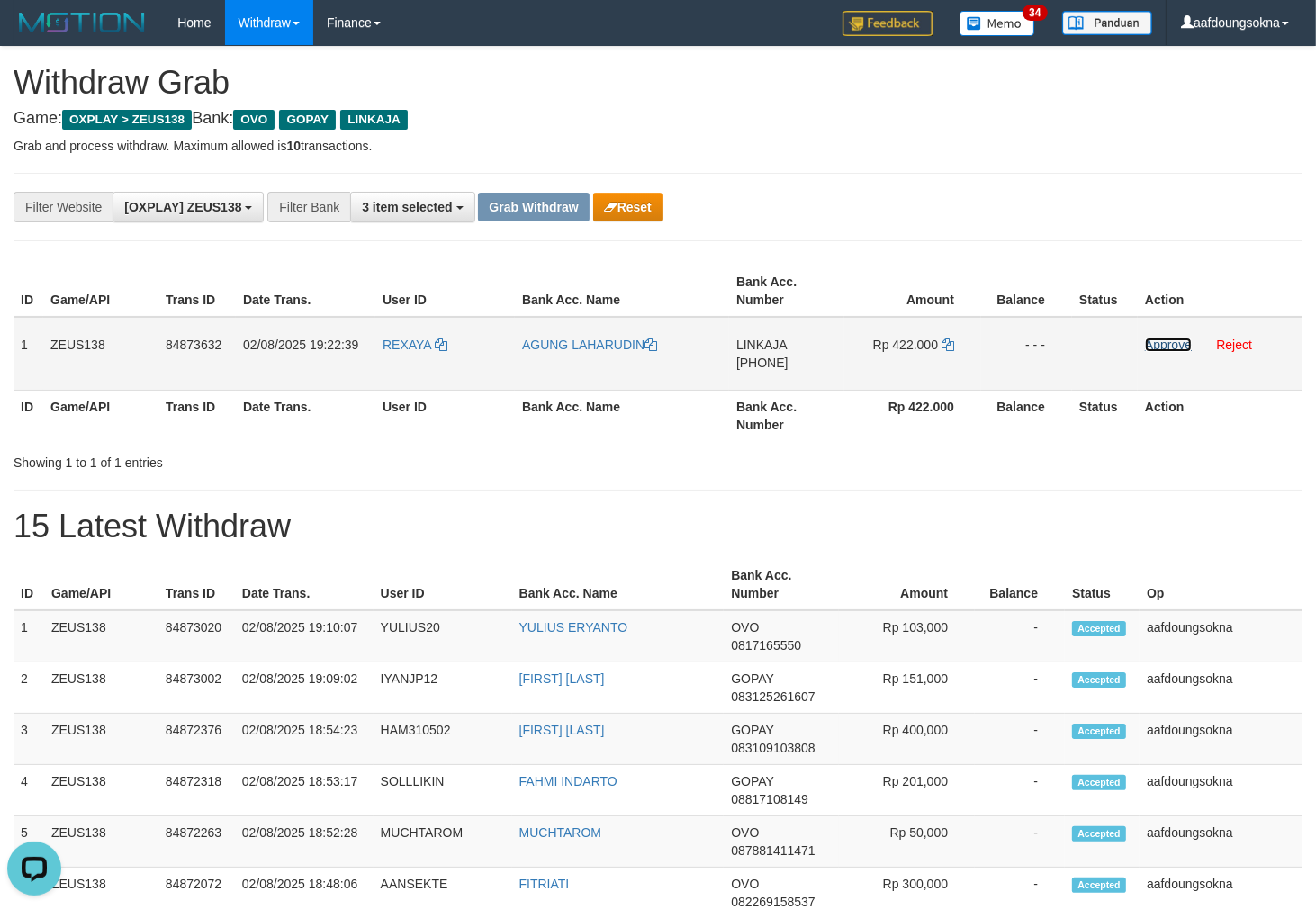 click on "Approve" at bounding box center (1168, 345) 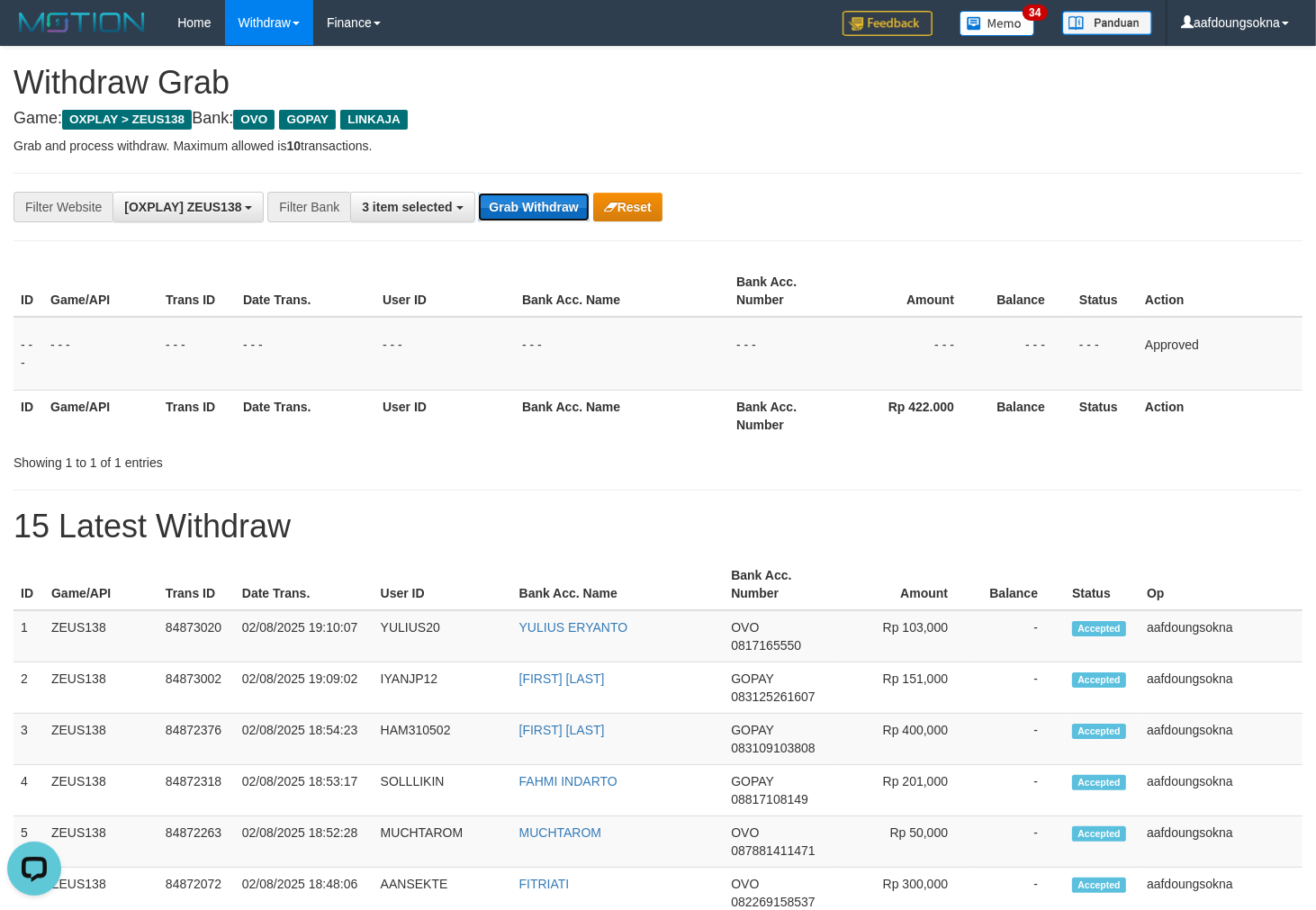 click on "Grab Withdraw" at bounding box center (533, 207) 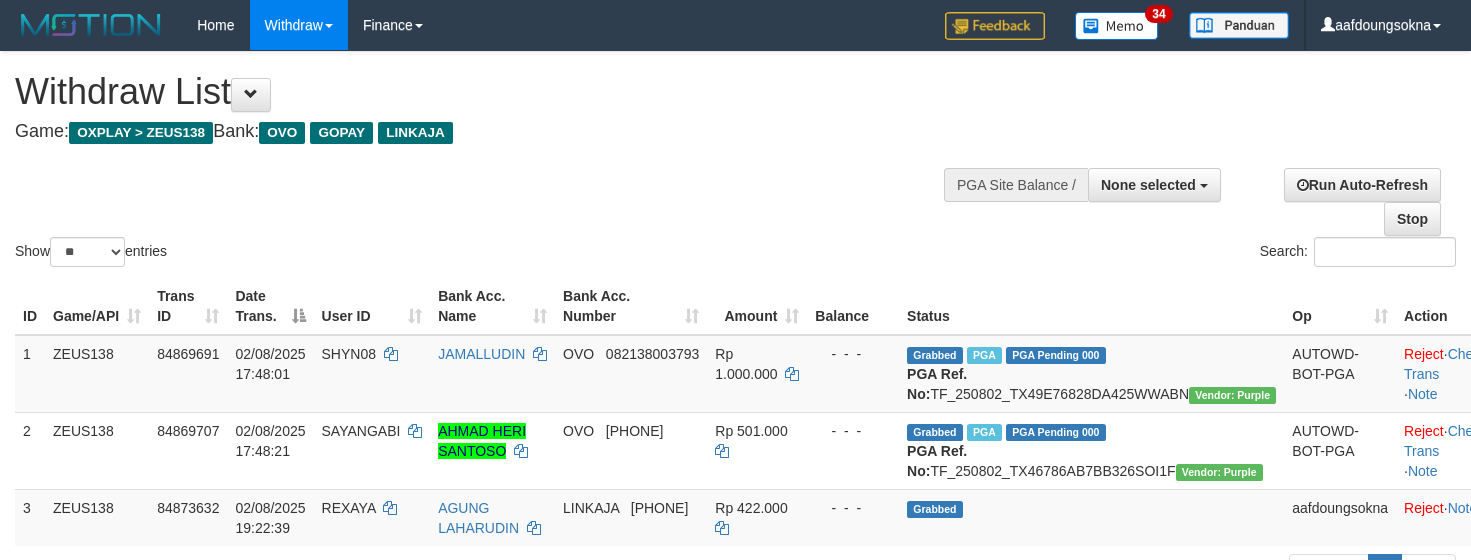 select 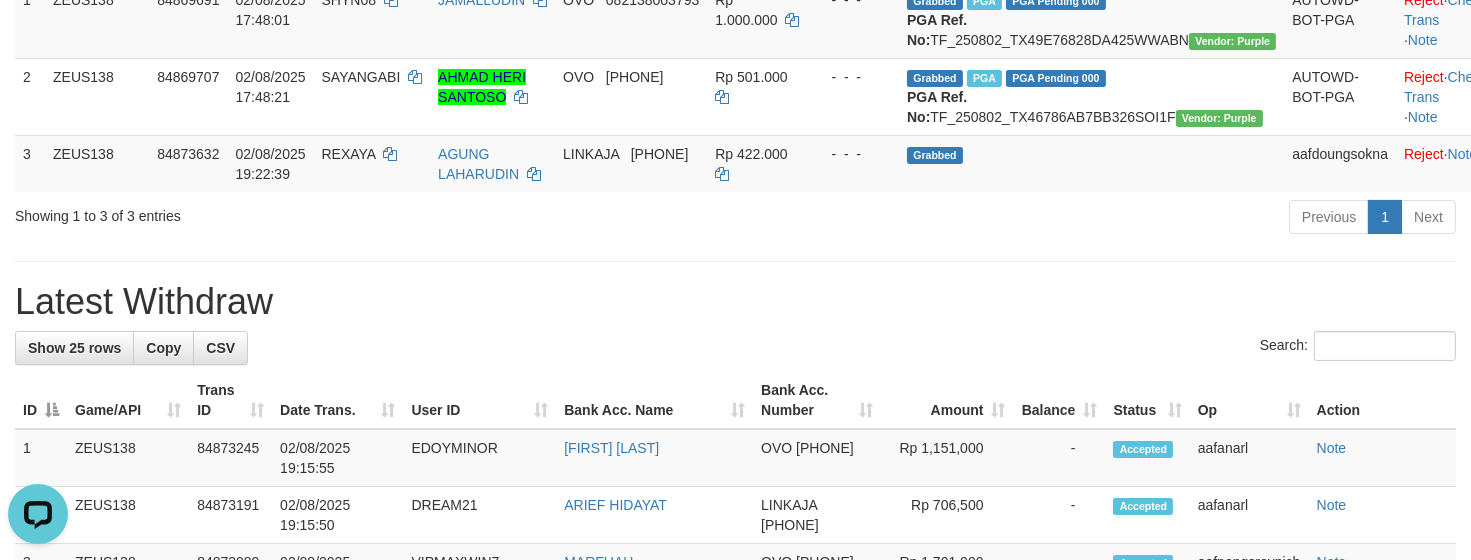 scroll, scrollTop: 0, scrollLeft: 0, axis: both 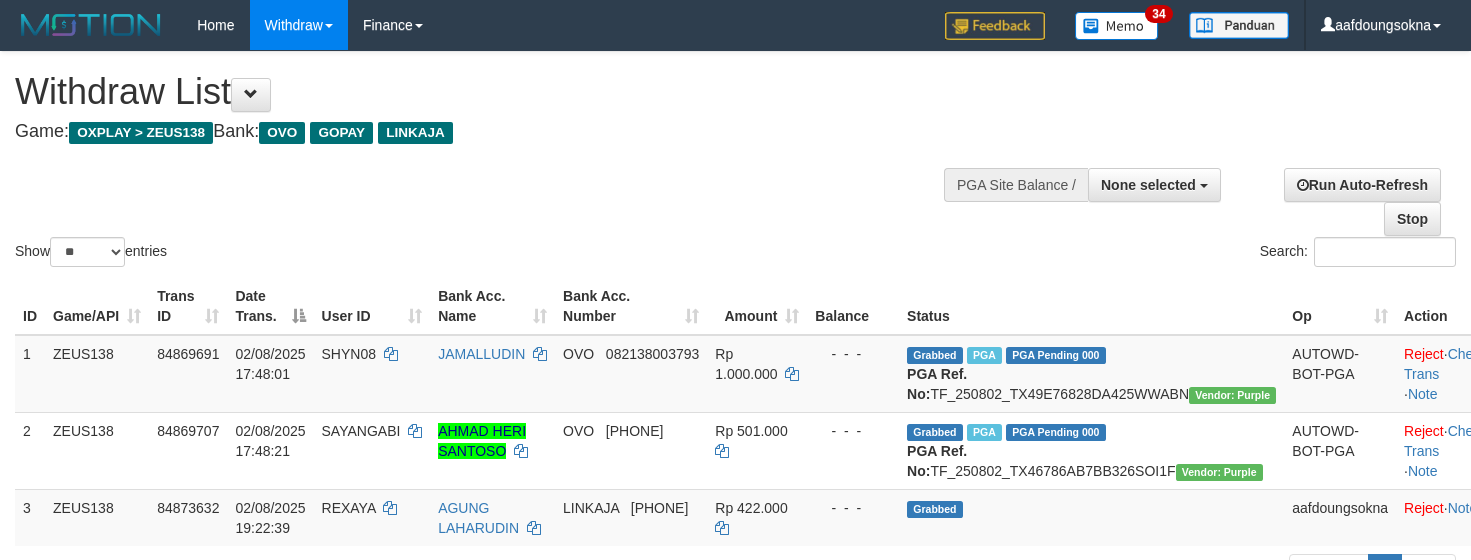 select 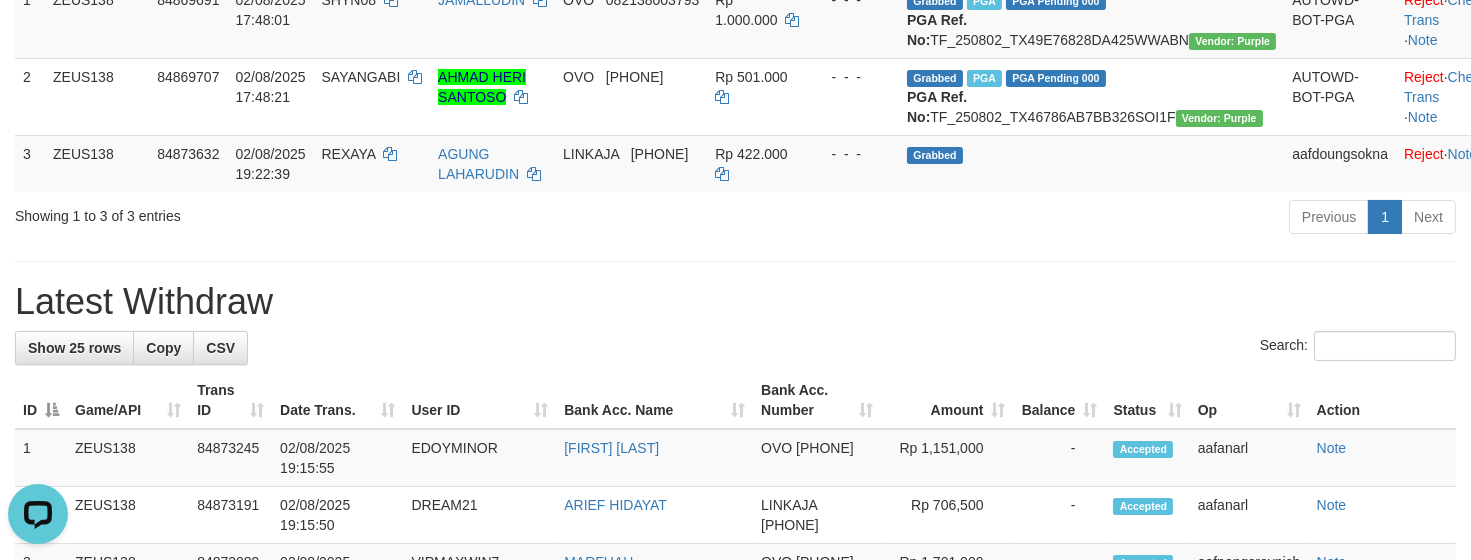 scroll, scrollTop: 0, scrollLeft: 0, axis: both 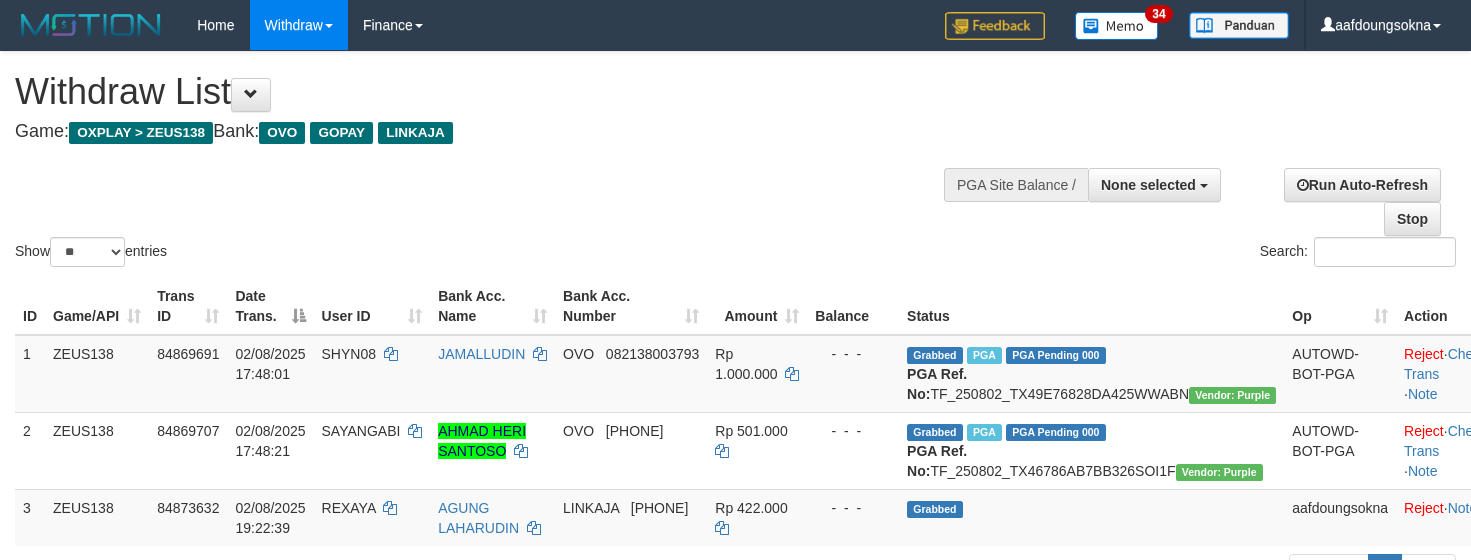select 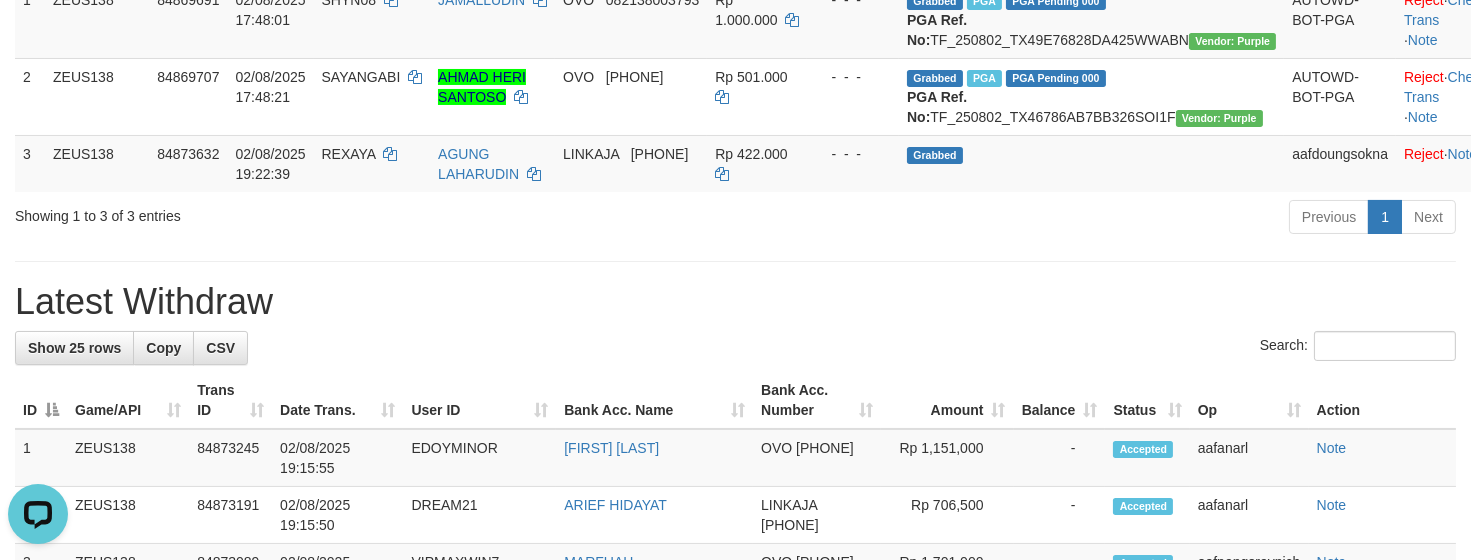 scroll, scrollTop: 0, scrollLeft: 0, axis: both 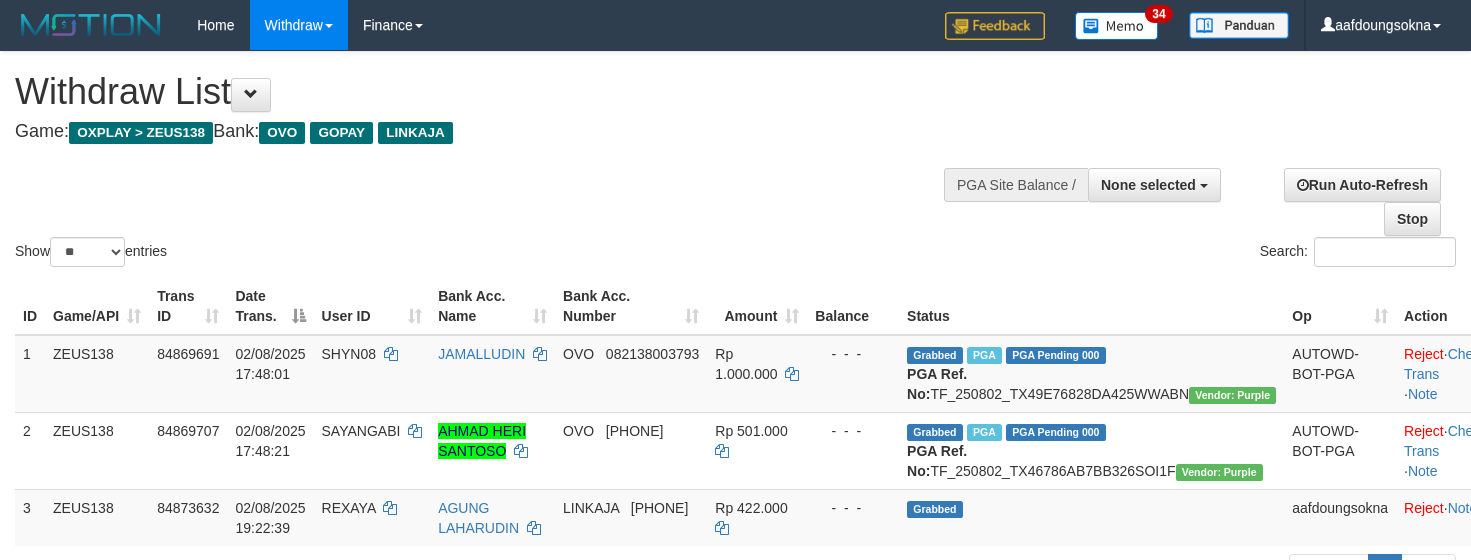 select 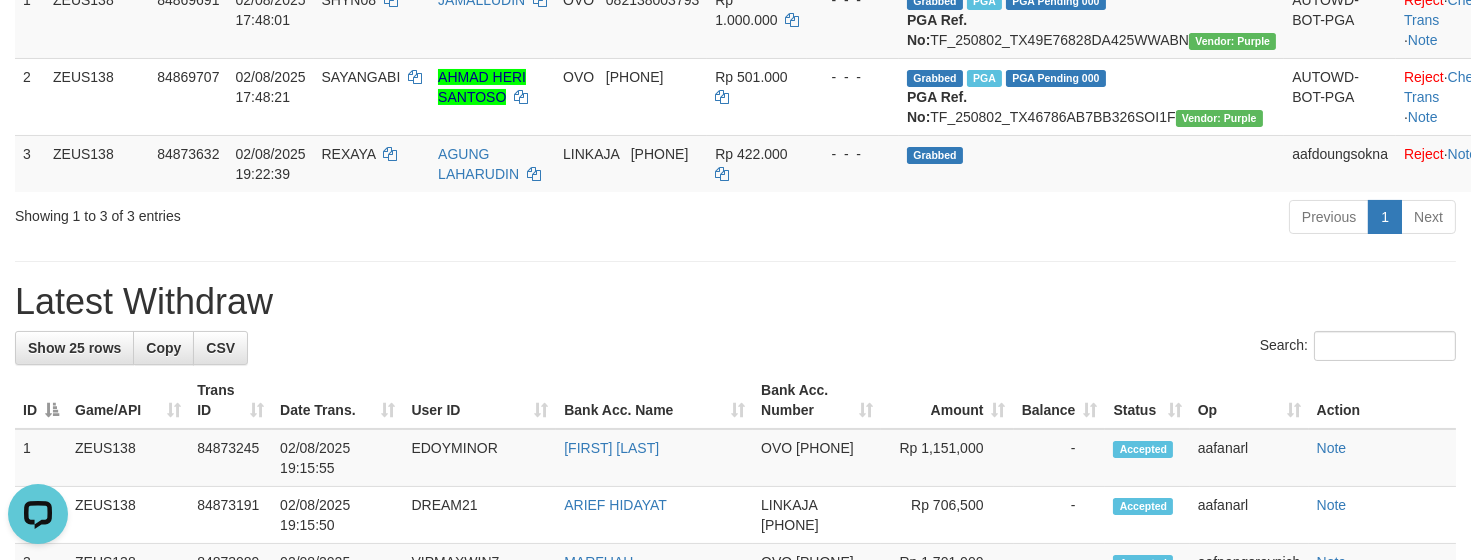 scroll, scrollTop: 0, scrollLeft: 0, axis: both 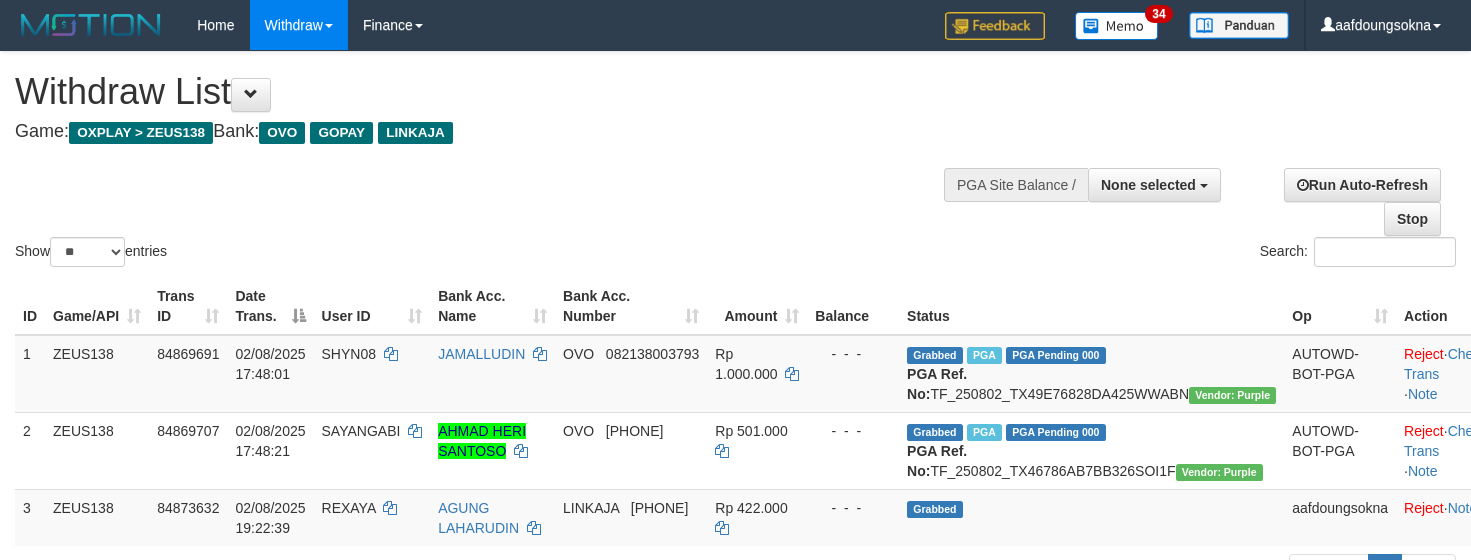 select 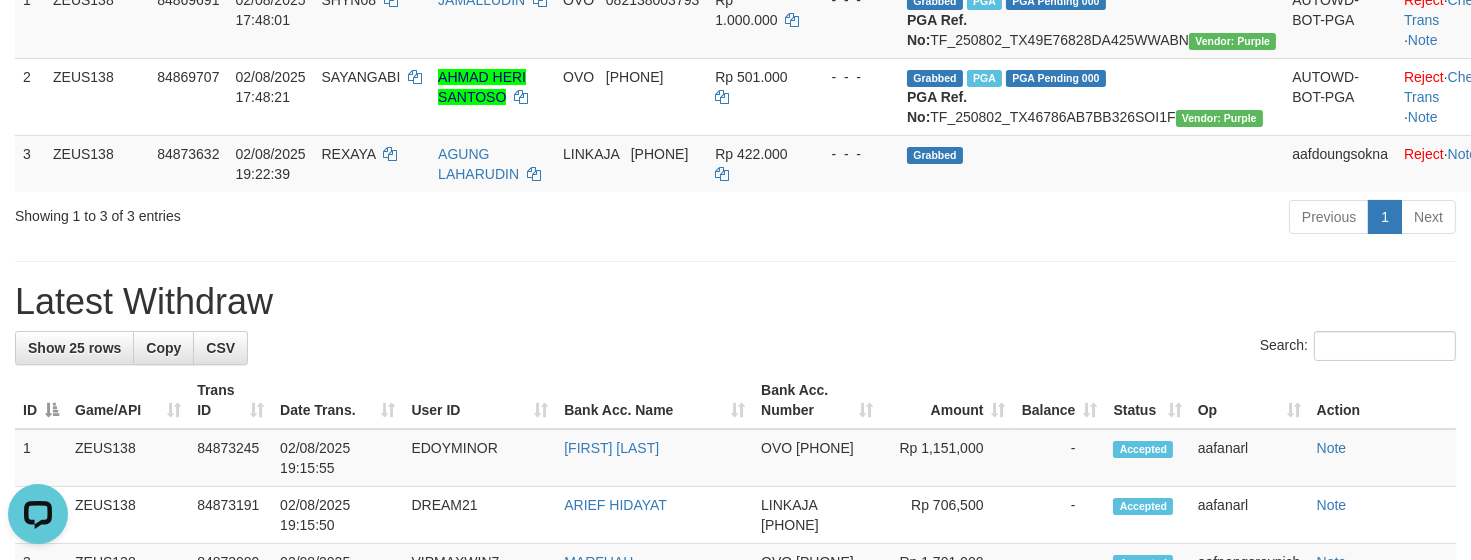 scroll, scrollTop: 0, scrollLeft: 0, axis: both 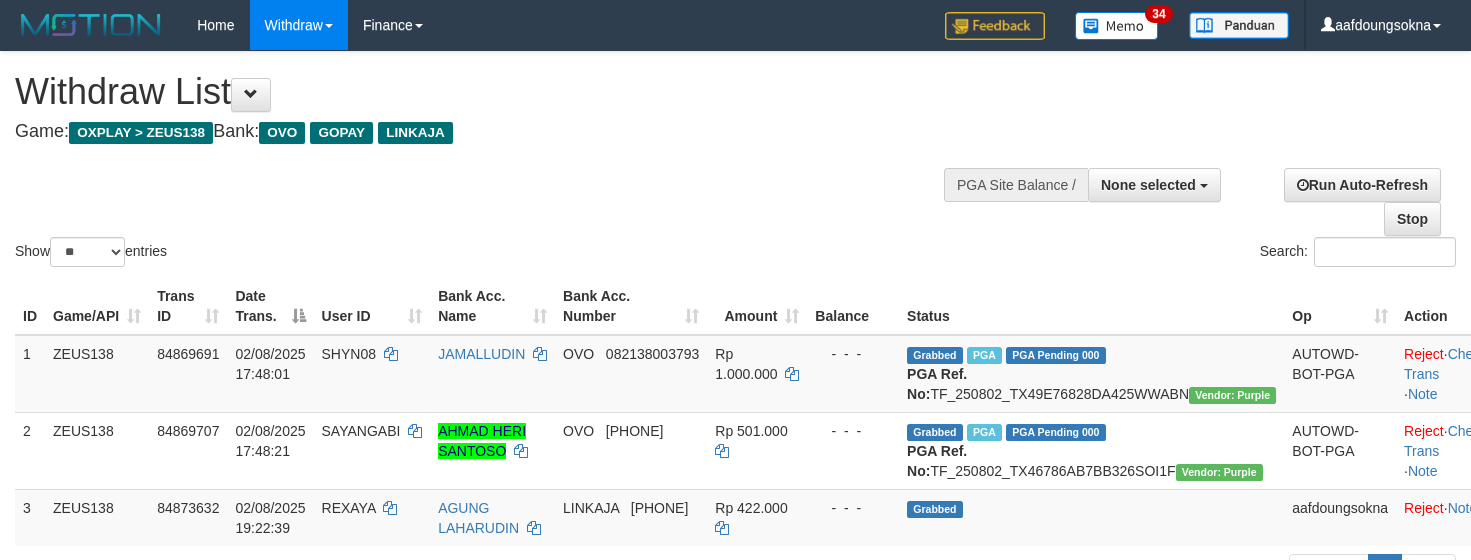 select 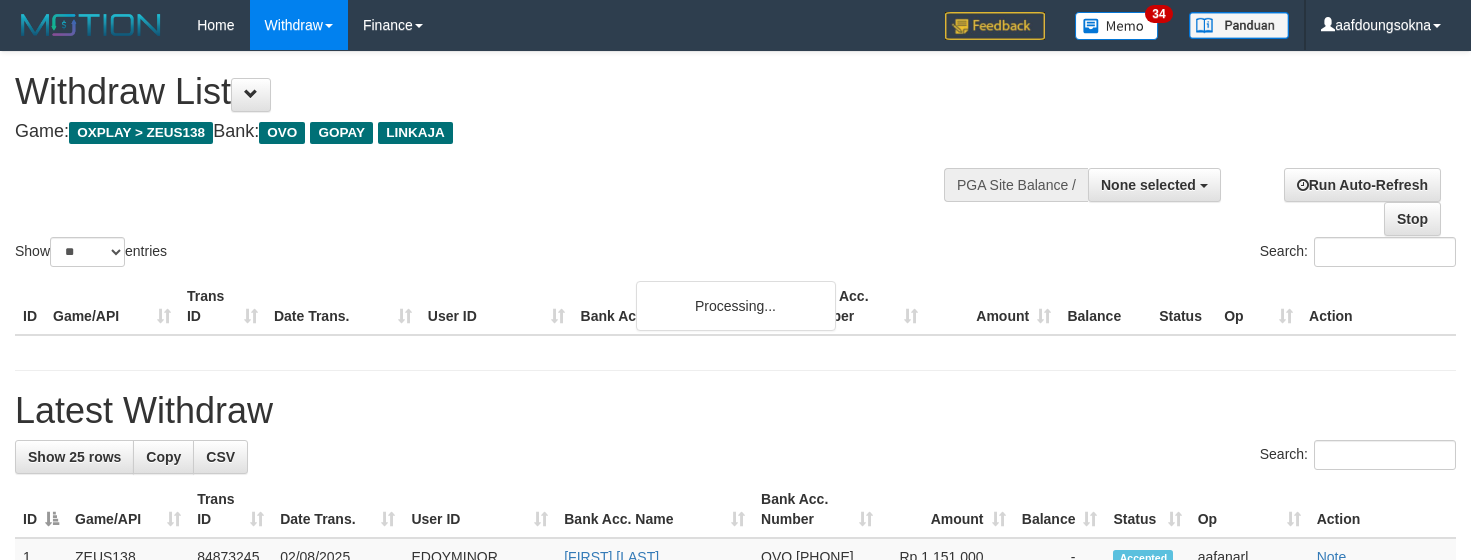 select 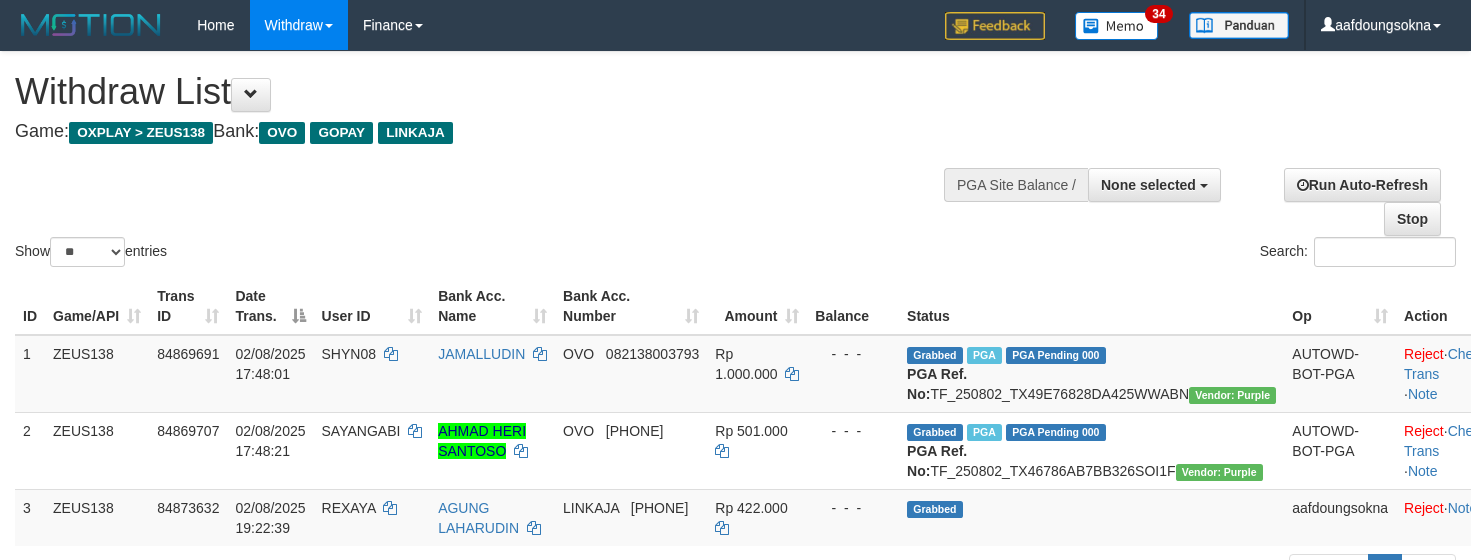 select 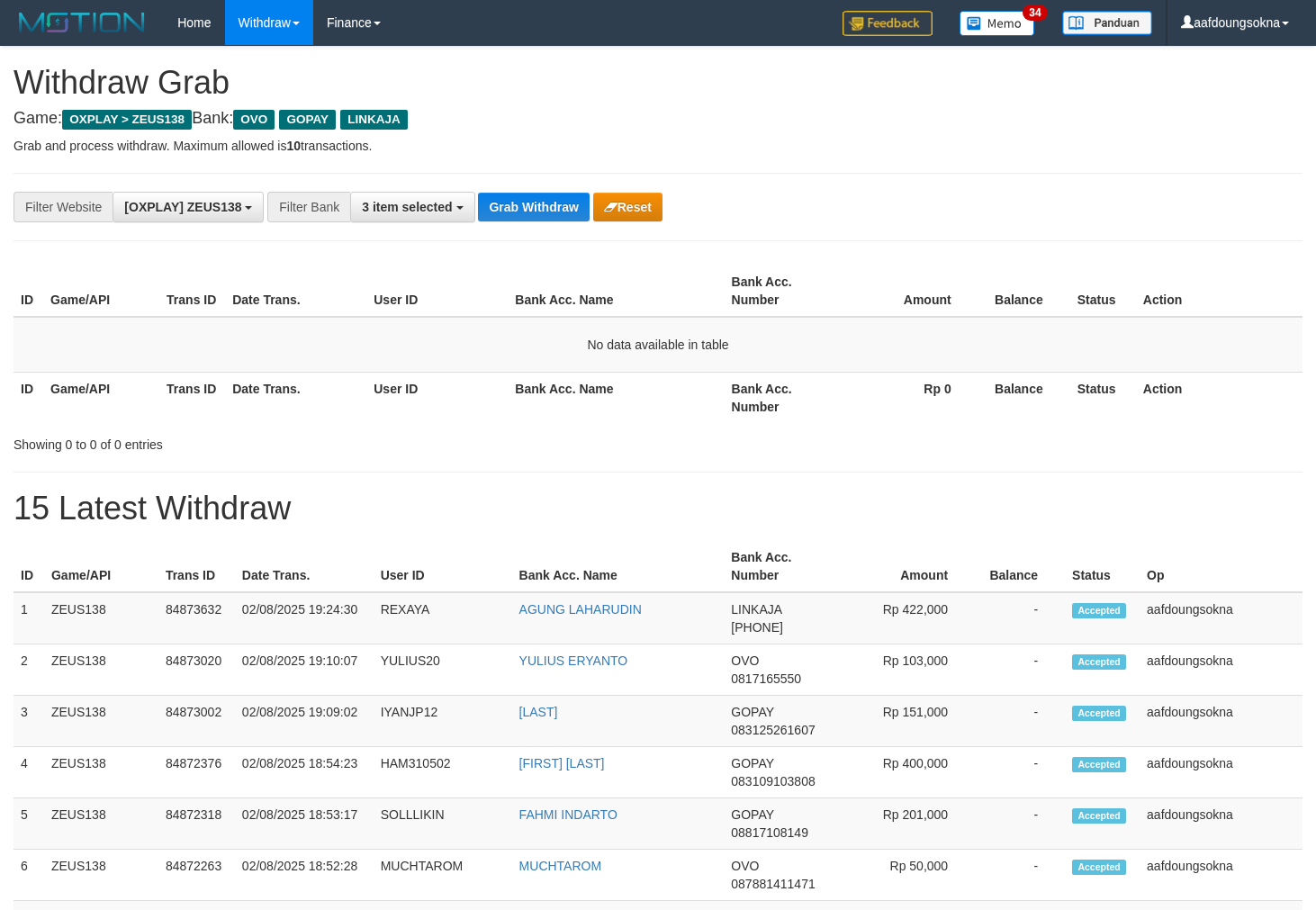 scroll, scrollTop: 0, scrollLeft: 0, axis: both 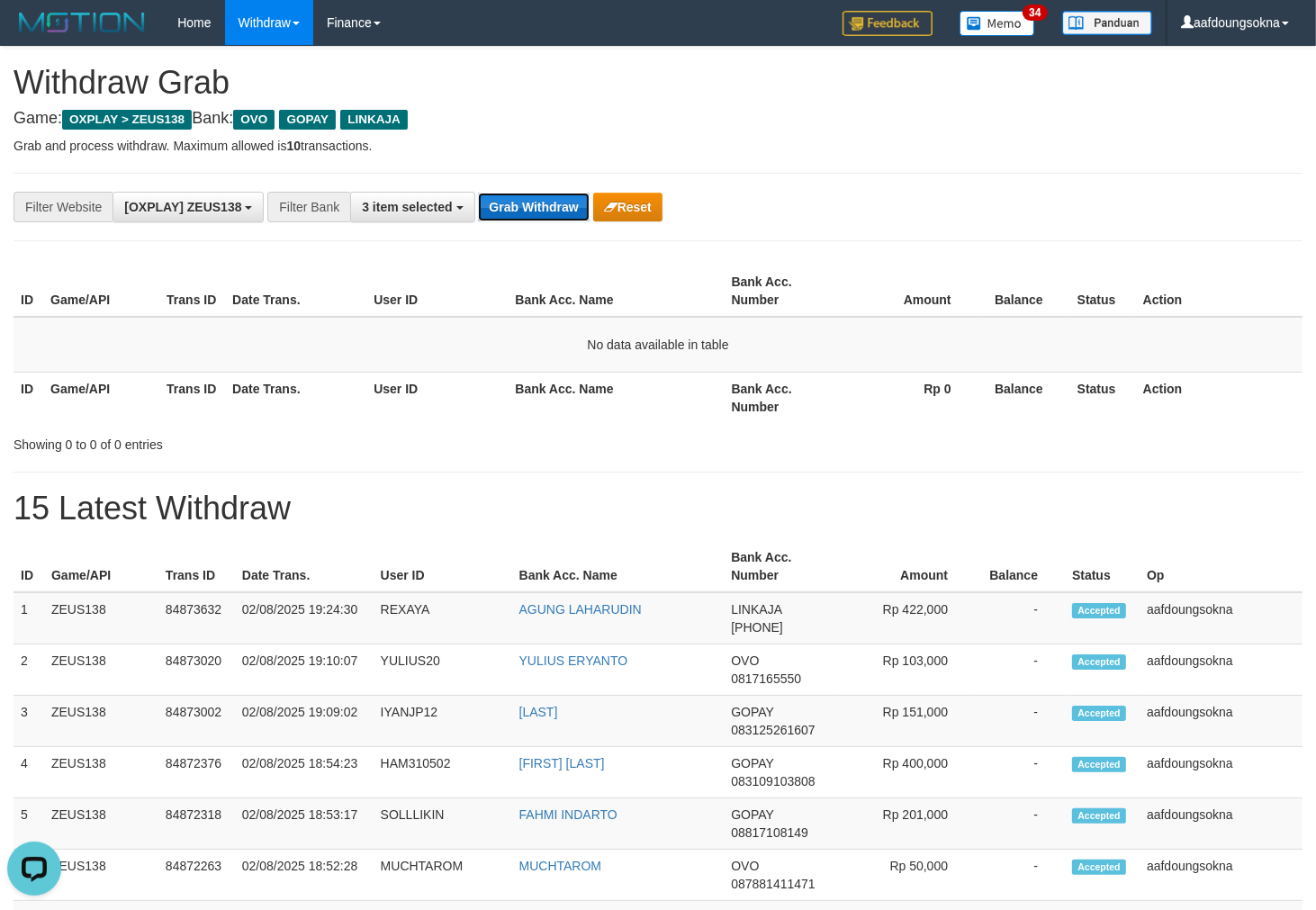 click on "Grab Withdraw" at bounding box center [533, 207] 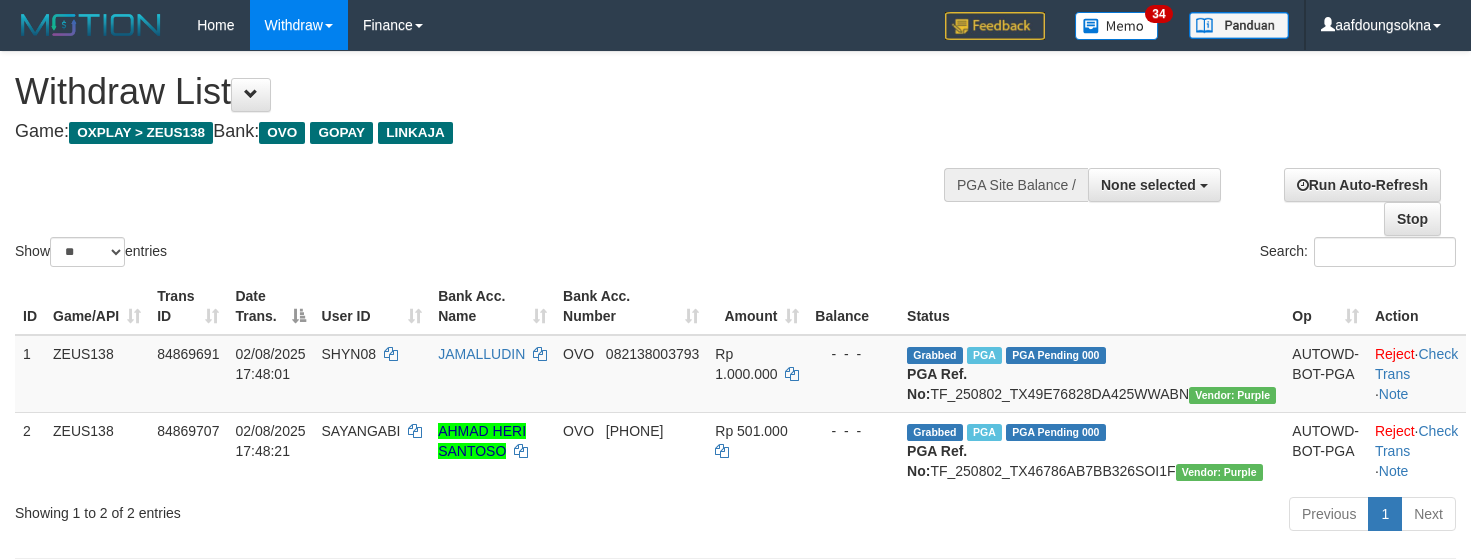select 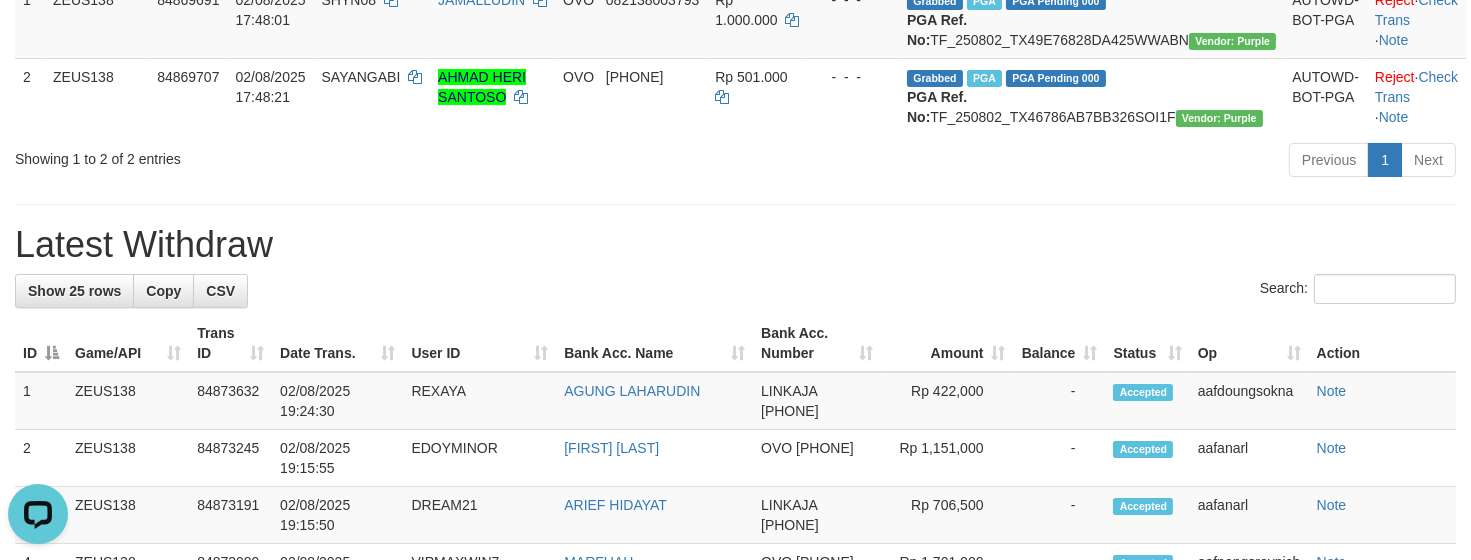 scroll, scrollTop: 0, scrollLeft: 0, axis: both 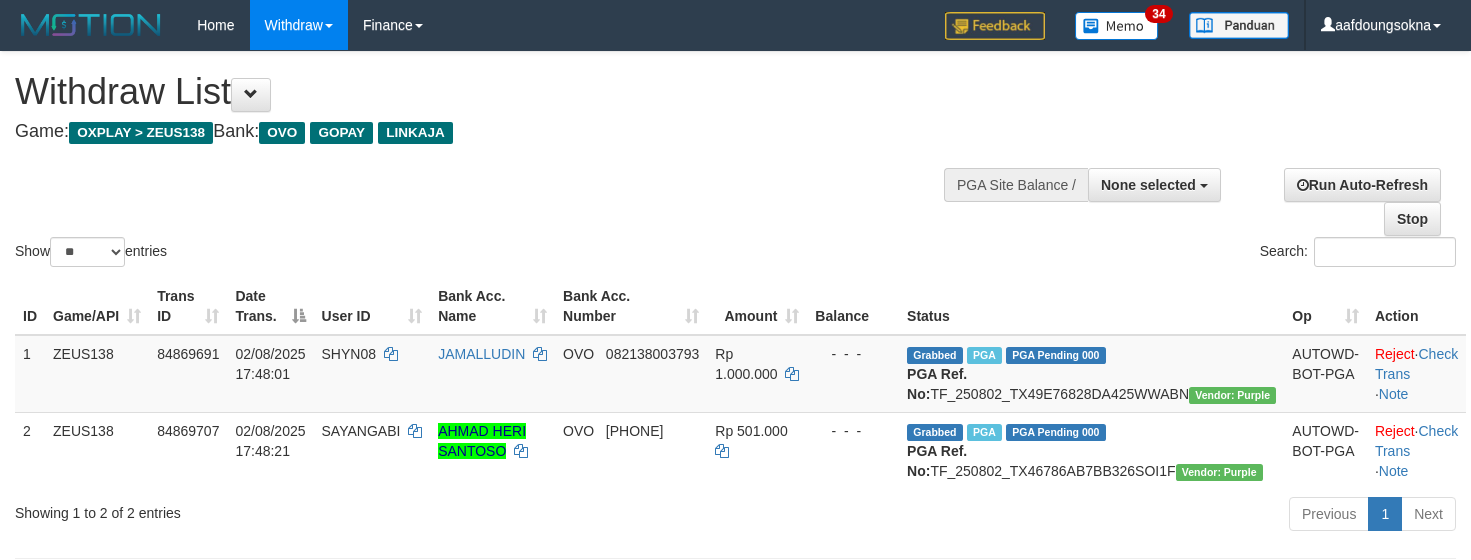 select 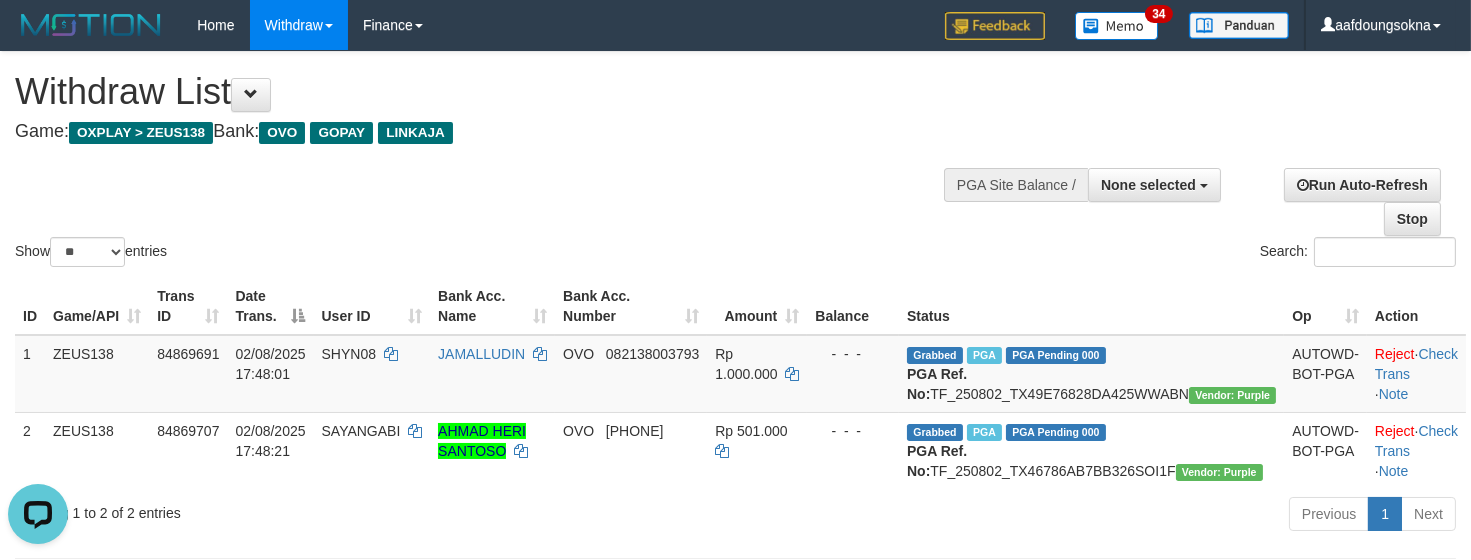 scroll, scrollTop: 0, scrollLeft: 0, axis: both 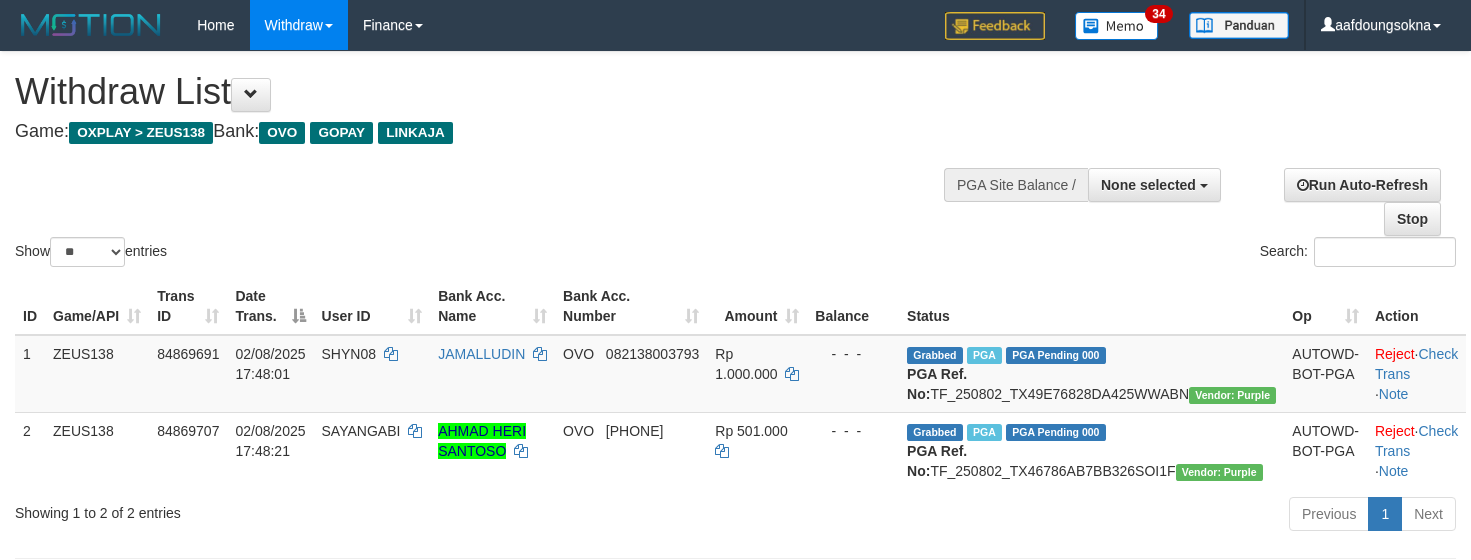 select 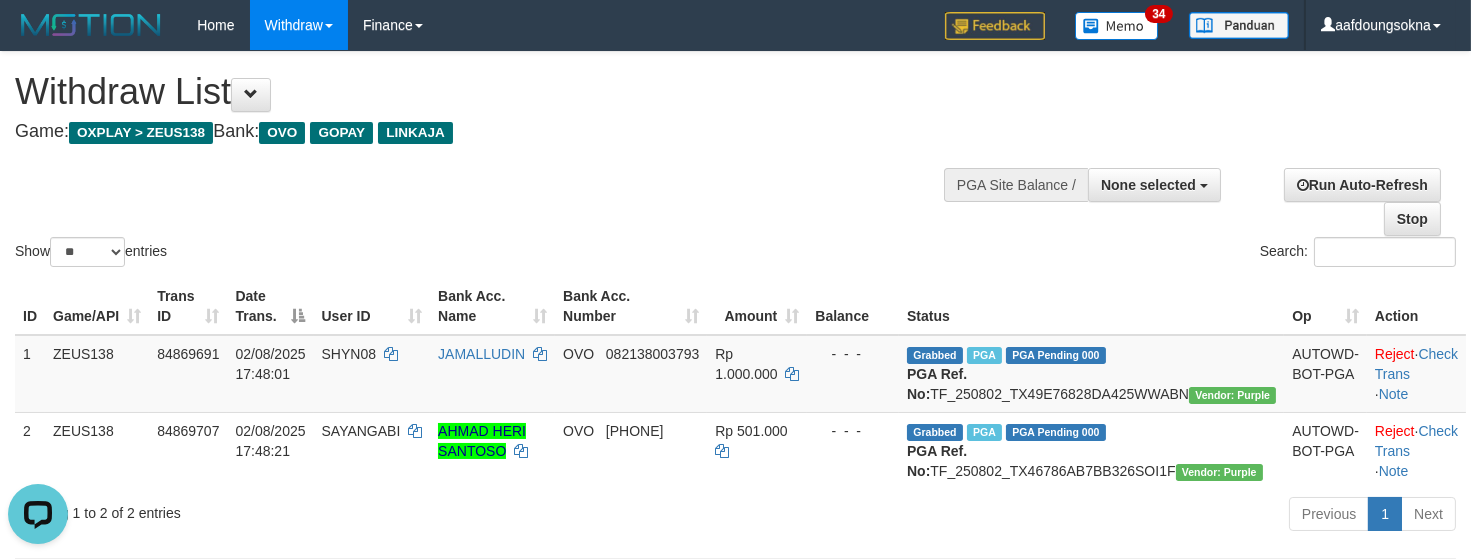 scroll, scrollTop: 0, scrollLeft: 0, axis: both 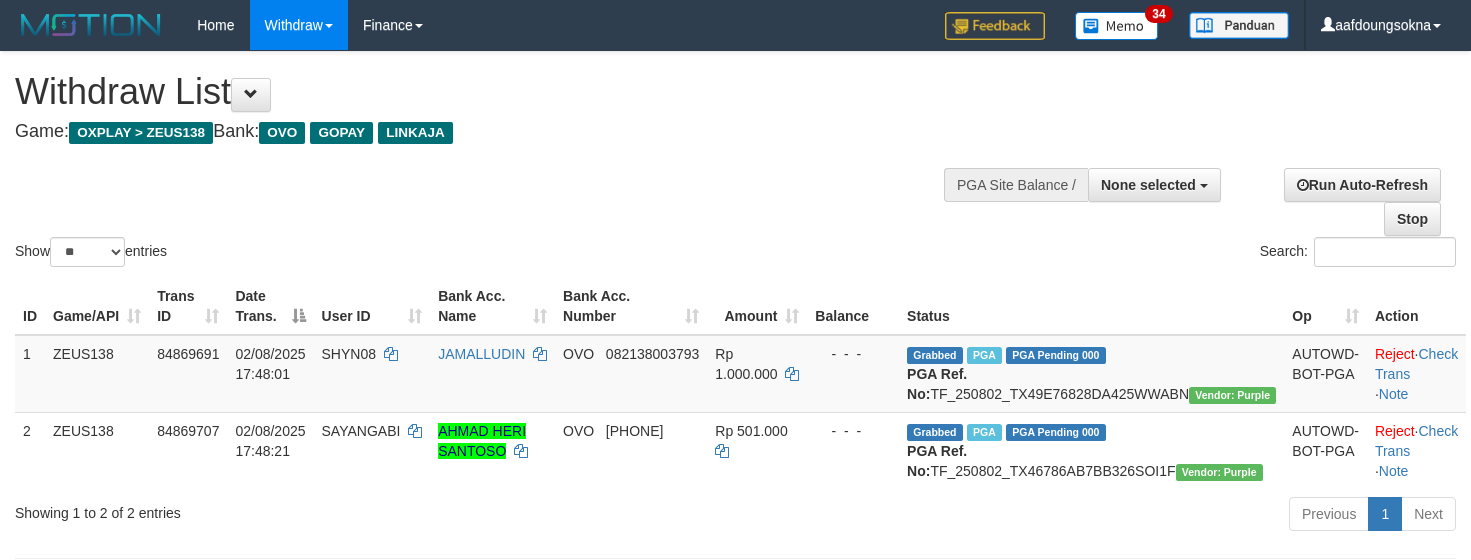 select 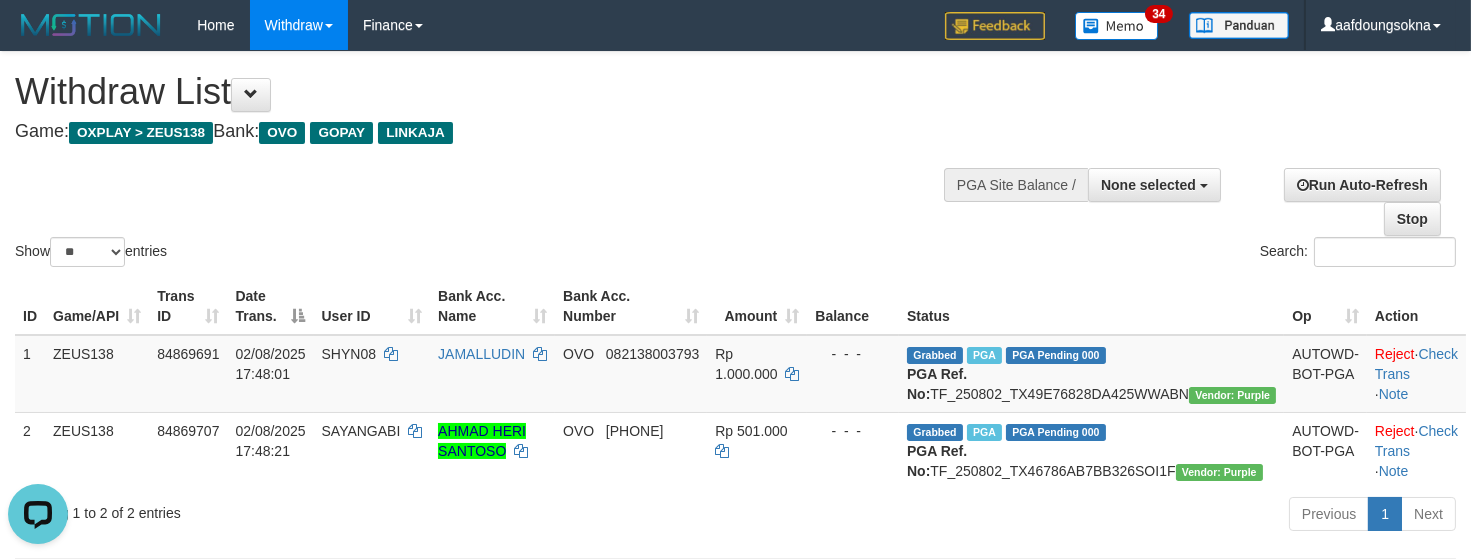 scroll, scrollTop: 0, scrollLeft: 0, axis: both 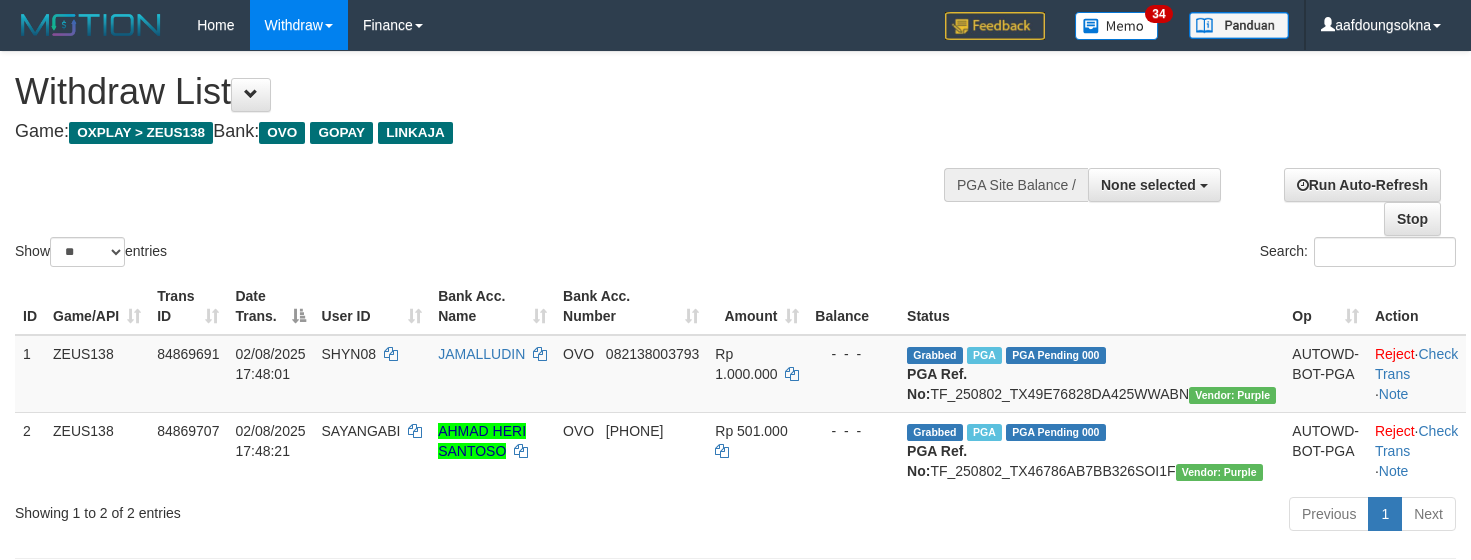 select 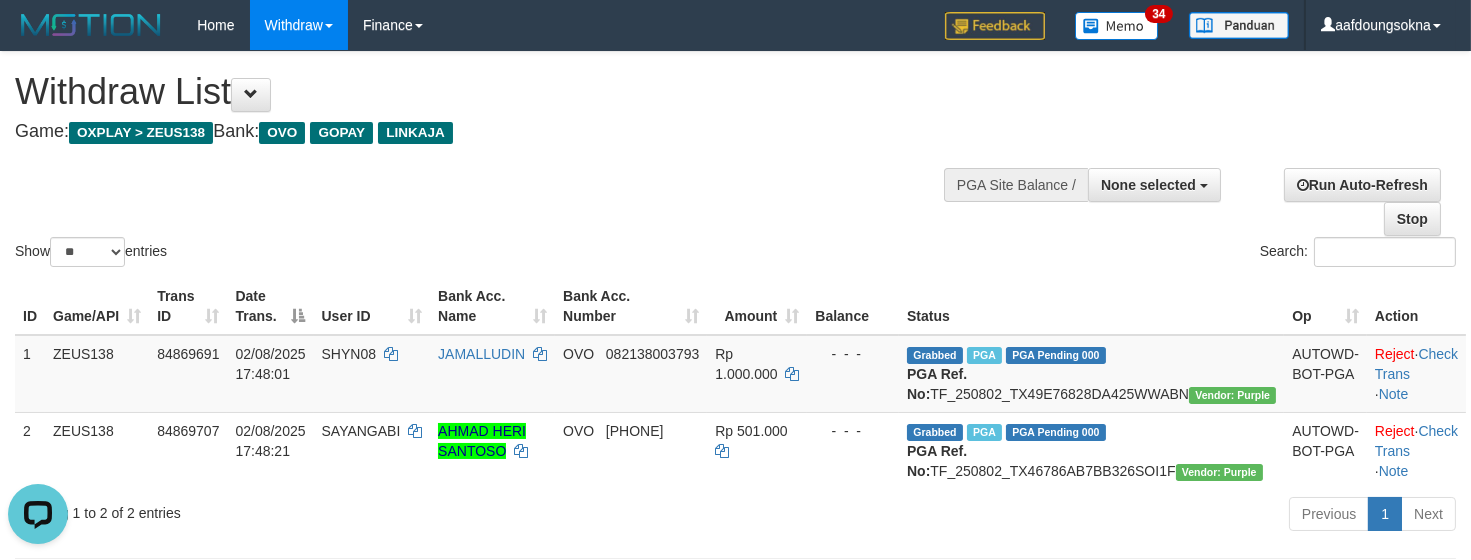 scroll, scrollTop: 0, scrollLeft: 0, axis: both 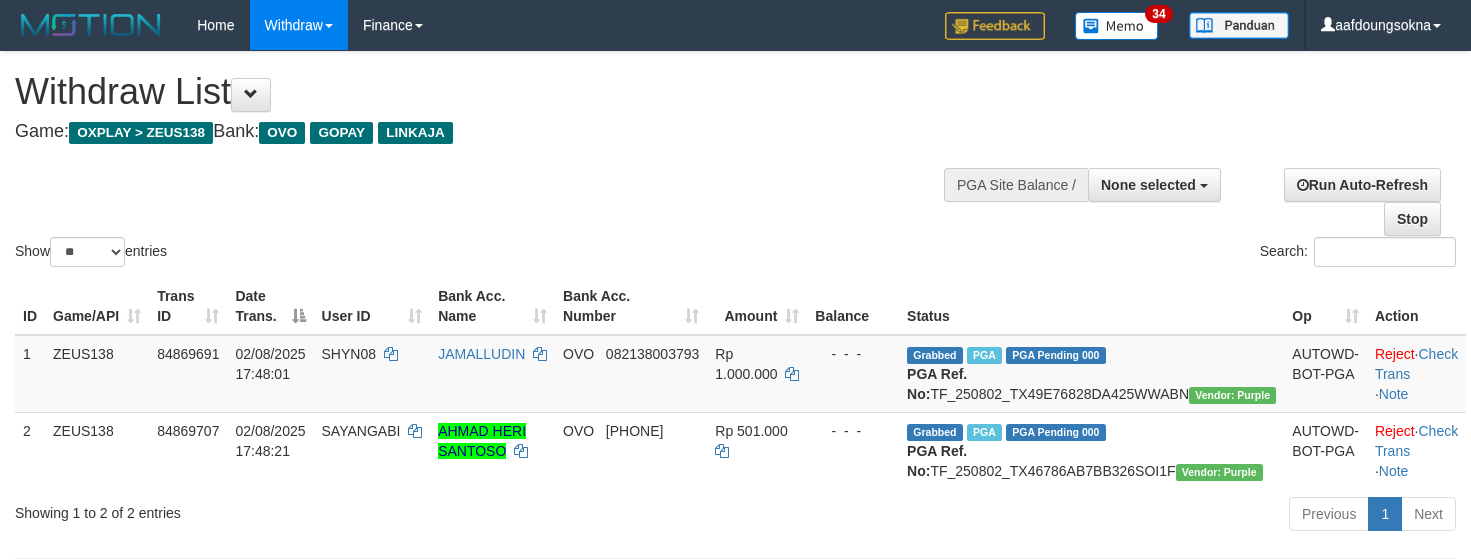 select 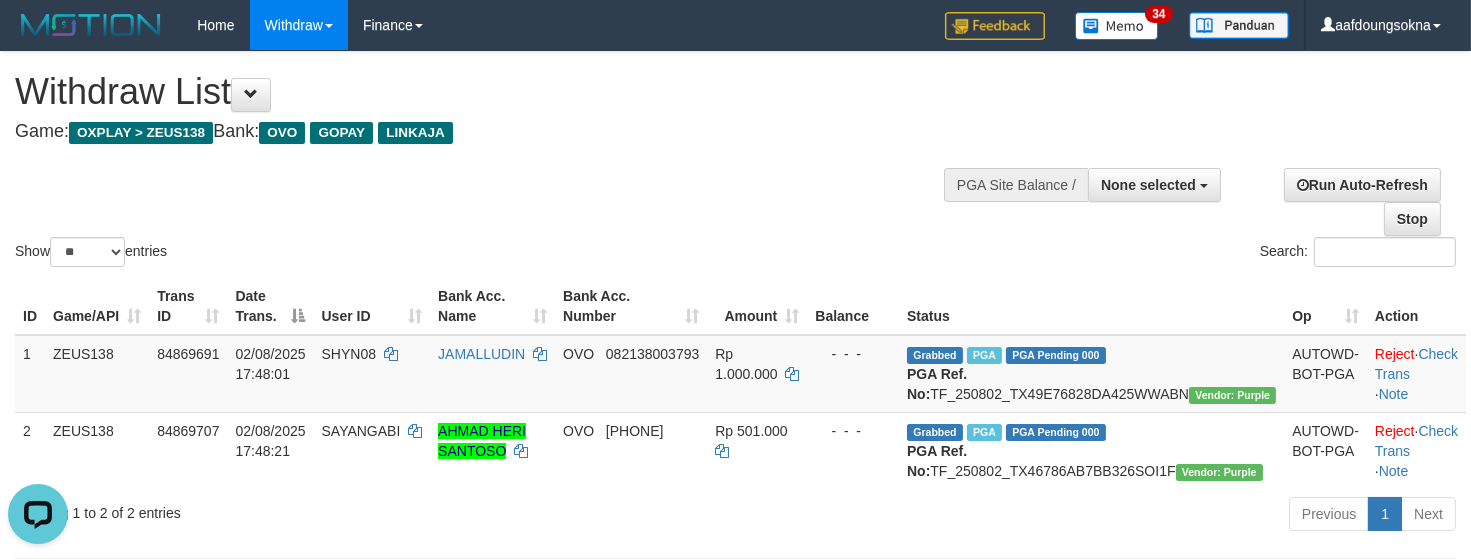 scroll, scrollTop: 0, scrollLeft: 0, axis: both 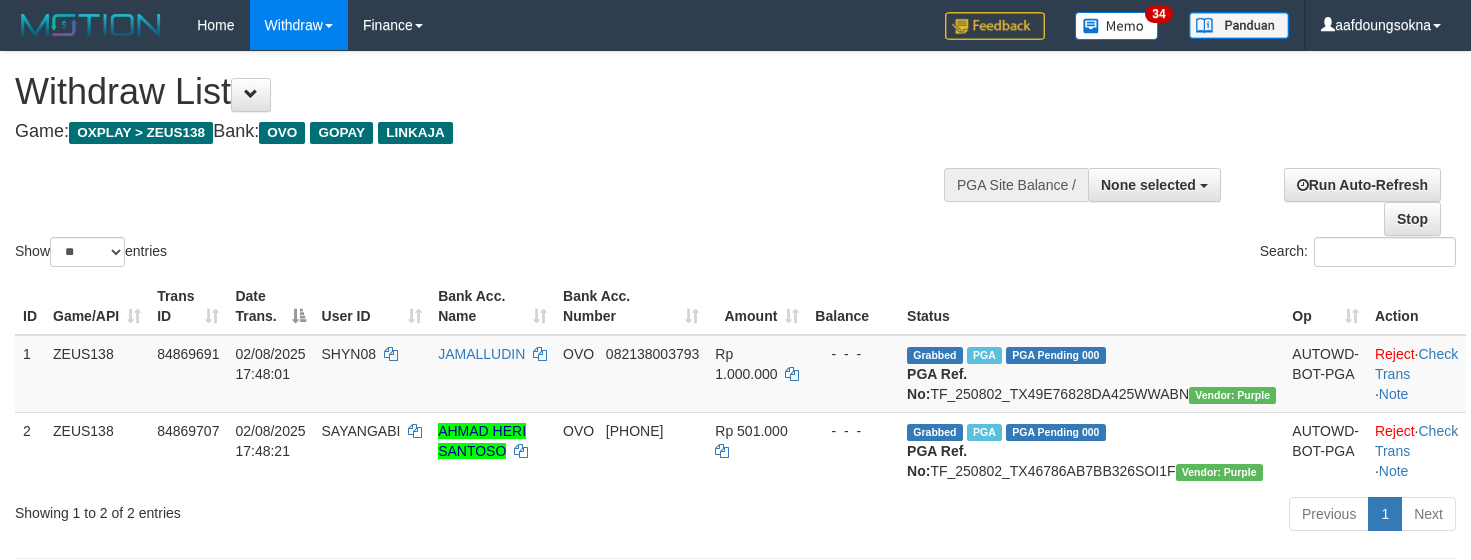 select 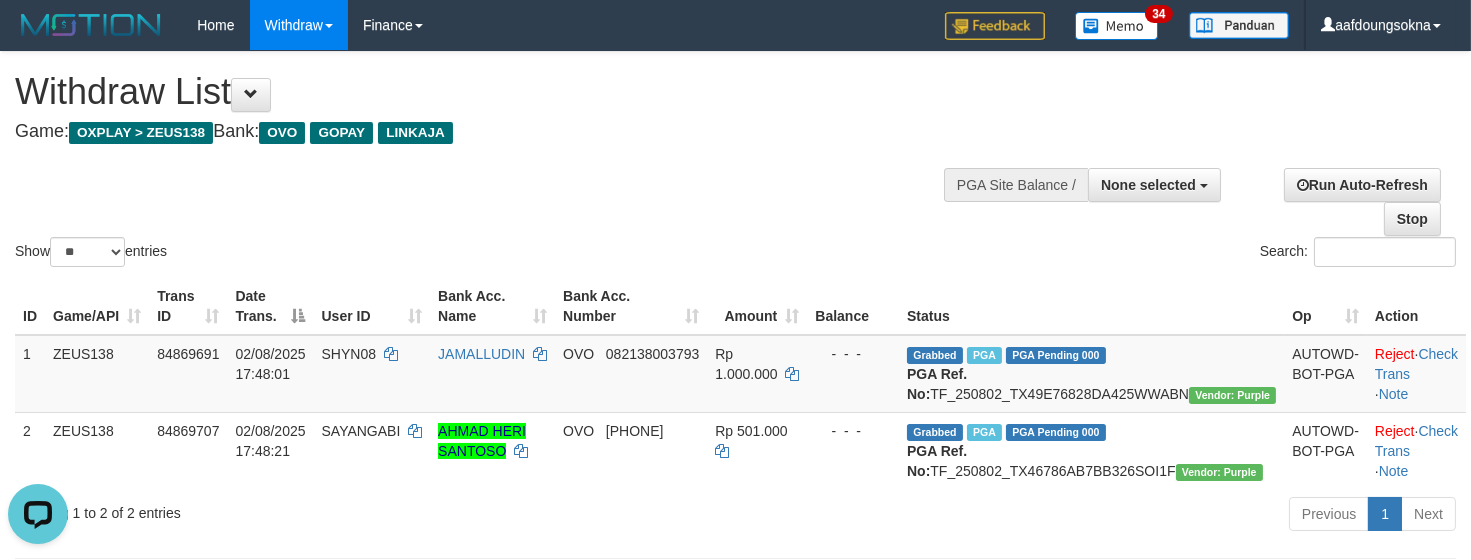 scroll, scrollTop: 0, scrollLeft: 0, axis: both 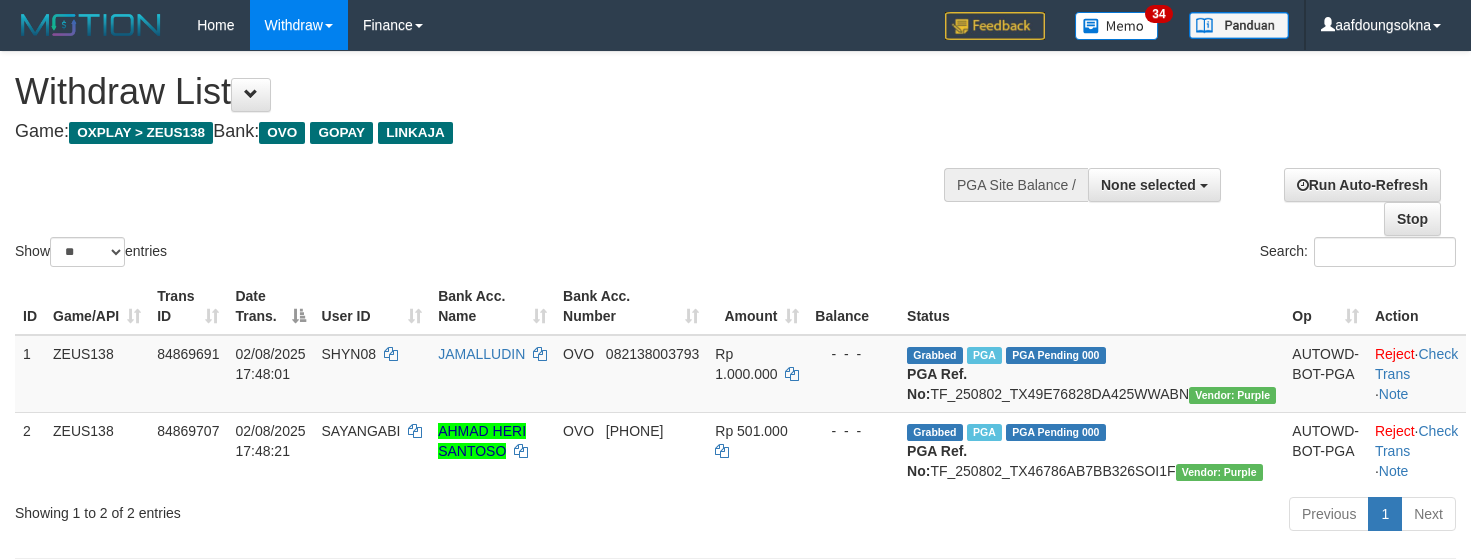 select 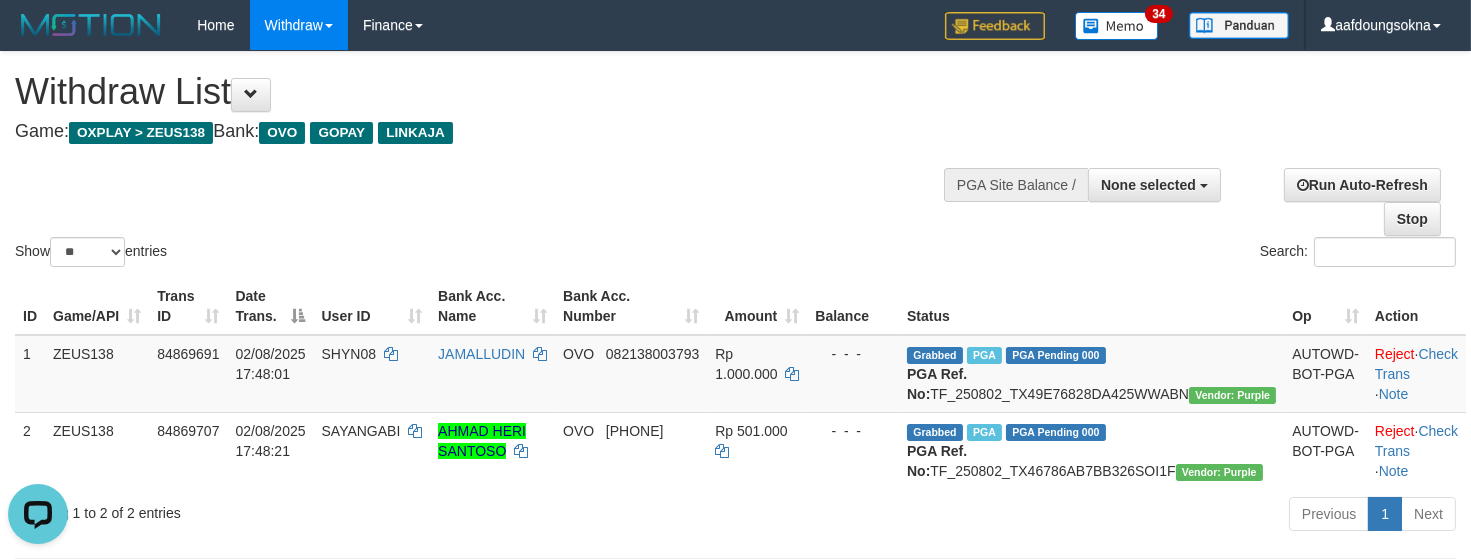 scroll, scrollTop: 0, scrollLeft: 0, axis: both 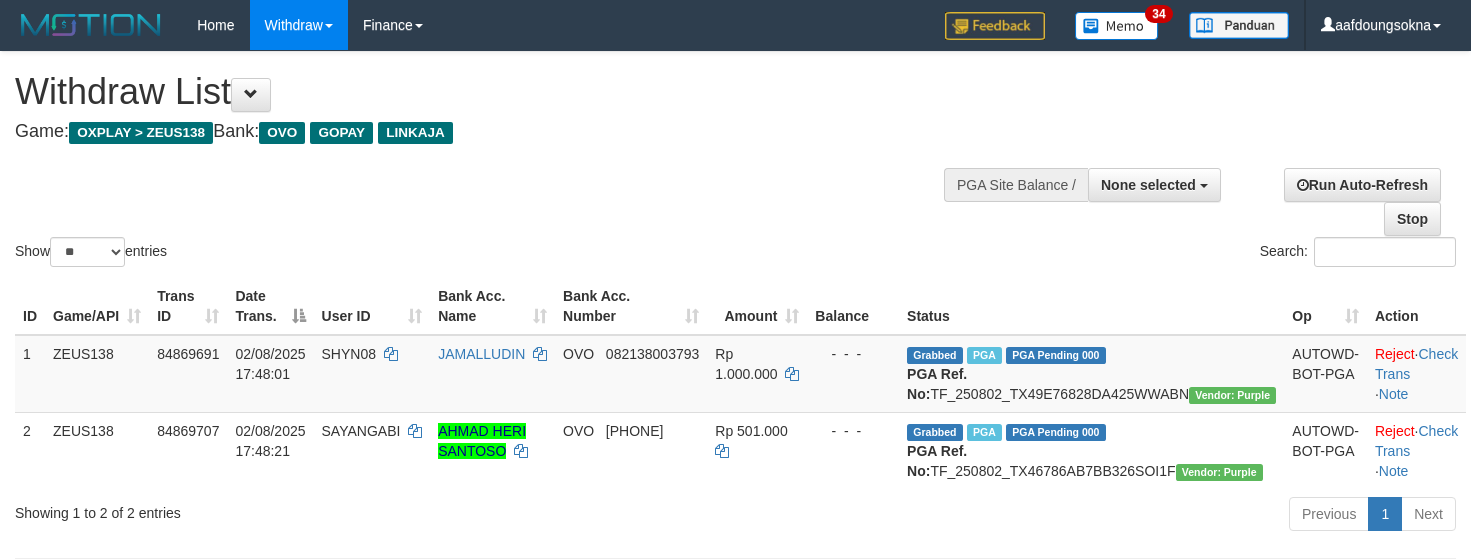select 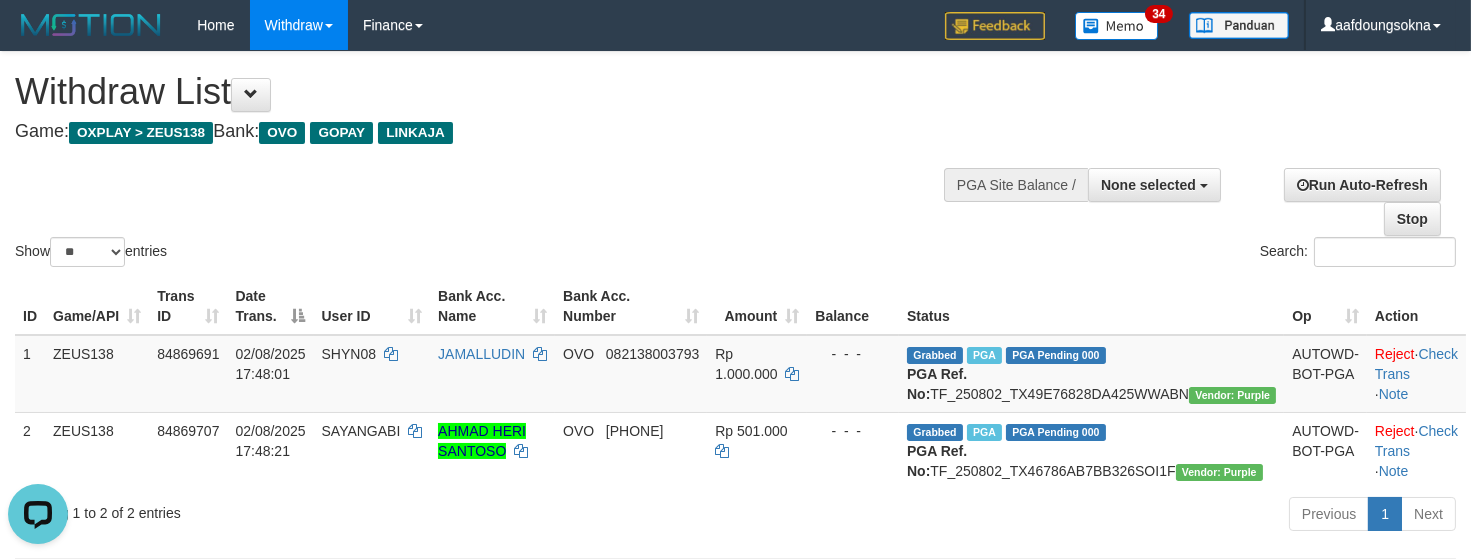 scroll, scrollTop: 0, scrollLeft: 0, axis: both 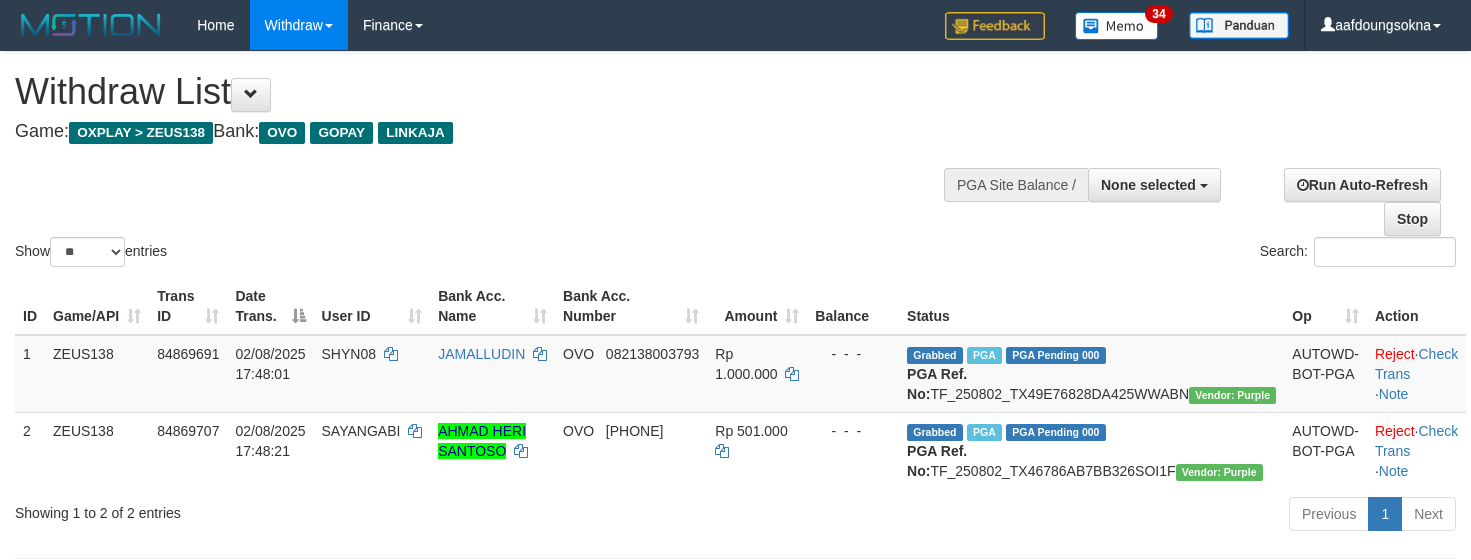 select 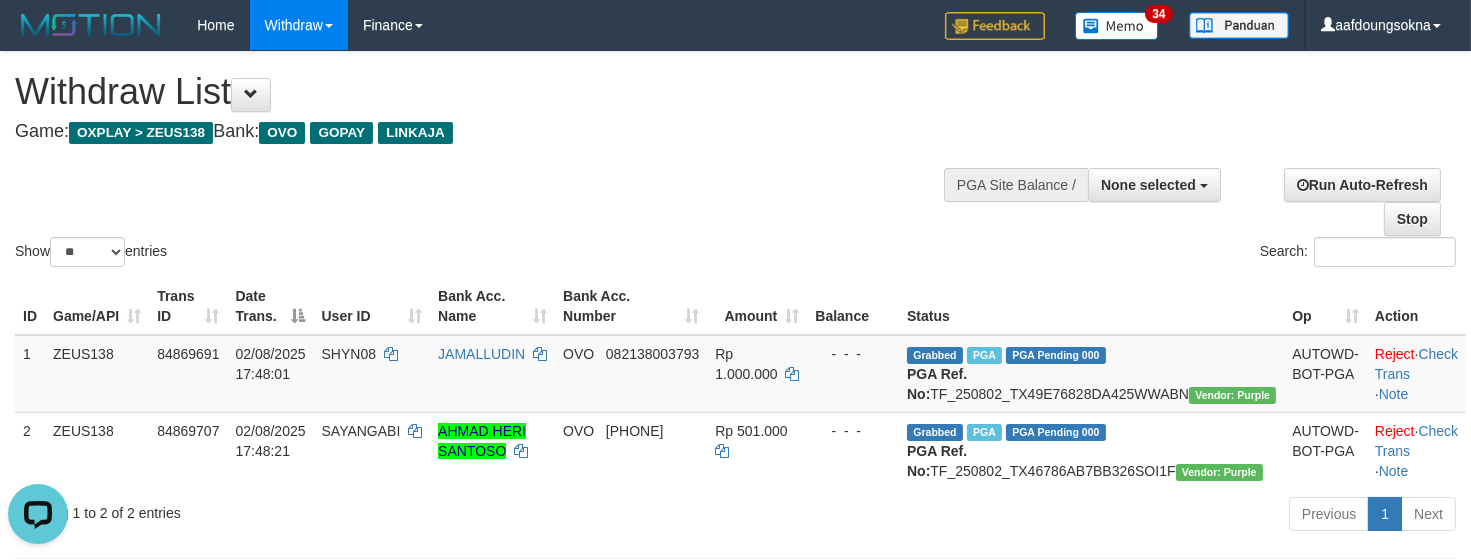scroll, scrollTop: 0, scrollLeft: 0, axis: both 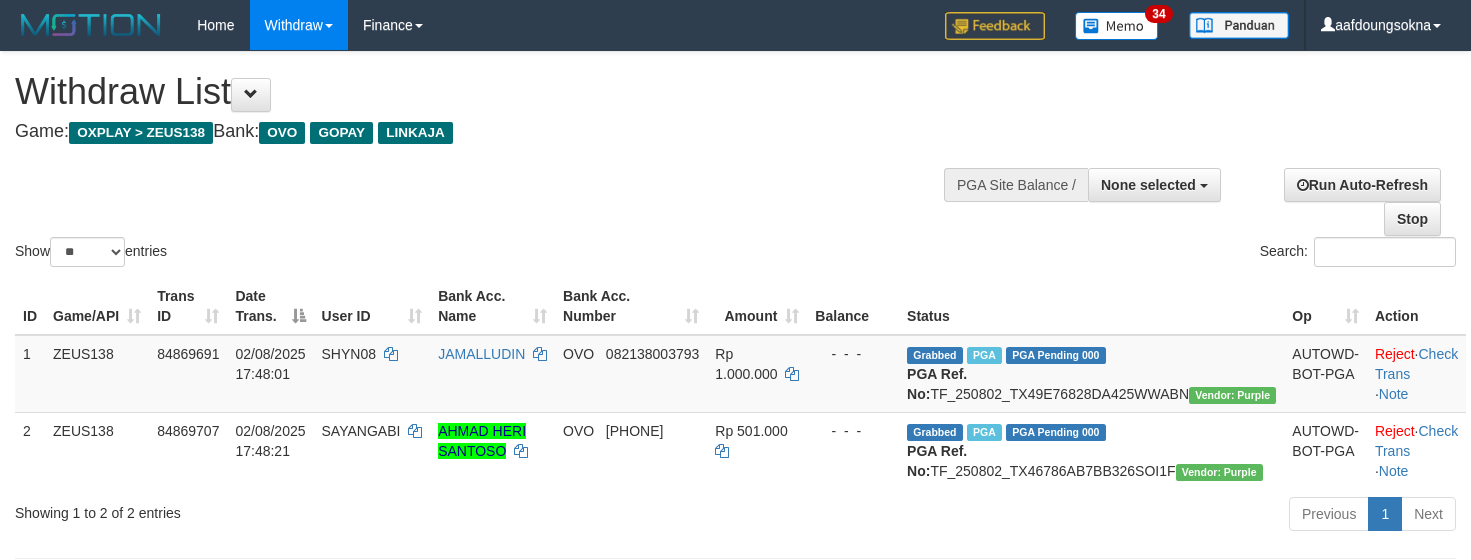 select 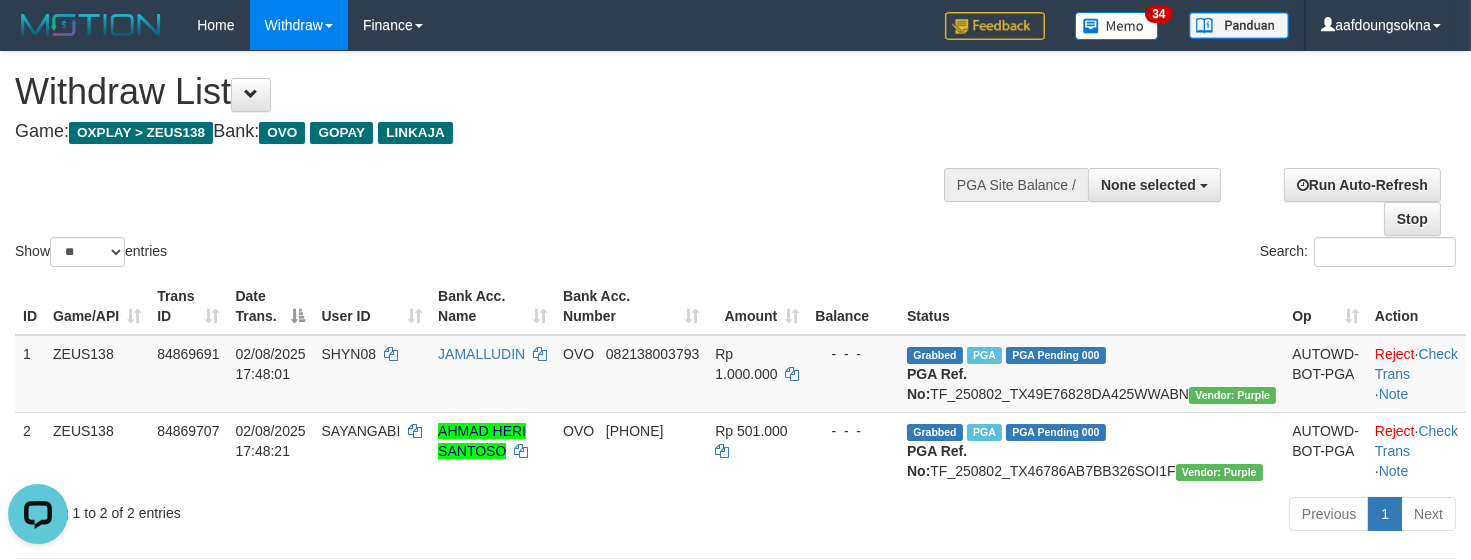 scroll, scrollTop: 0, scrollLeft: 0, axis: both 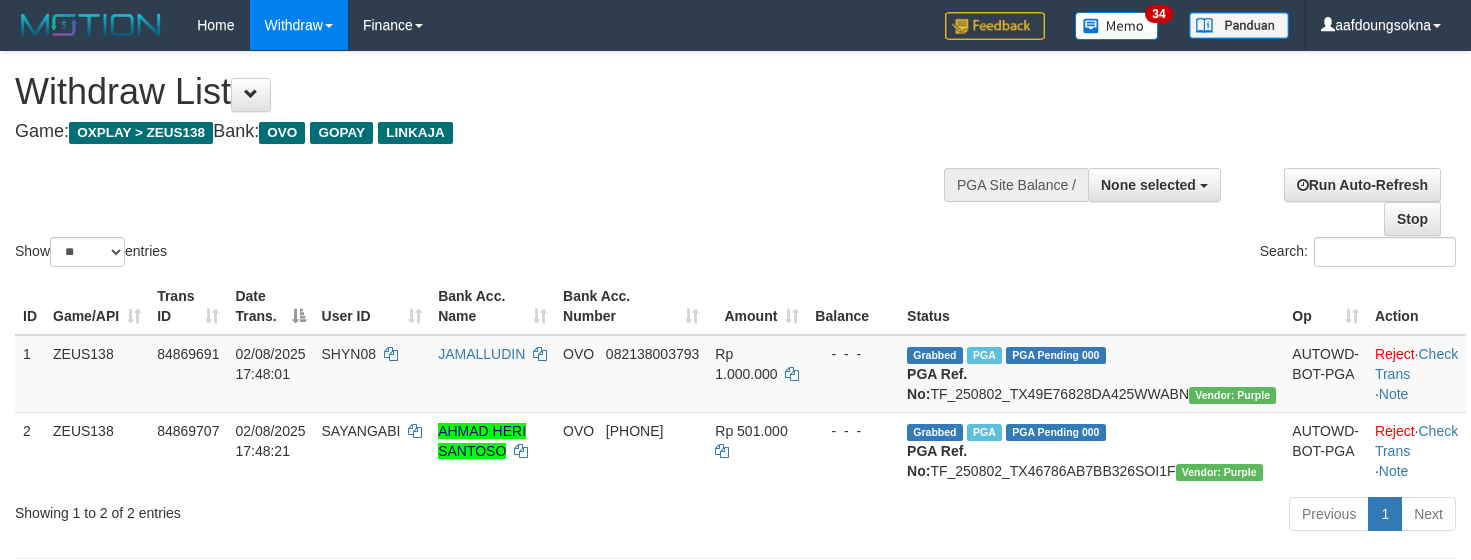 select 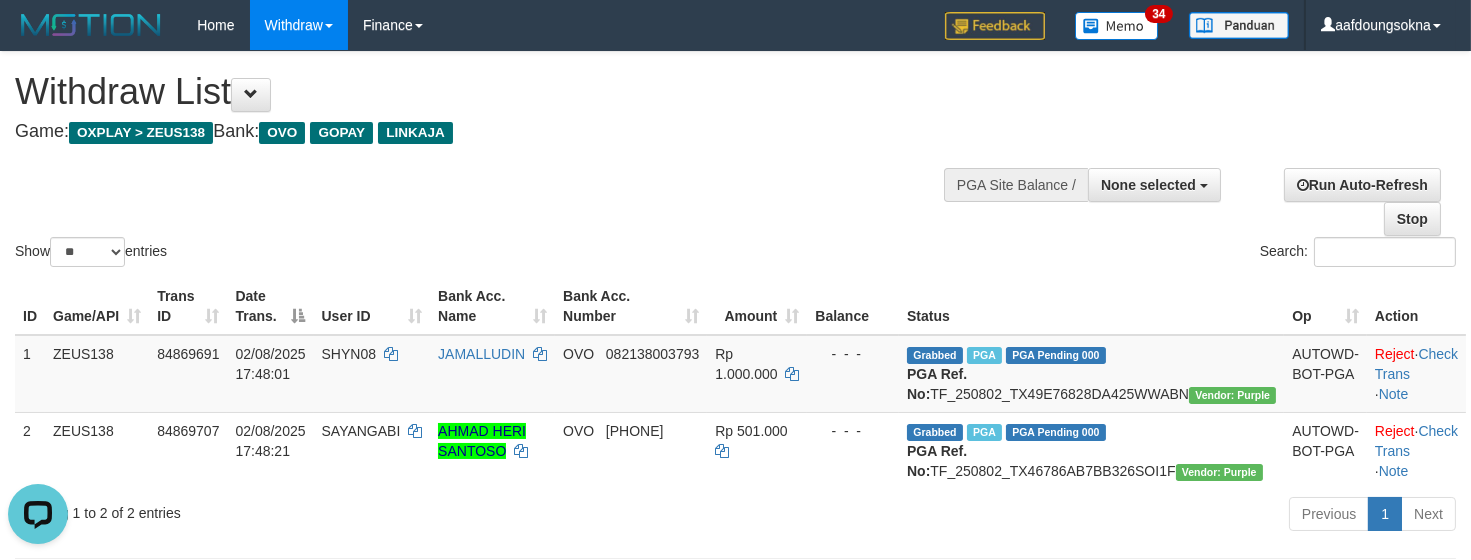 scroll, scrollTop: 0, scrollLeft: 0, axis: both 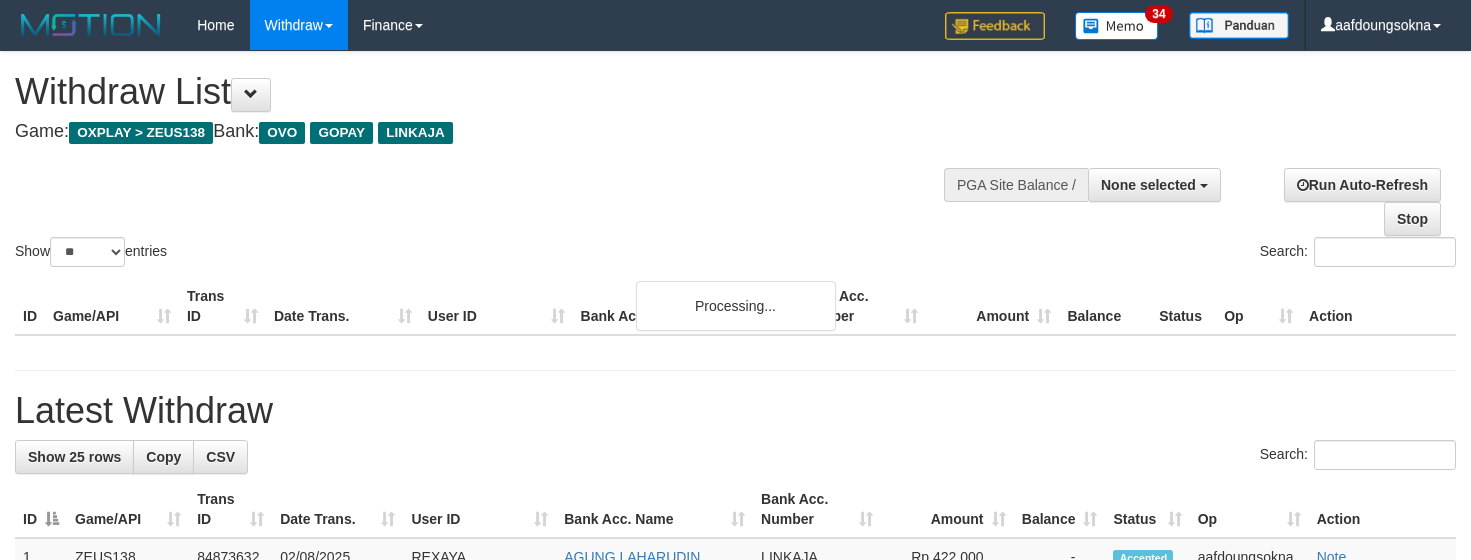 select 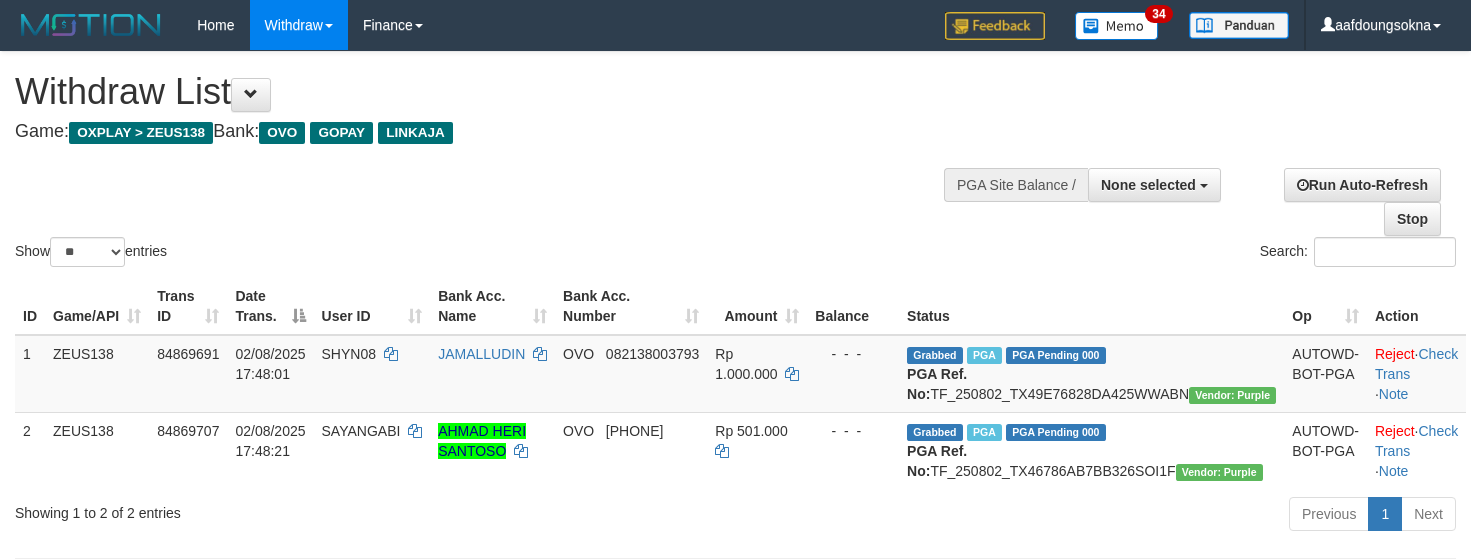select 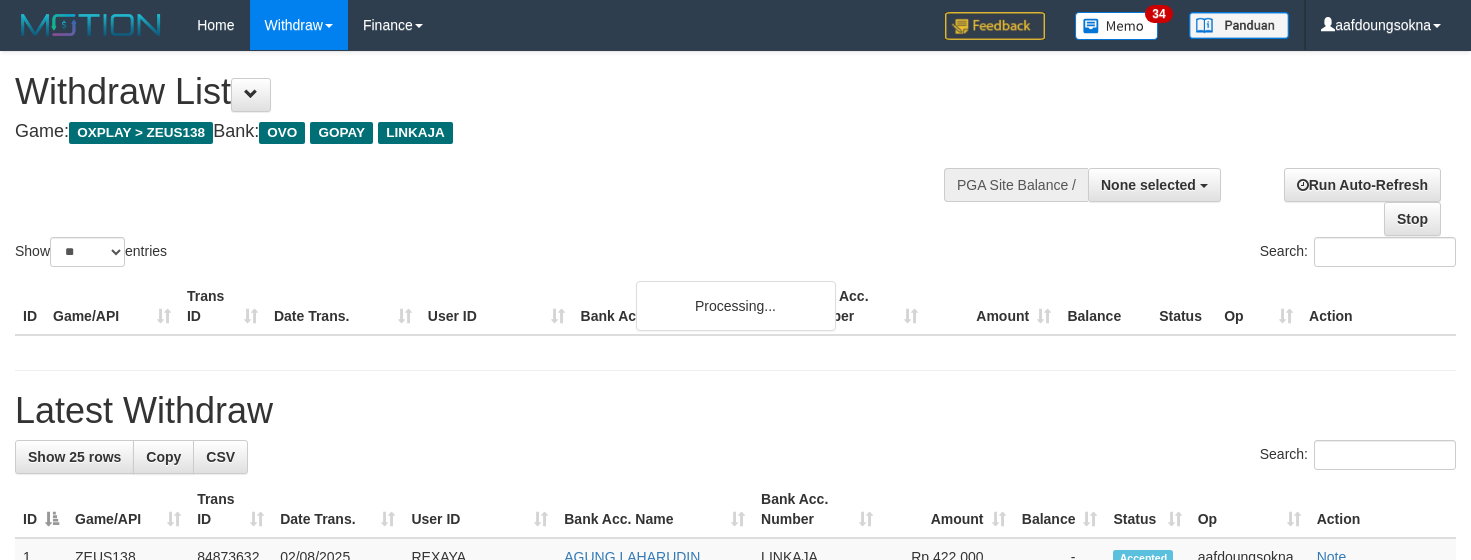 select 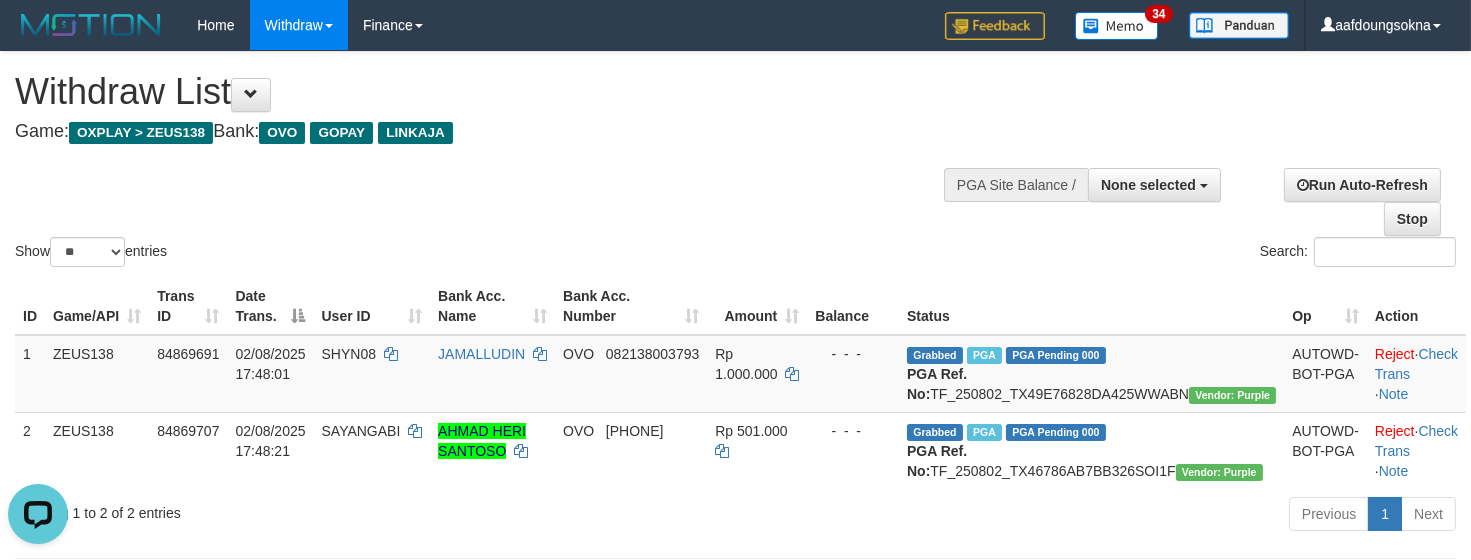 scroll, scrollTop: 0, scrollLeft: 0, axis: both 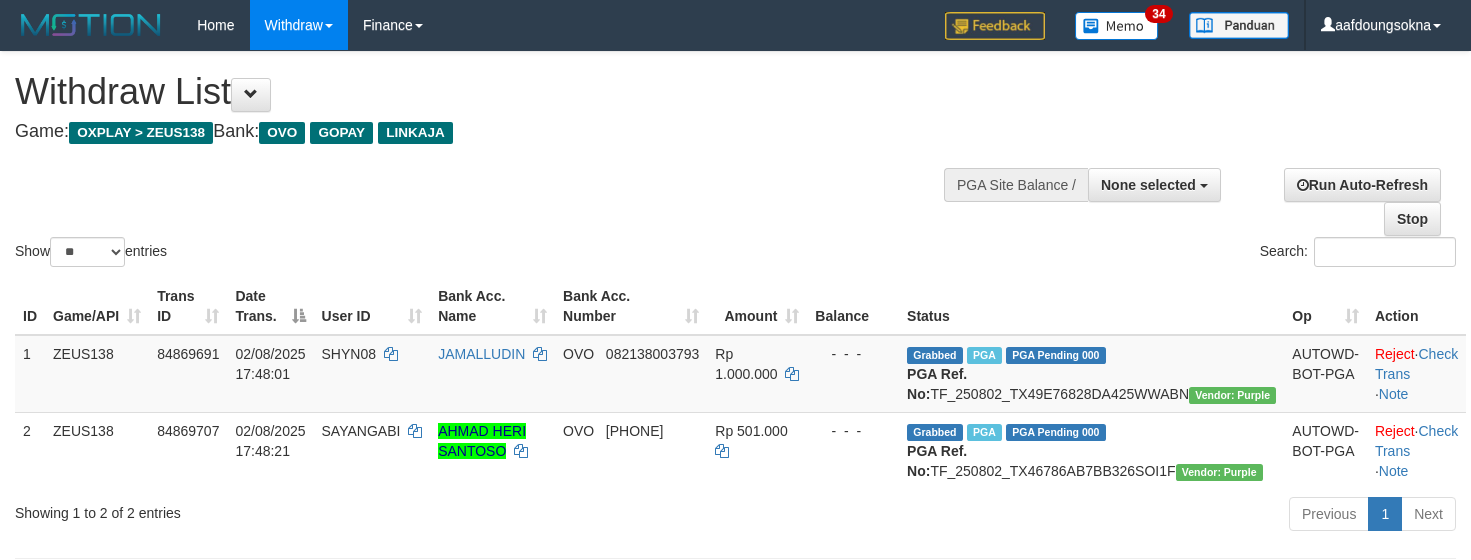 select 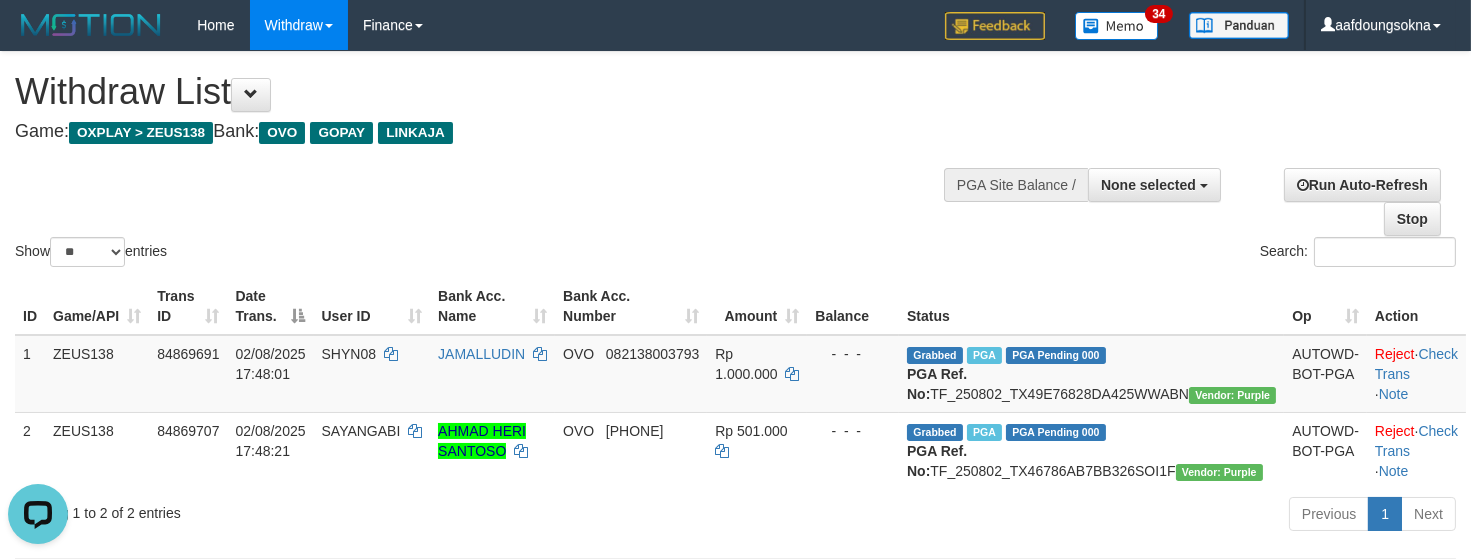 scroll, scrollTop: 0, scrollLeft: 0, axis: both 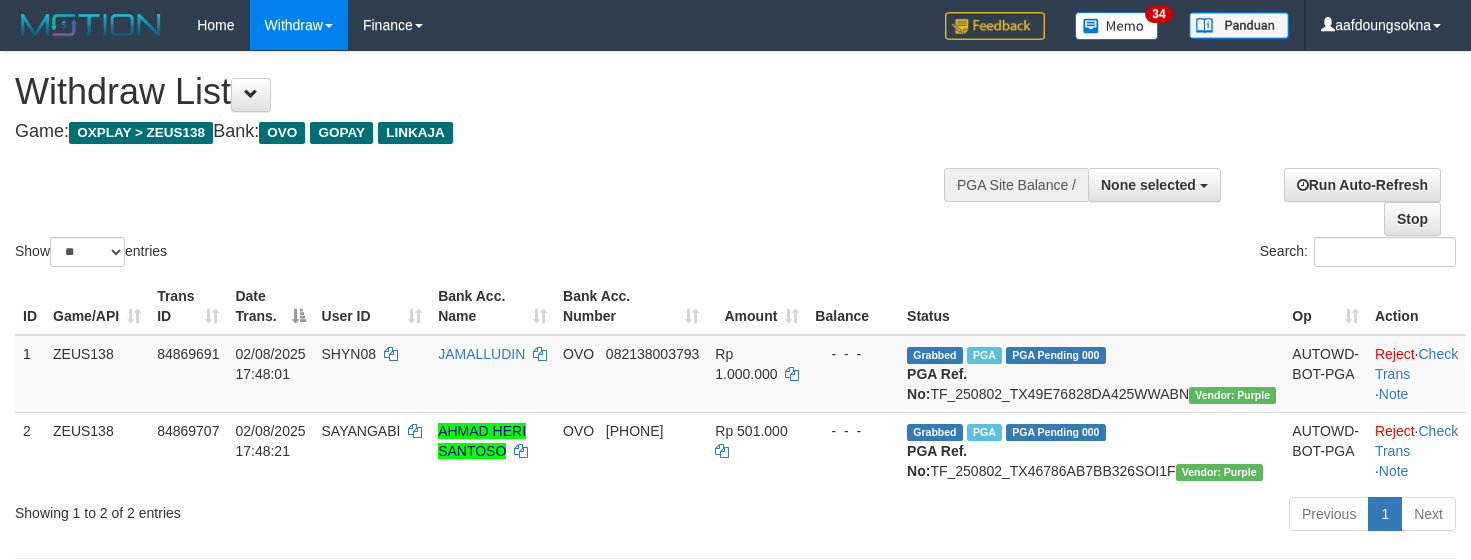 select 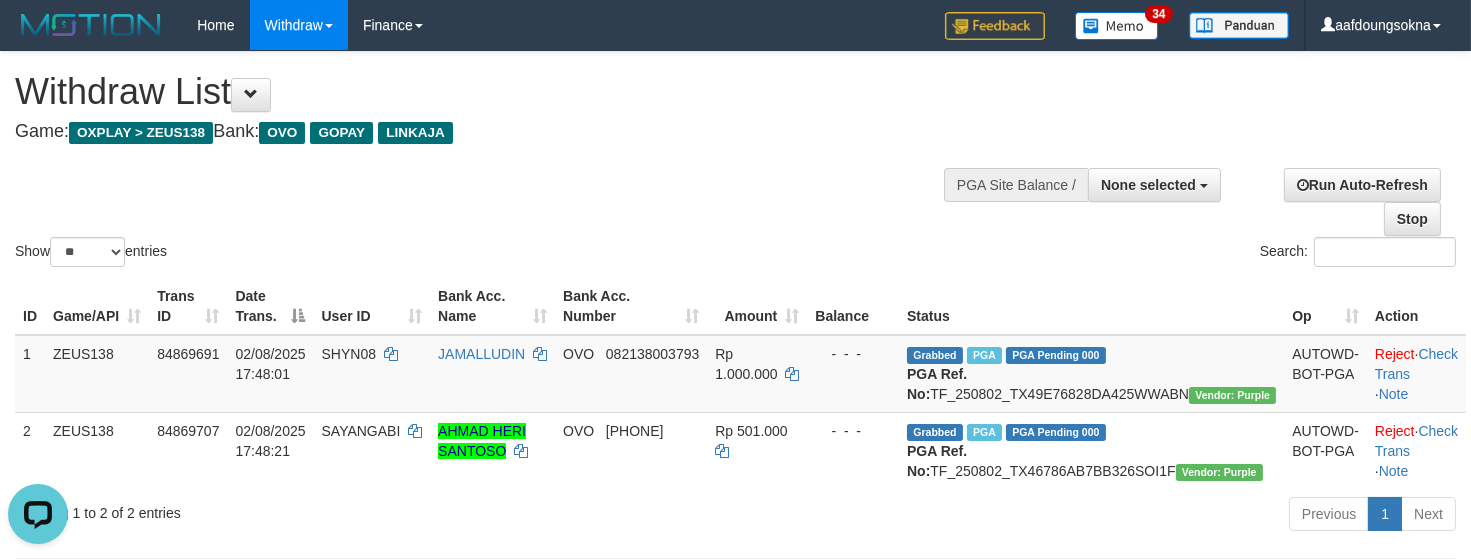 scroll, scrollTop: 0, scrollLeft: 0, axis: both 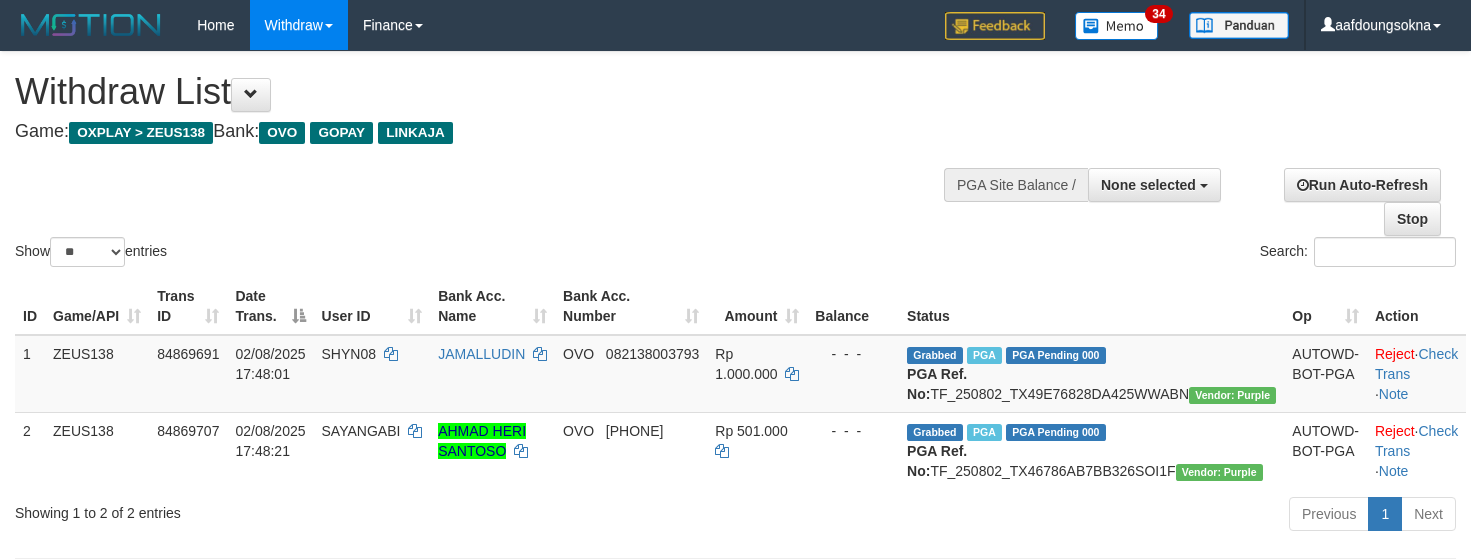 select 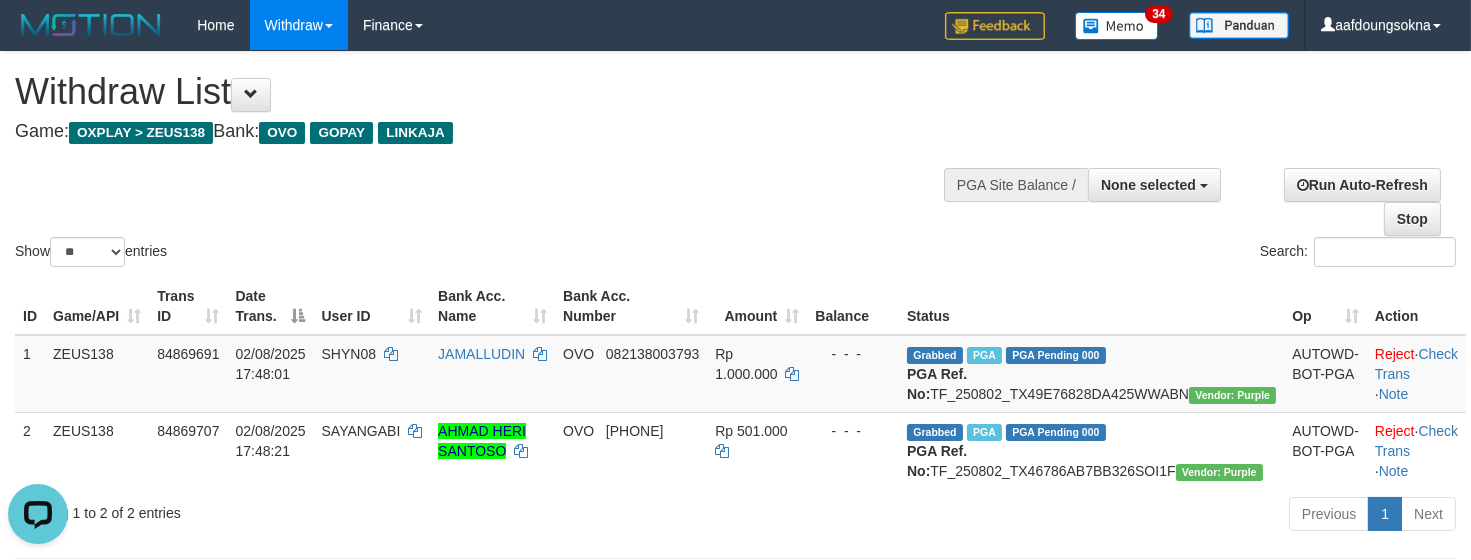 scroll, scrollTop: 0, scrollLeft: 0, axis: both 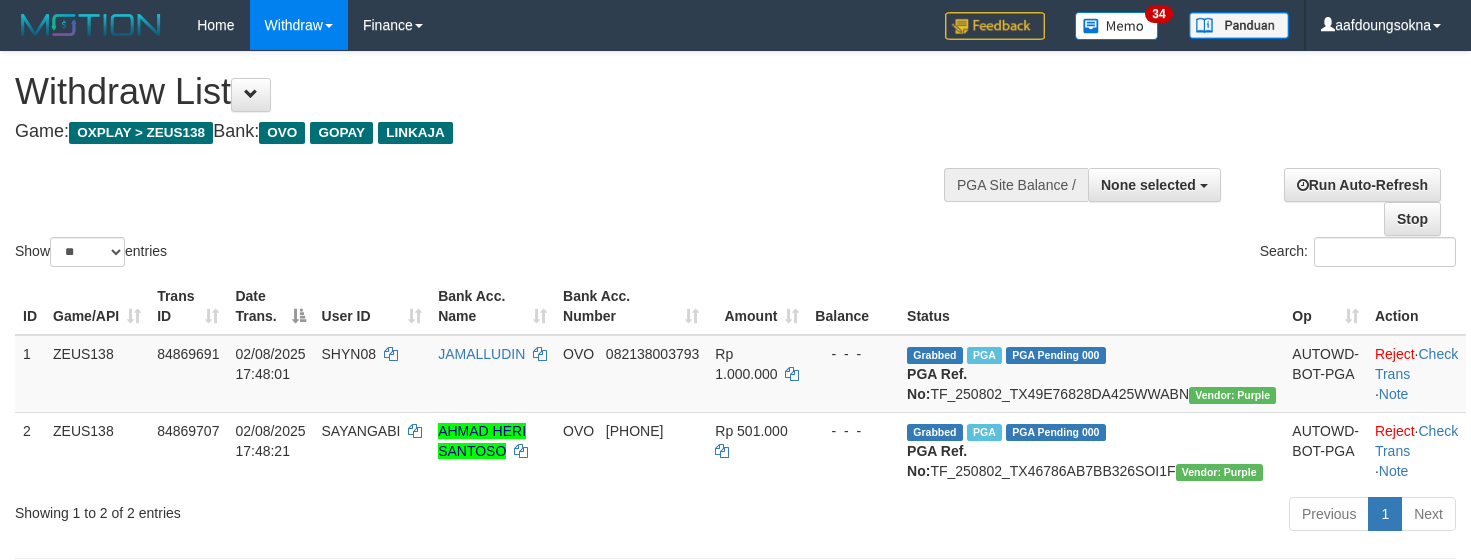 select 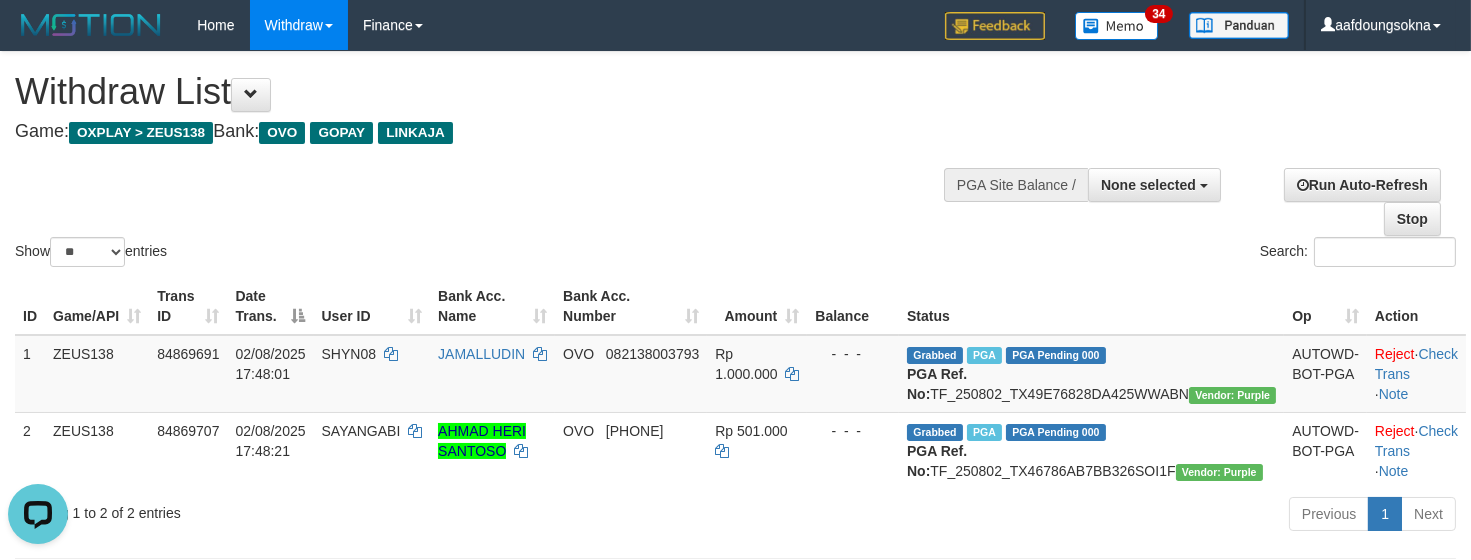 scroll, scrollTop: 0, scrollLeft: 0, axis: both 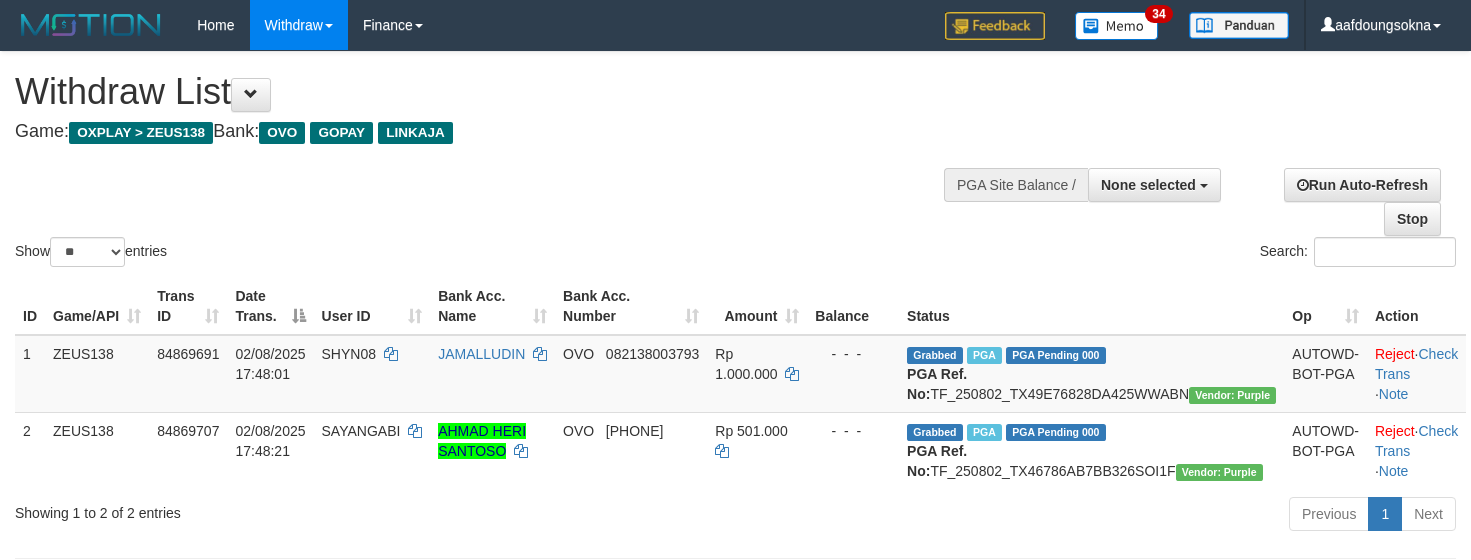 select 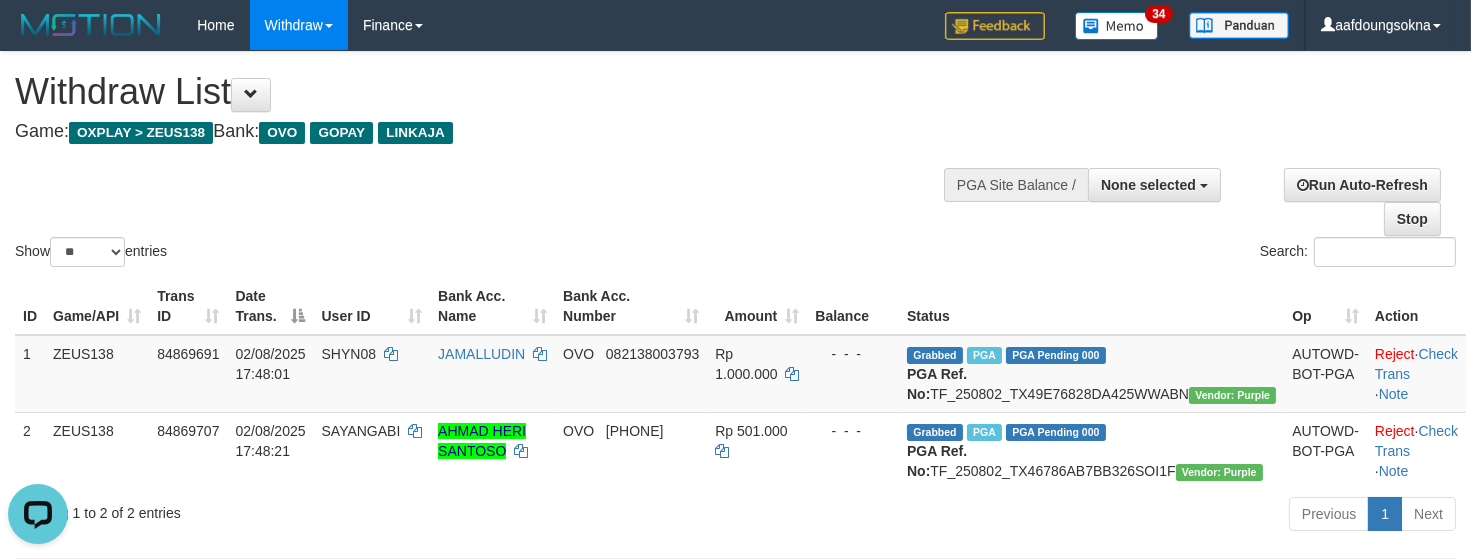 scroll, scrollTop: 0, scrollLeft: 0, axis: both 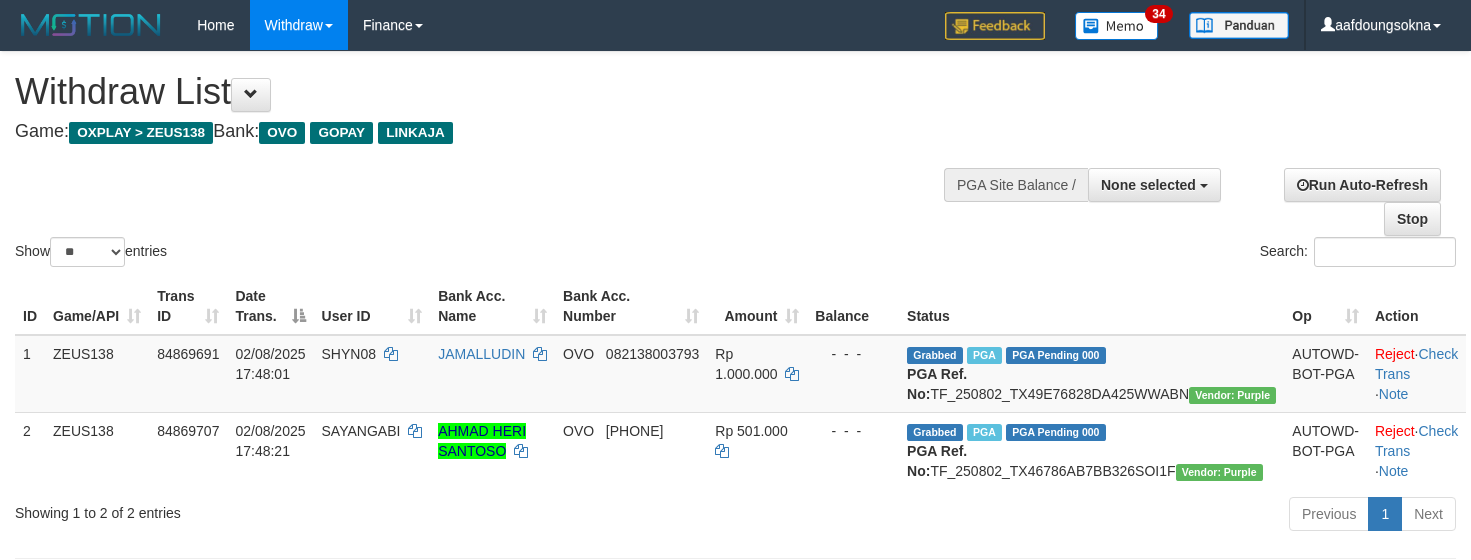 select 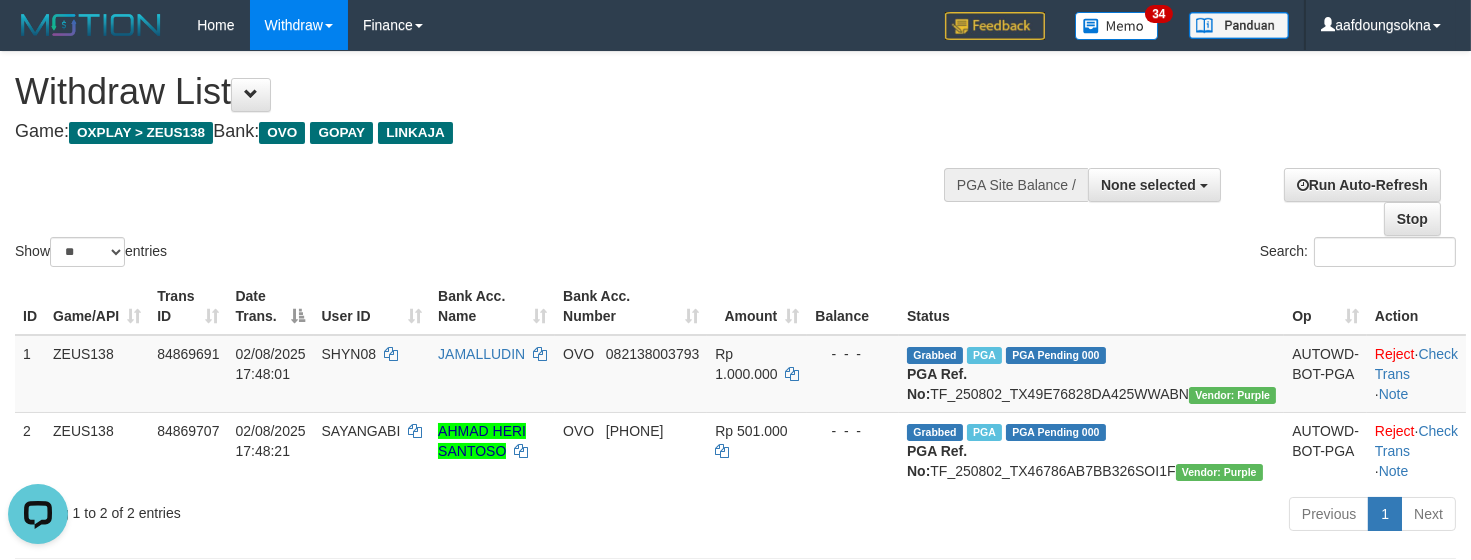 scroll, scrollTop: 0, scrollLeft: 0, axis: both 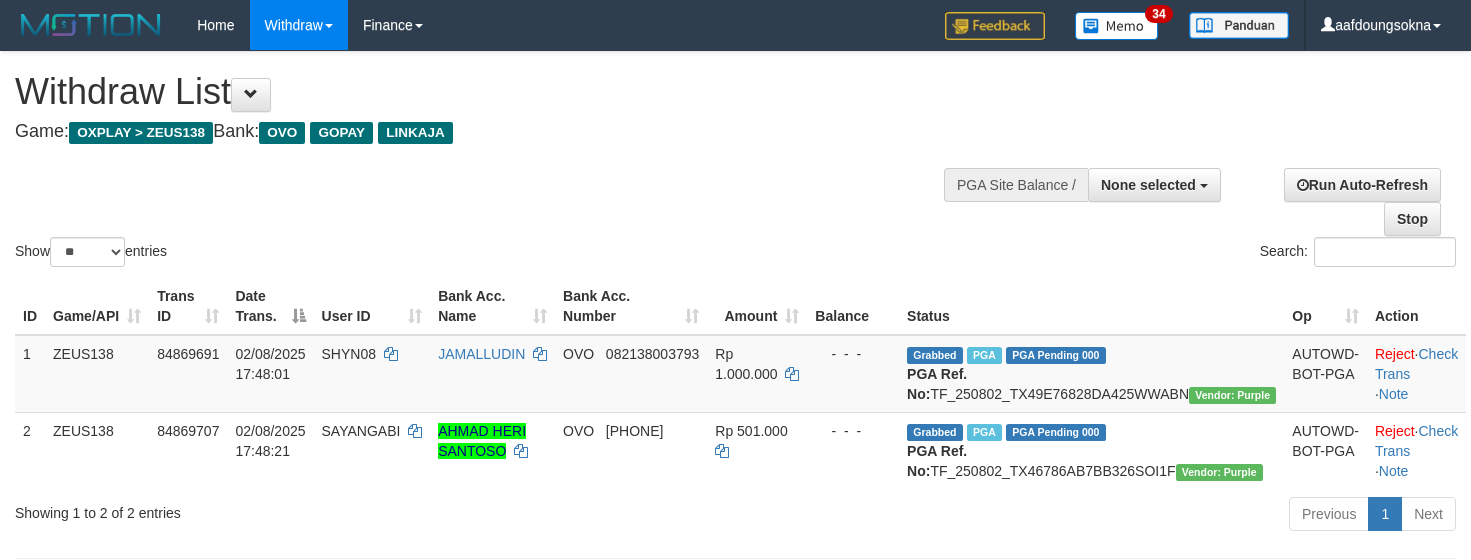 select 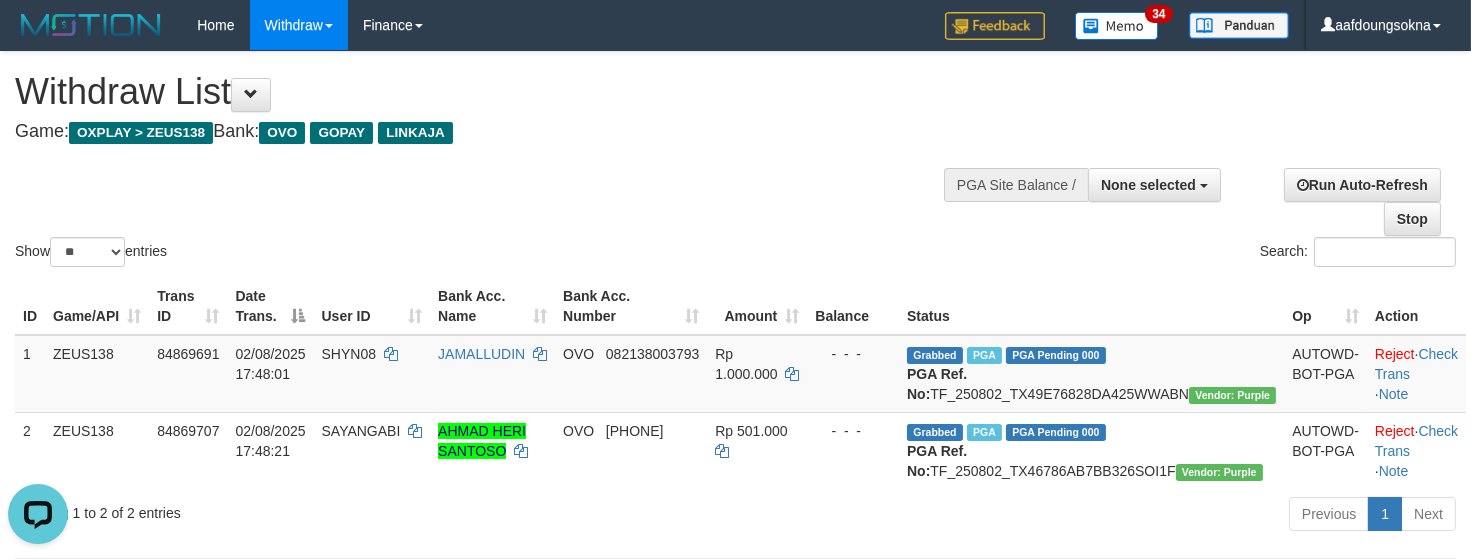 scroll, scrollTop: 0, scrollLeft: 0, axis: both 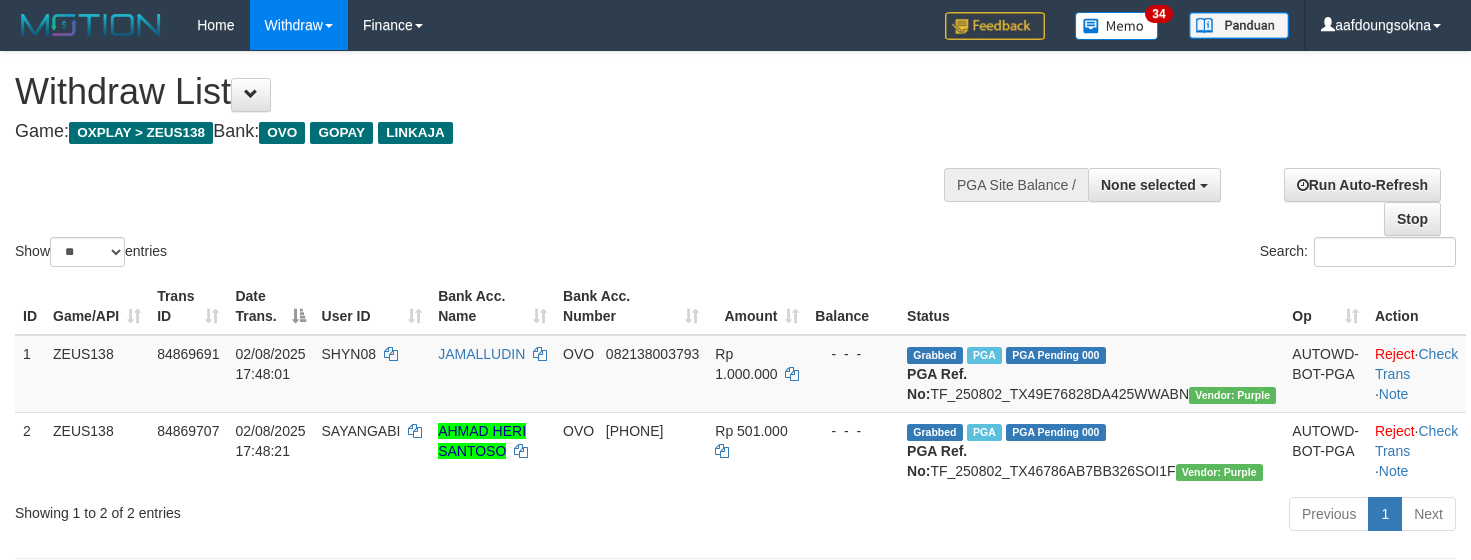 select 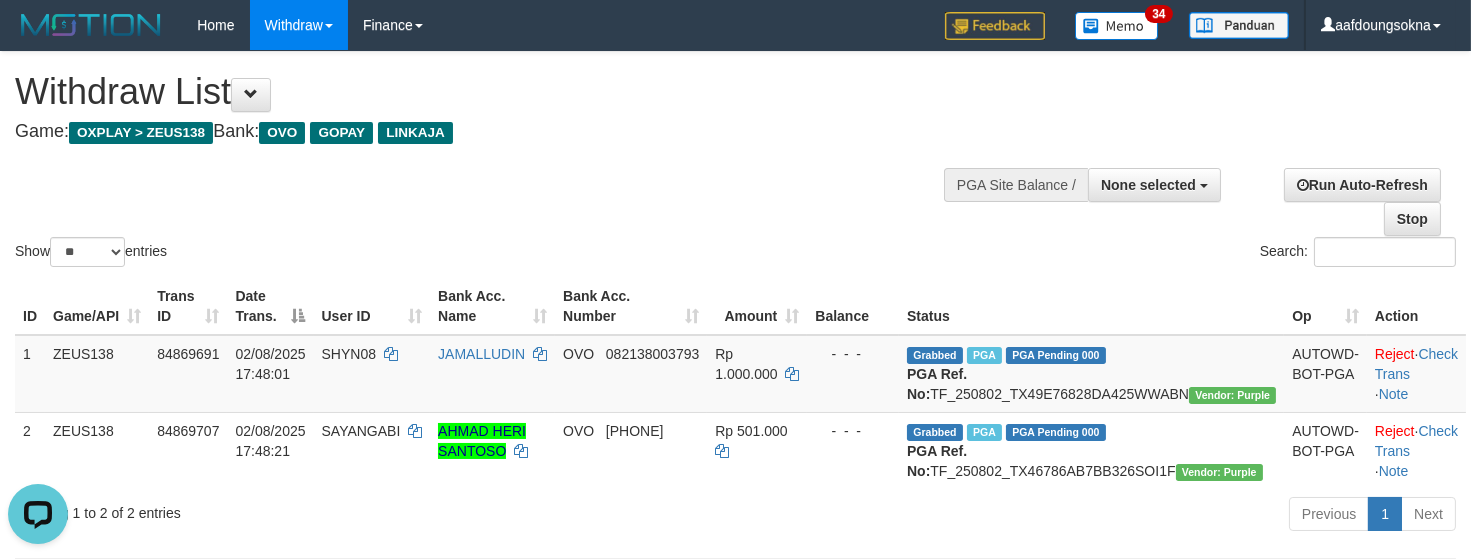 scroll, scrollTop: 0, scrollLeft: 0, axis: both 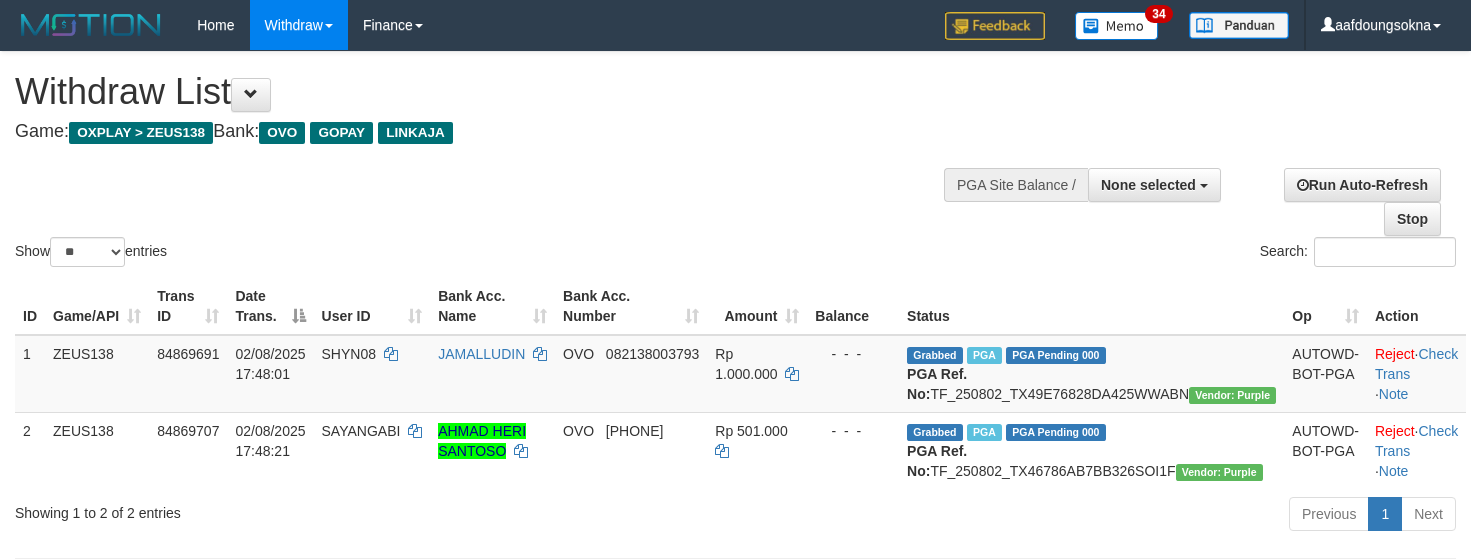 select 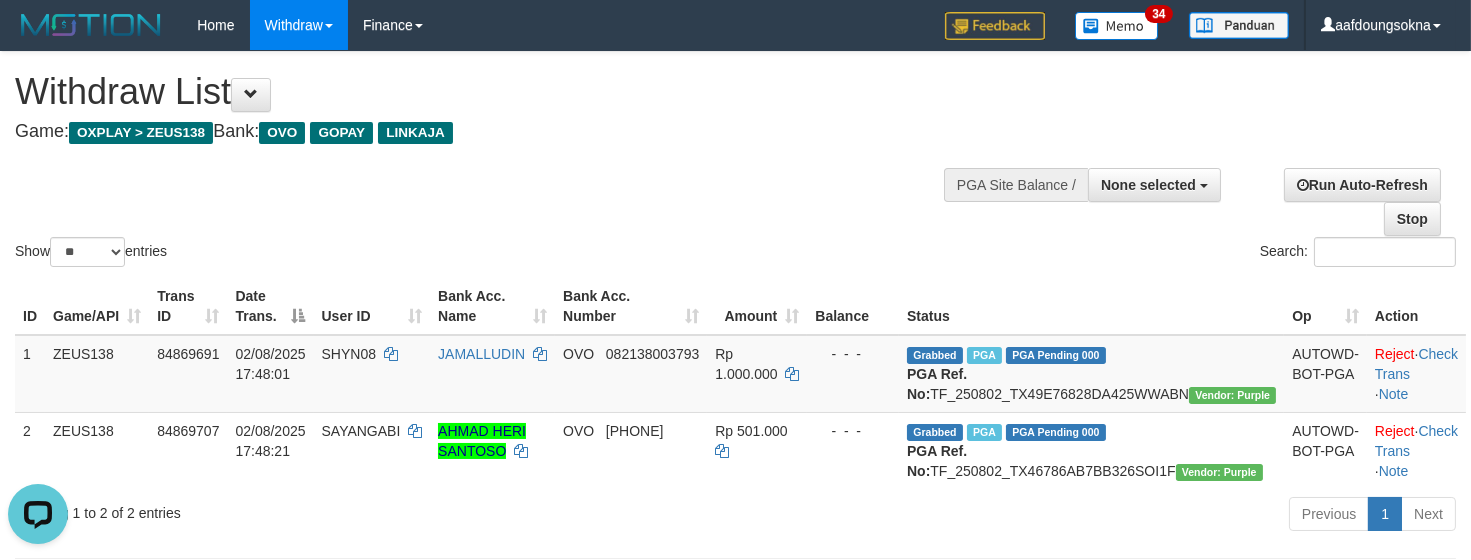 scroll, scrollTop: 0, scrollLeft: 0, axis: both 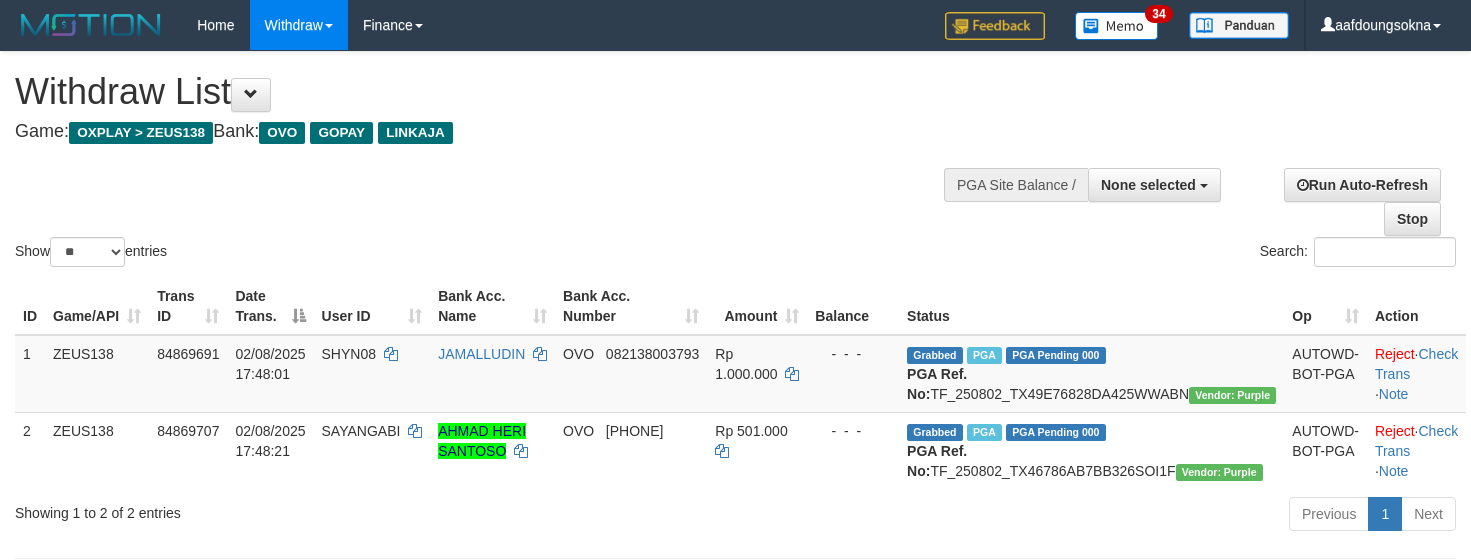 select 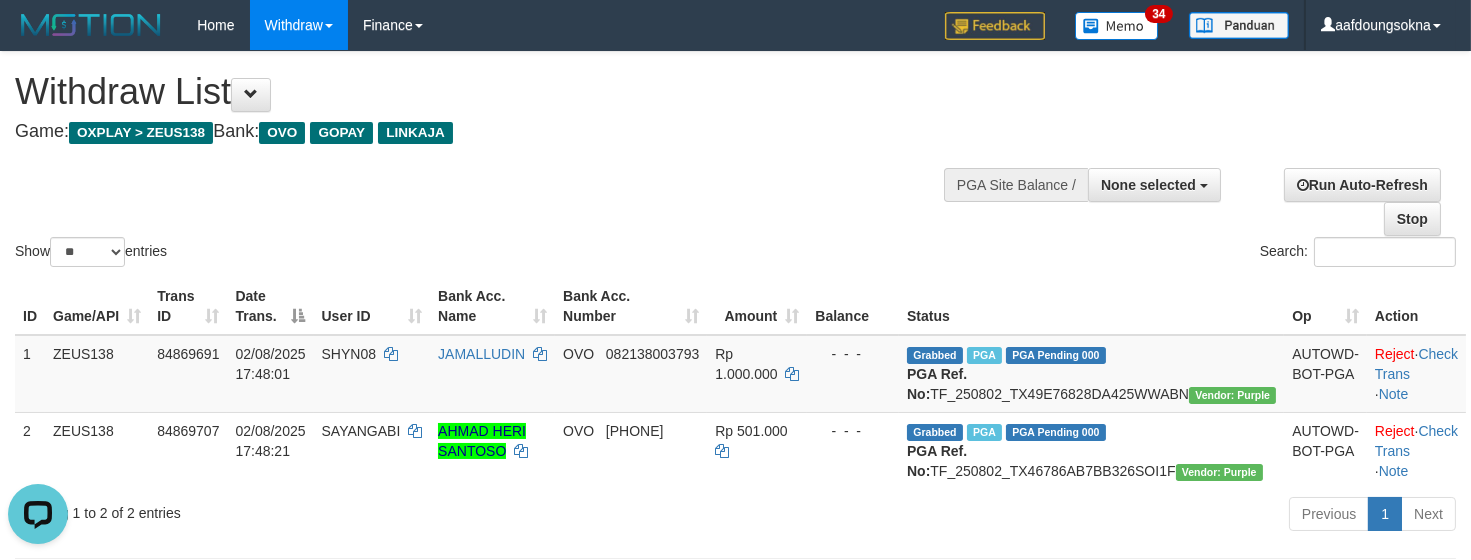 scroll, scrollTop: 0, scrollLeft: 0, axis: both 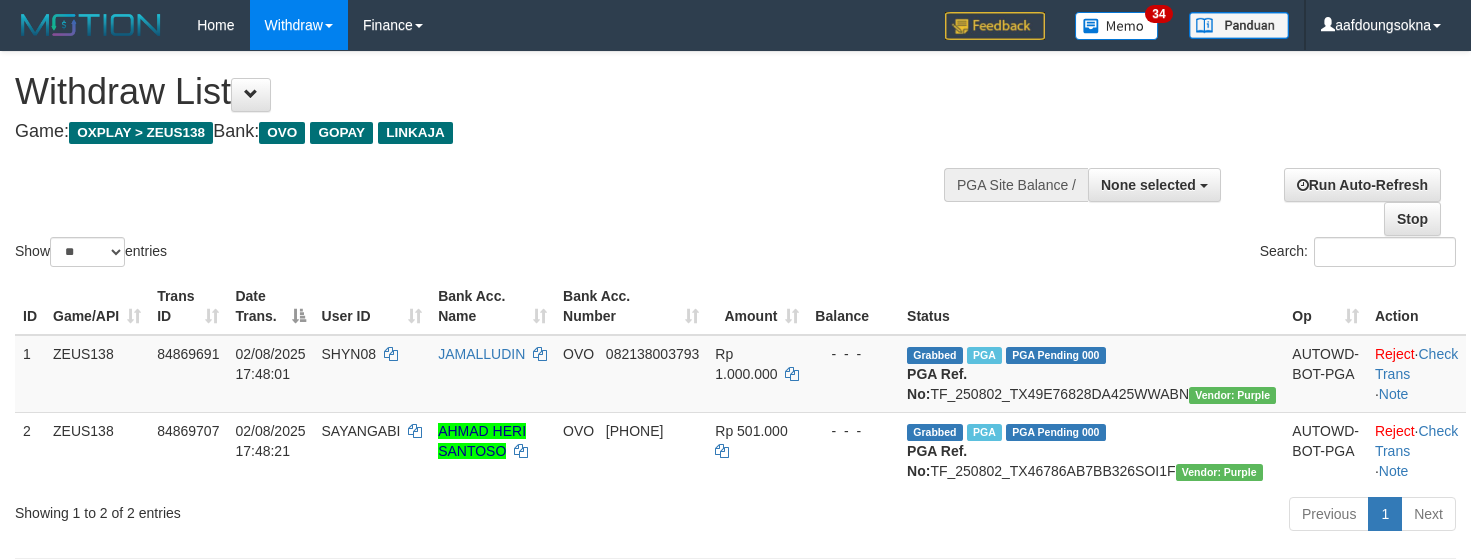 select 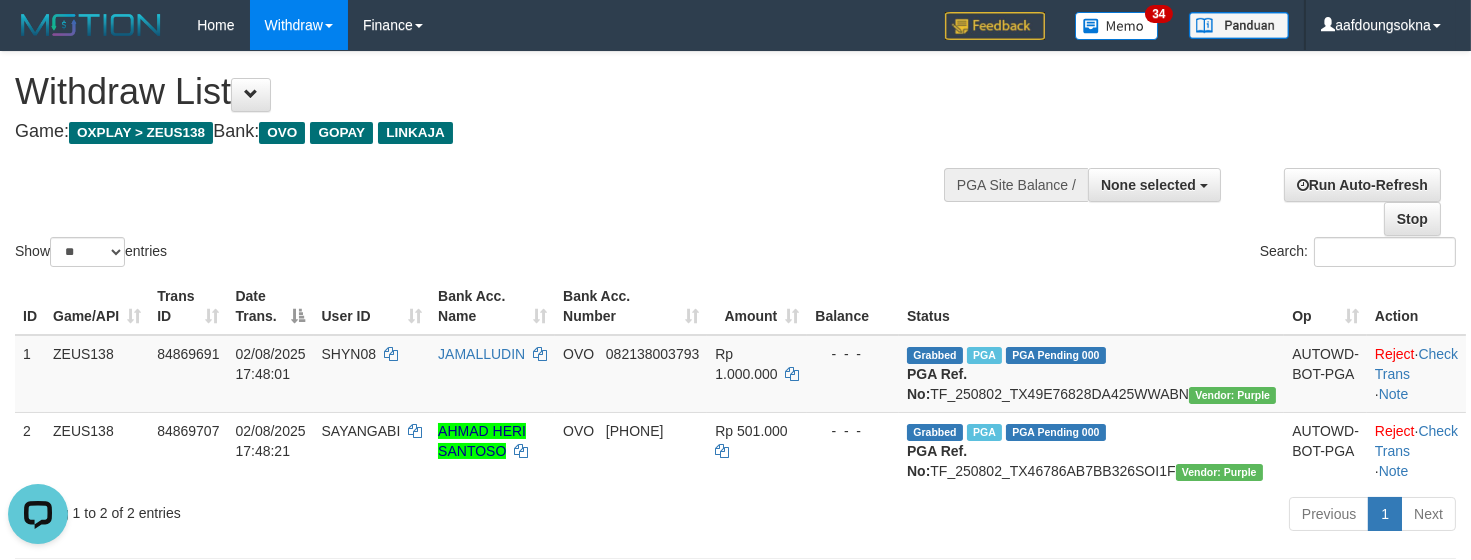 scroll, scrollTop: 0, scrollLeft: 0, axis: both 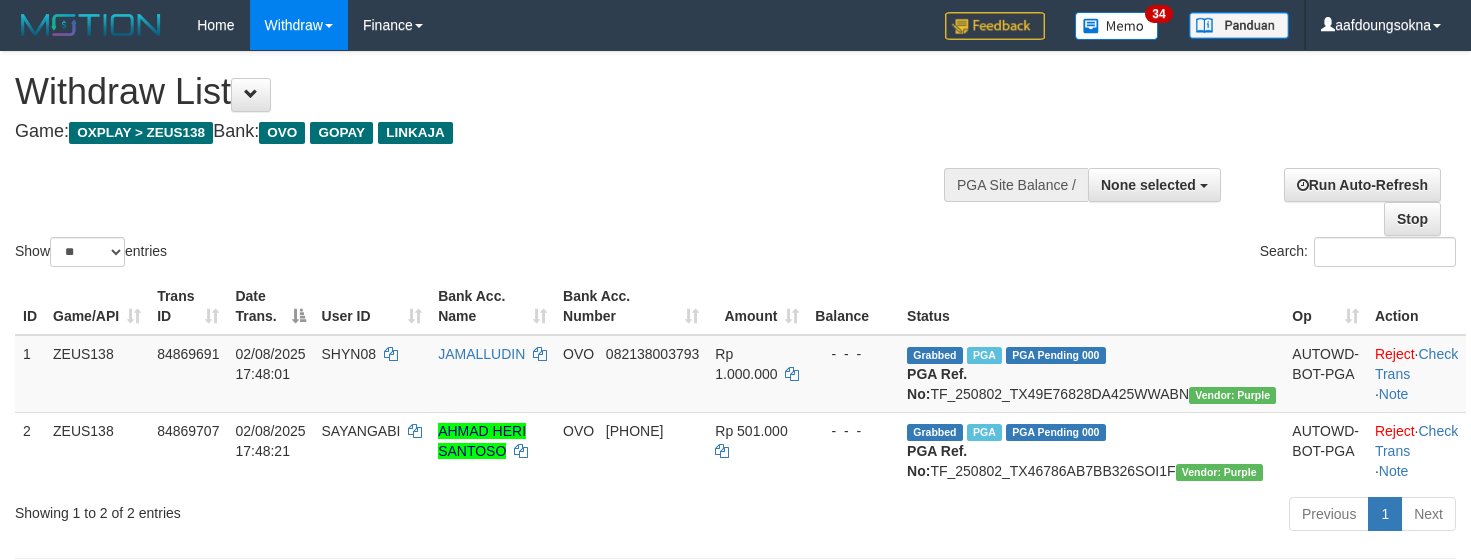 select 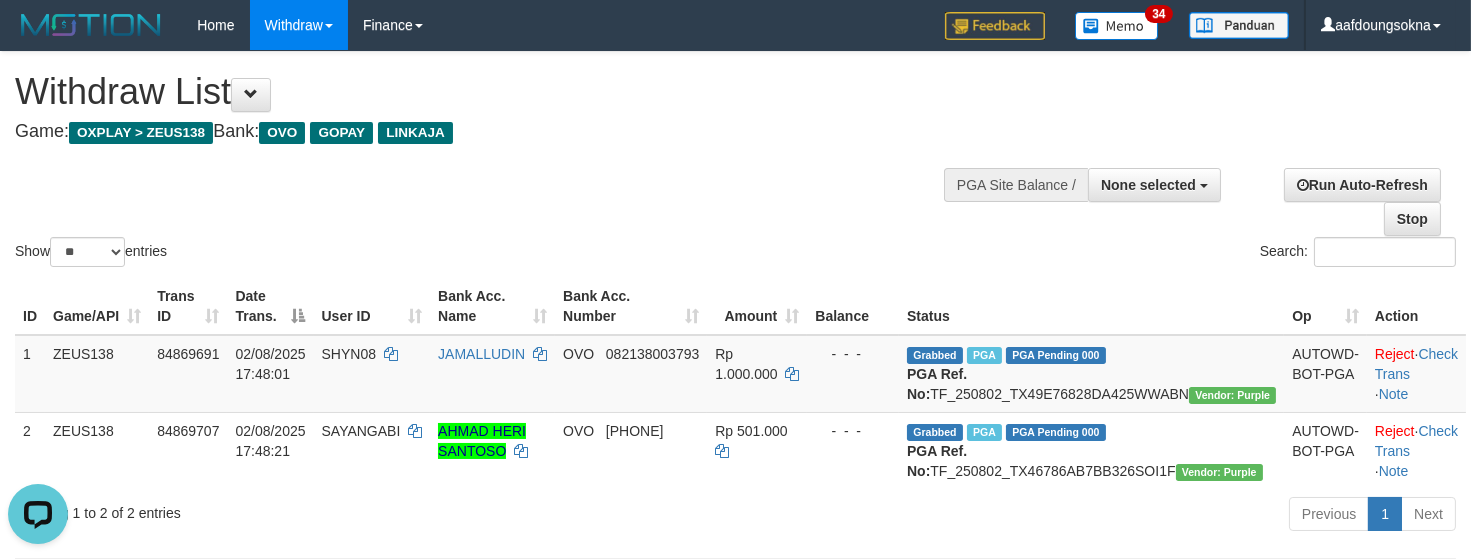 scroll, scrollTop: 0, scrollLeft: 0, axis: both 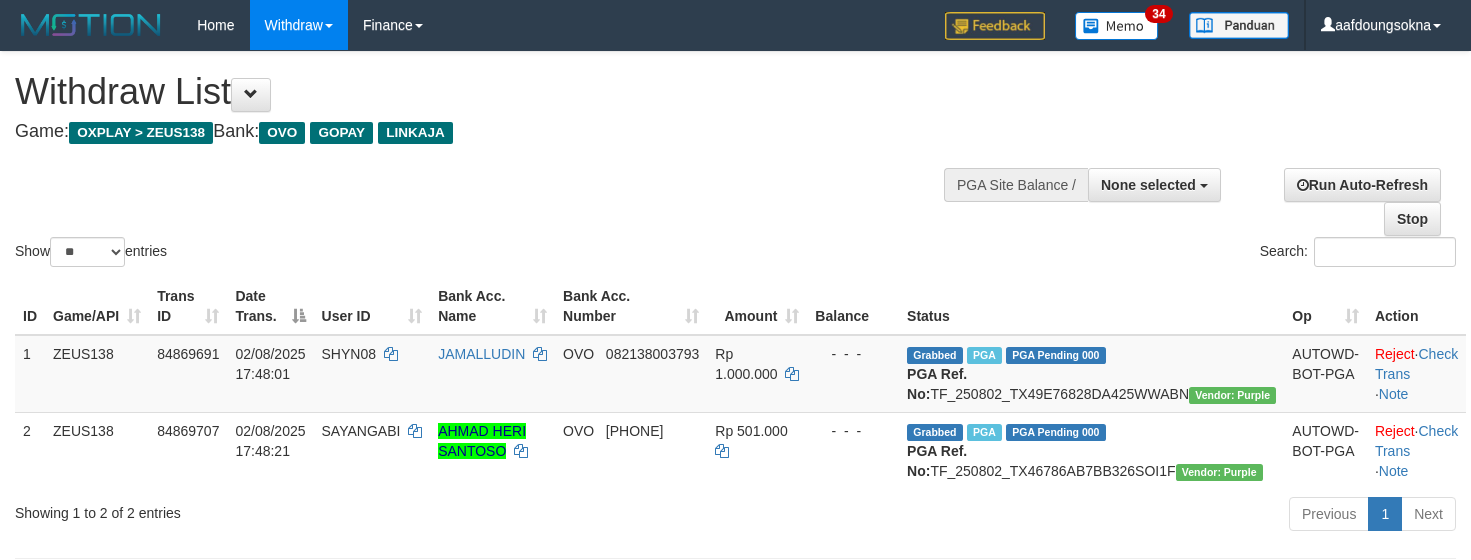 select 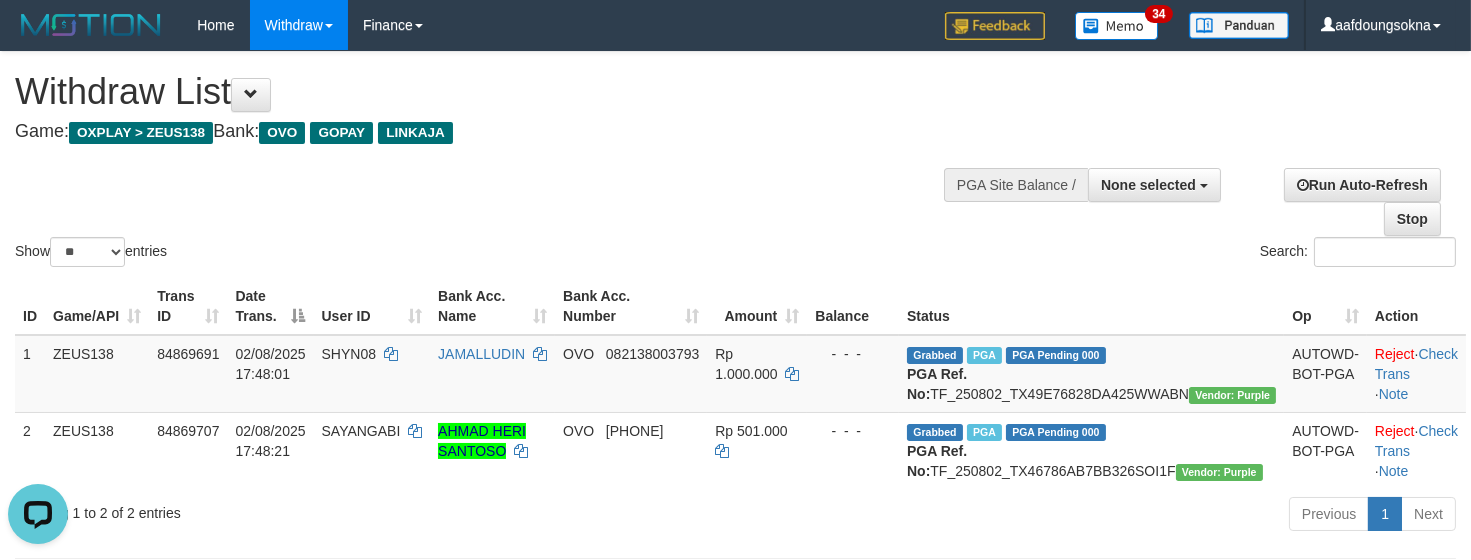scroll, scrollTop: 0, scrollLeft: 0, axis: both 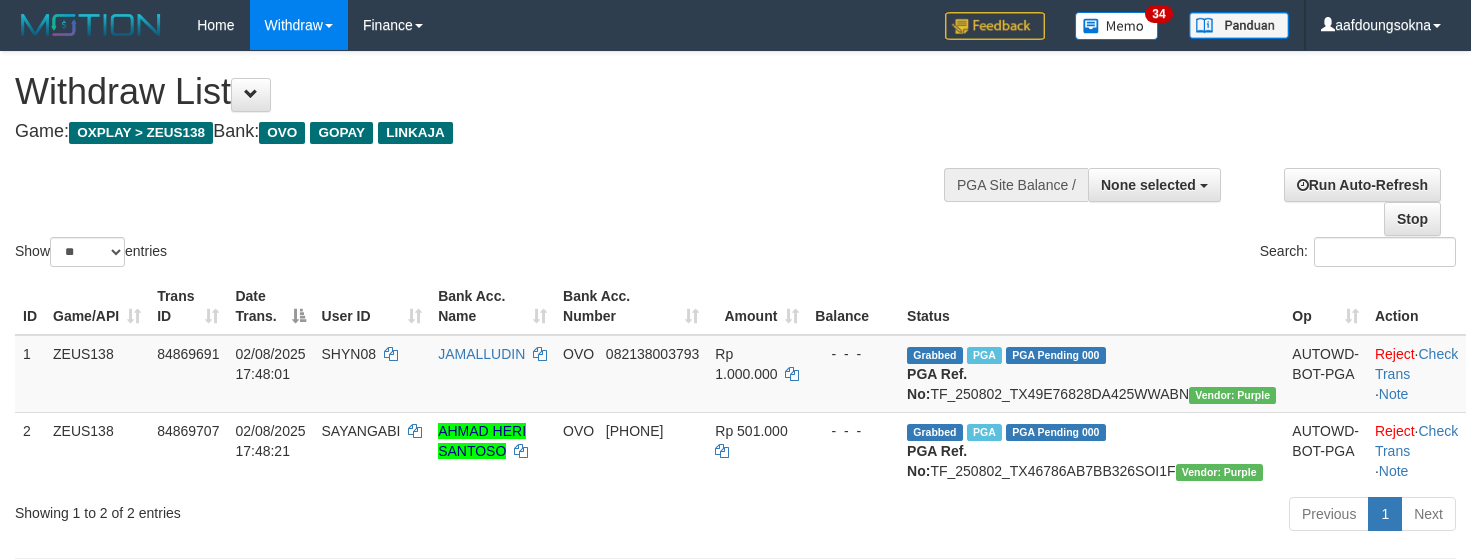 select 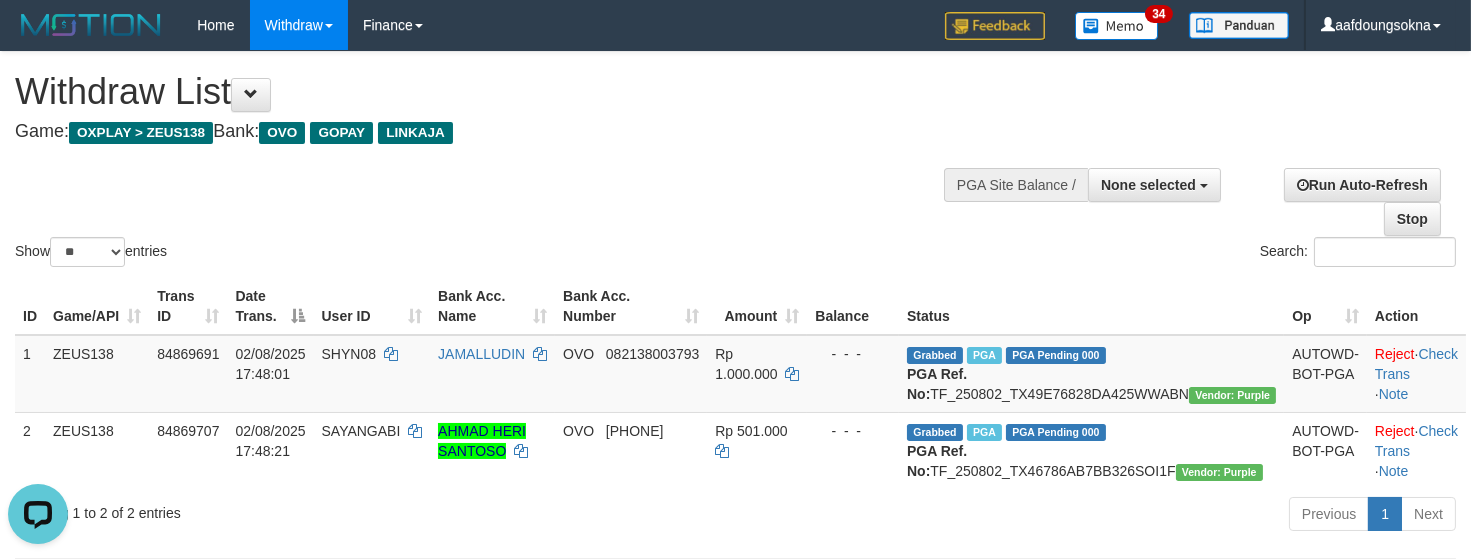 scroll, scrollTop: 0, scrollLeft: 0, axis: both 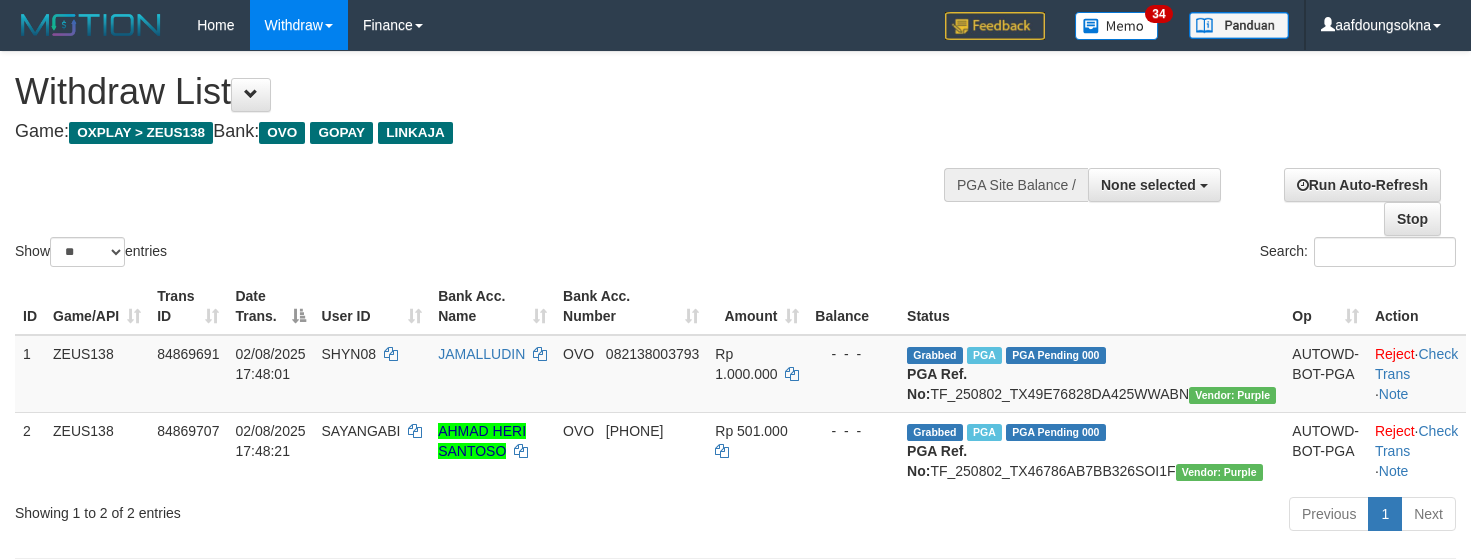 select 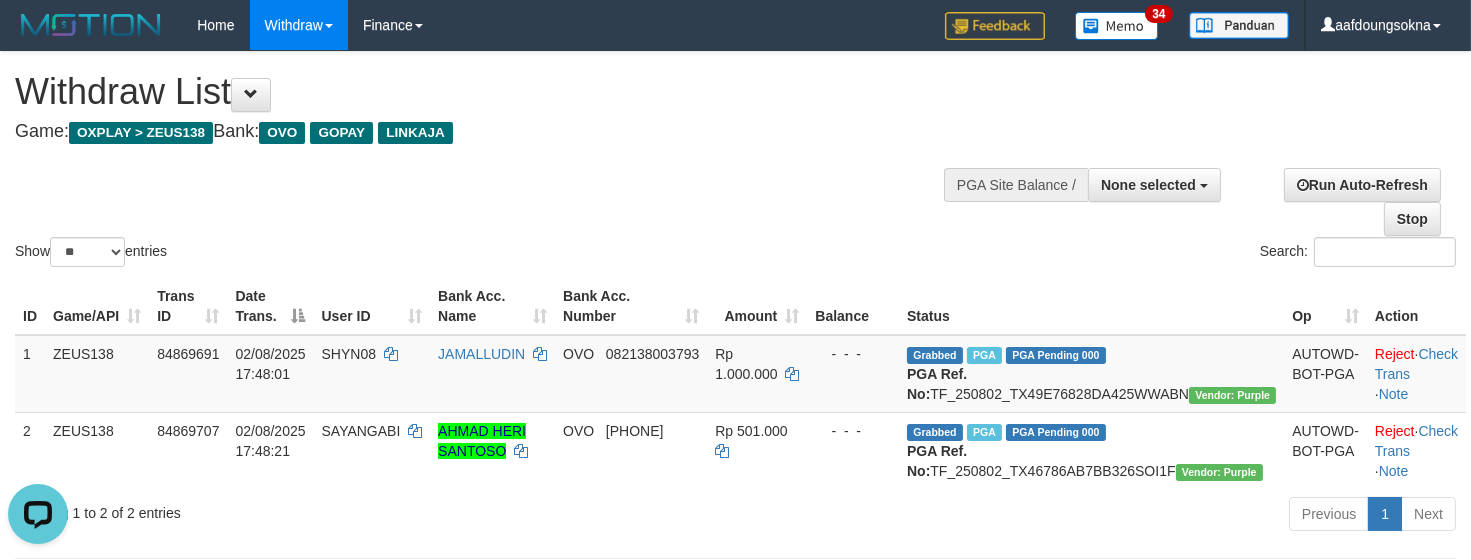 scroll, scrollTop: 0, scrollLeft: 0, axis: both 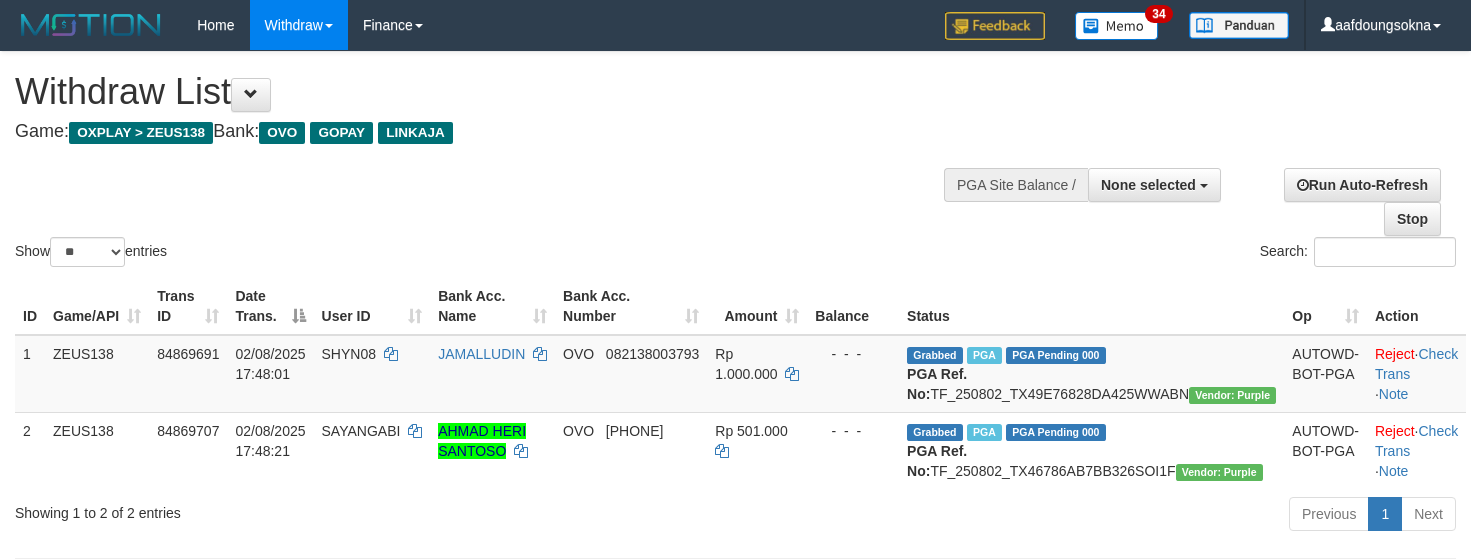 select 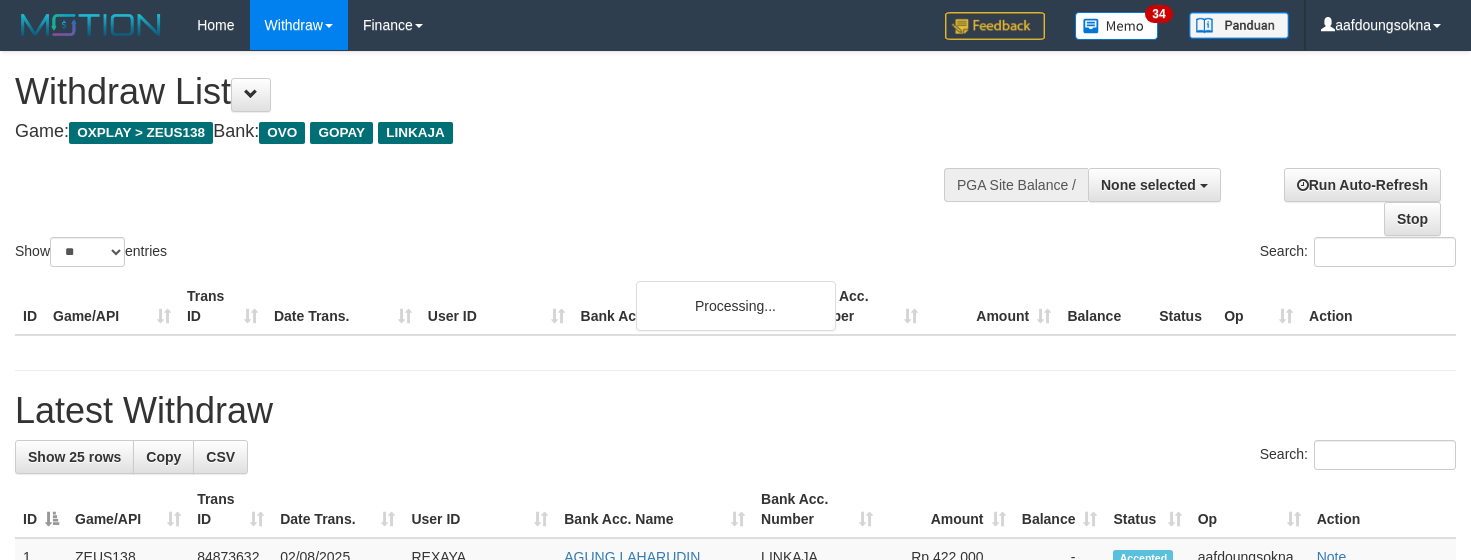 select 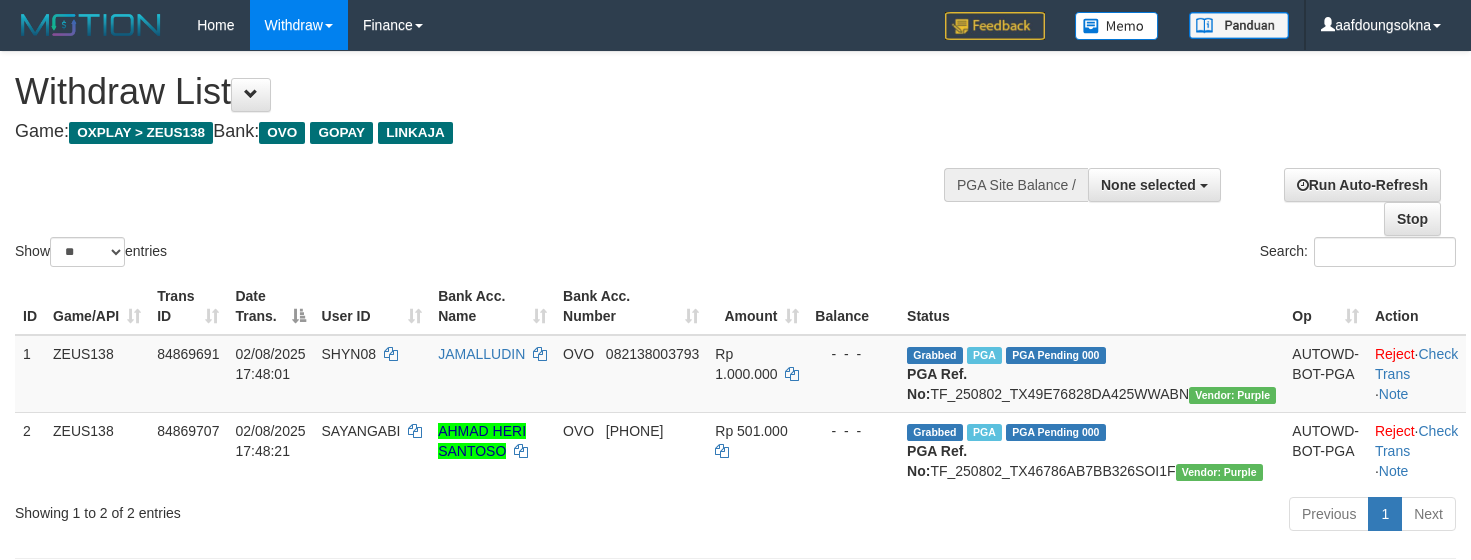 select 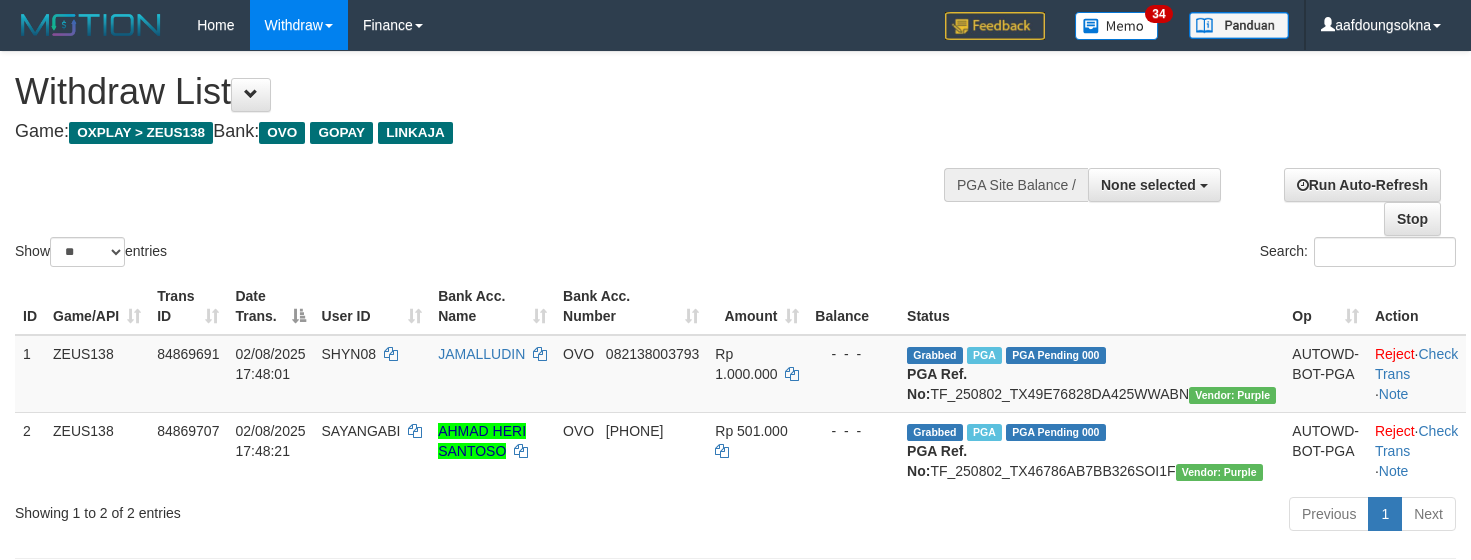 select 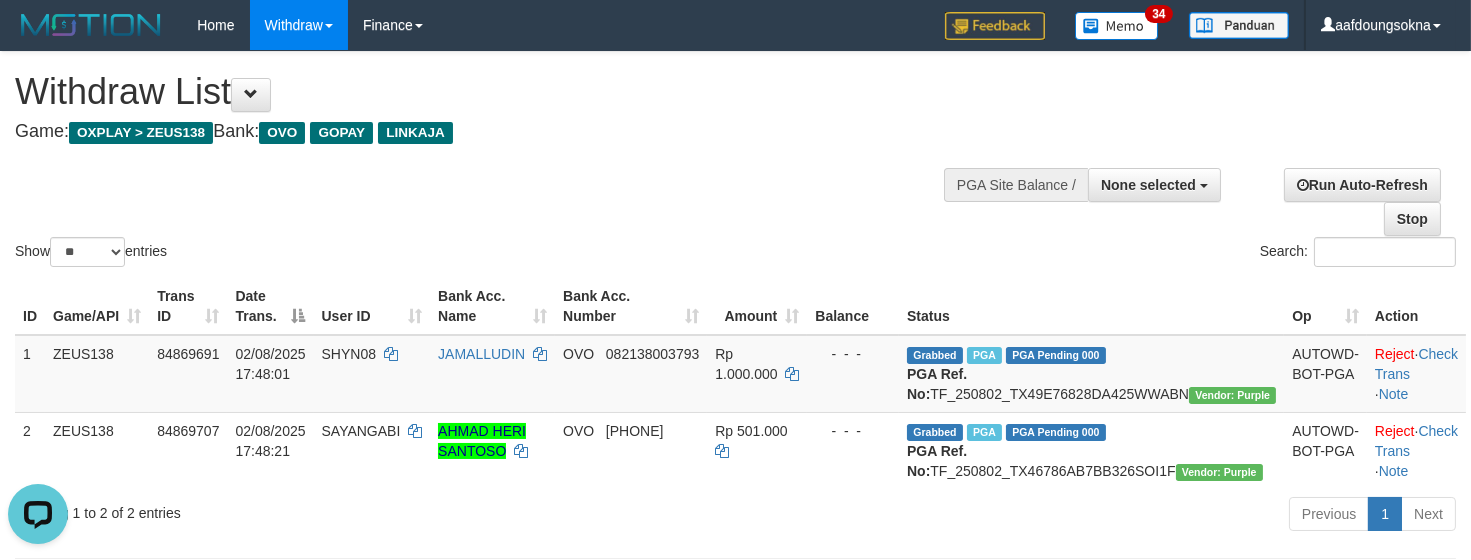 scroll, scrollTop: 0, scrollLeft: 0, axis: both 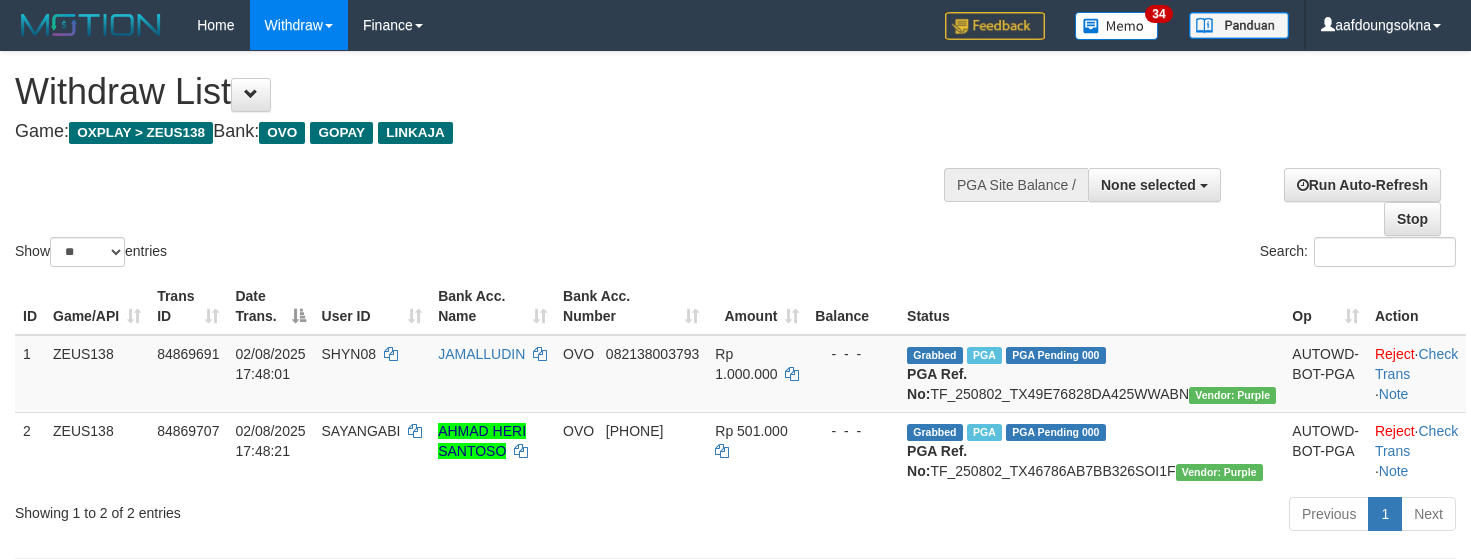select 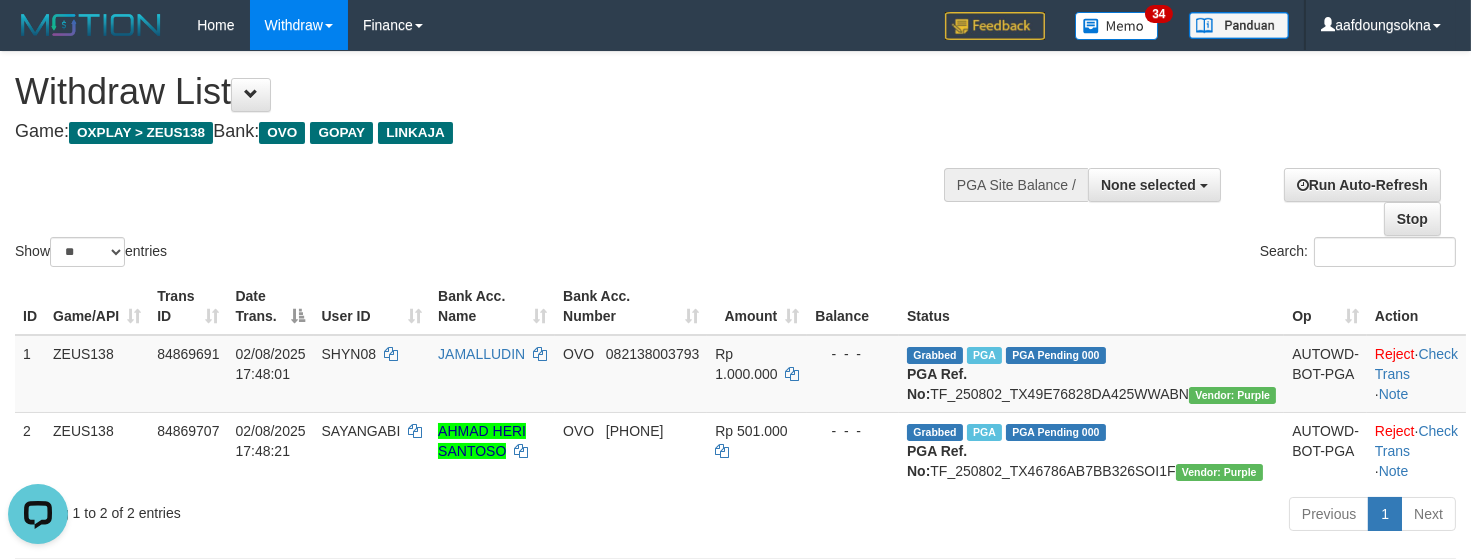 scroll, scrollTop: 0, scrollLeft: 0, axis: both 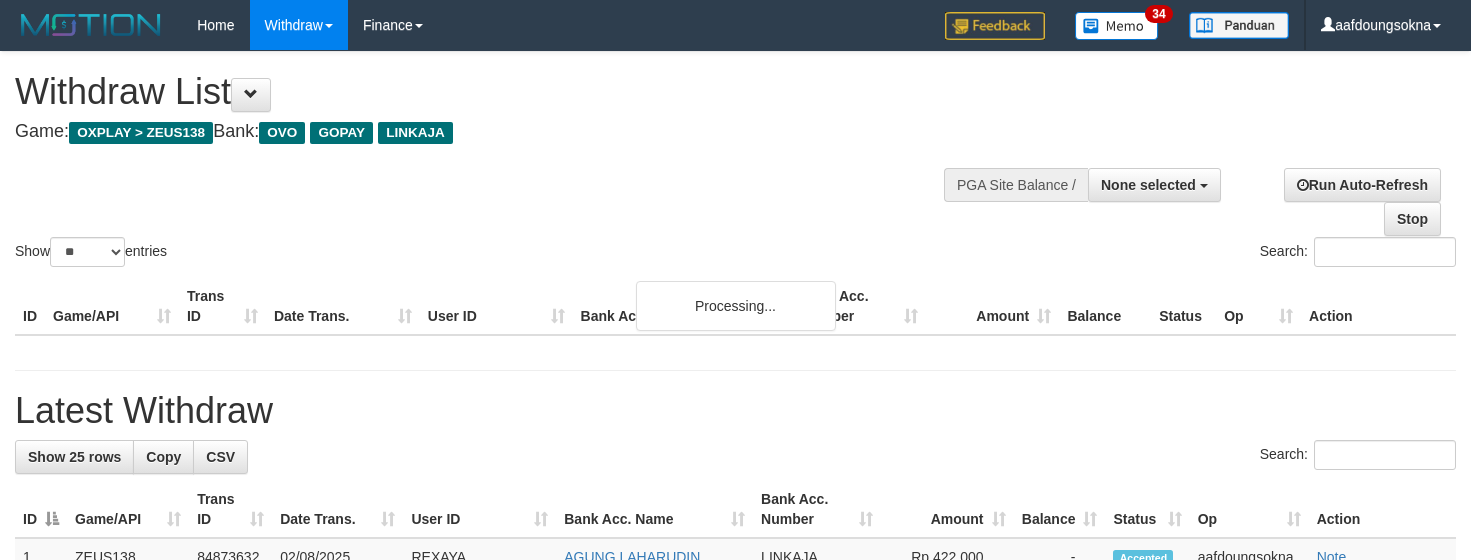 select 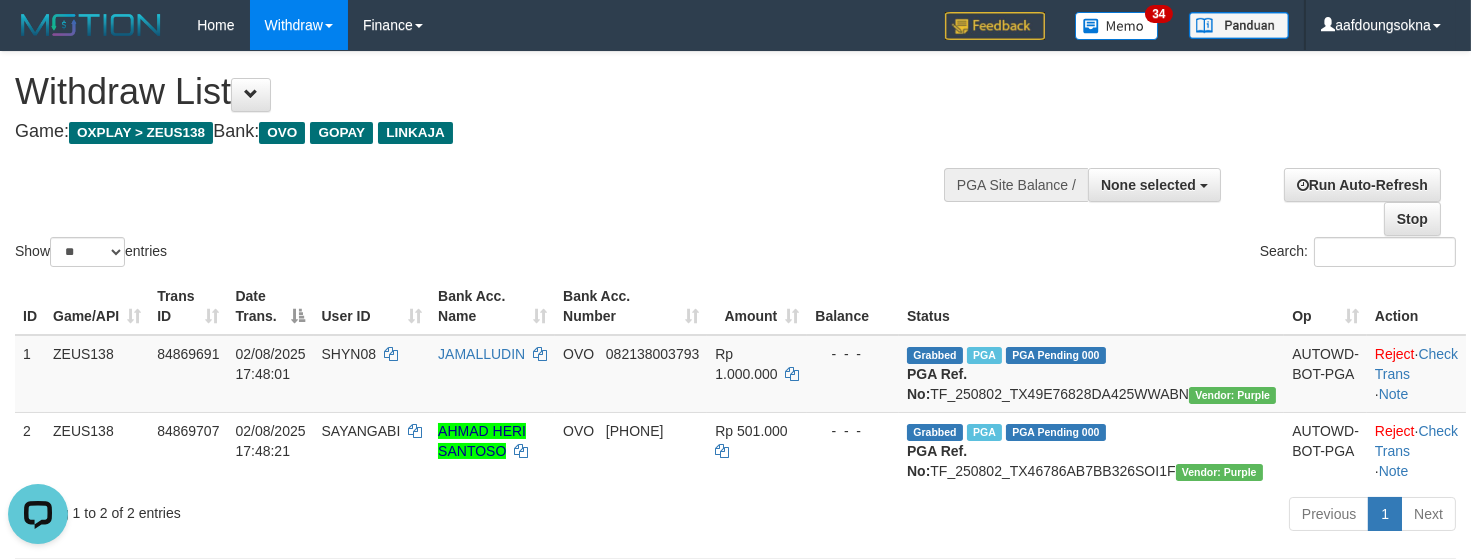 scroll, scrollTop: 0, scrollLeft: 0, axis: both 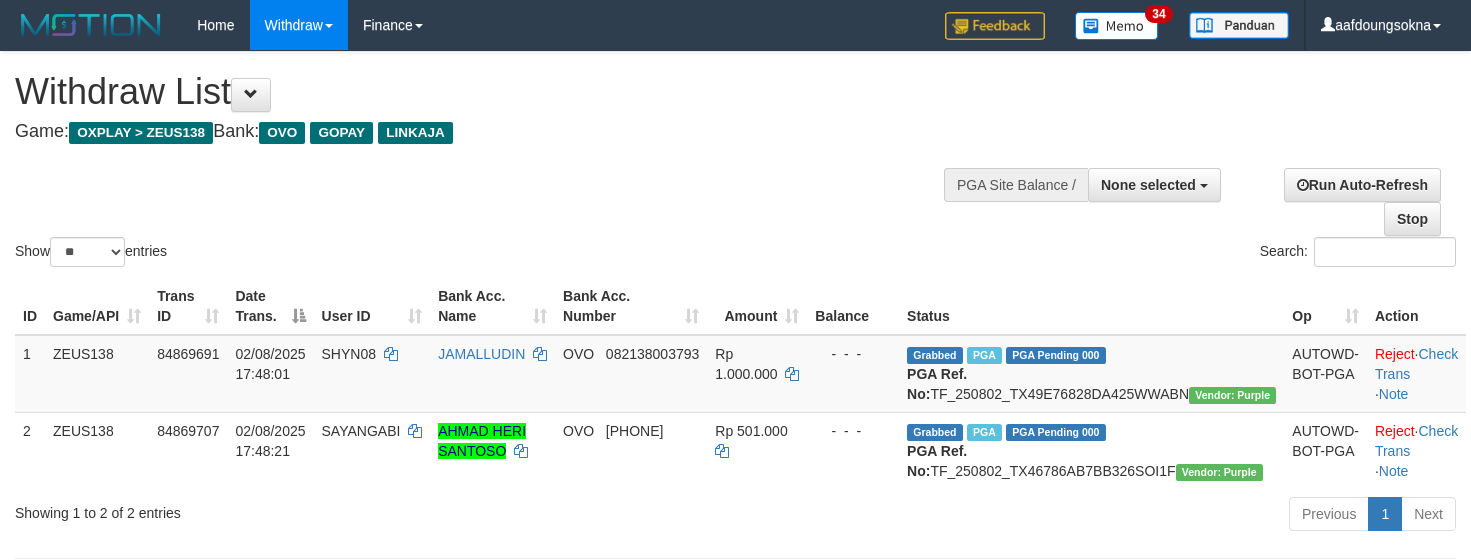 select 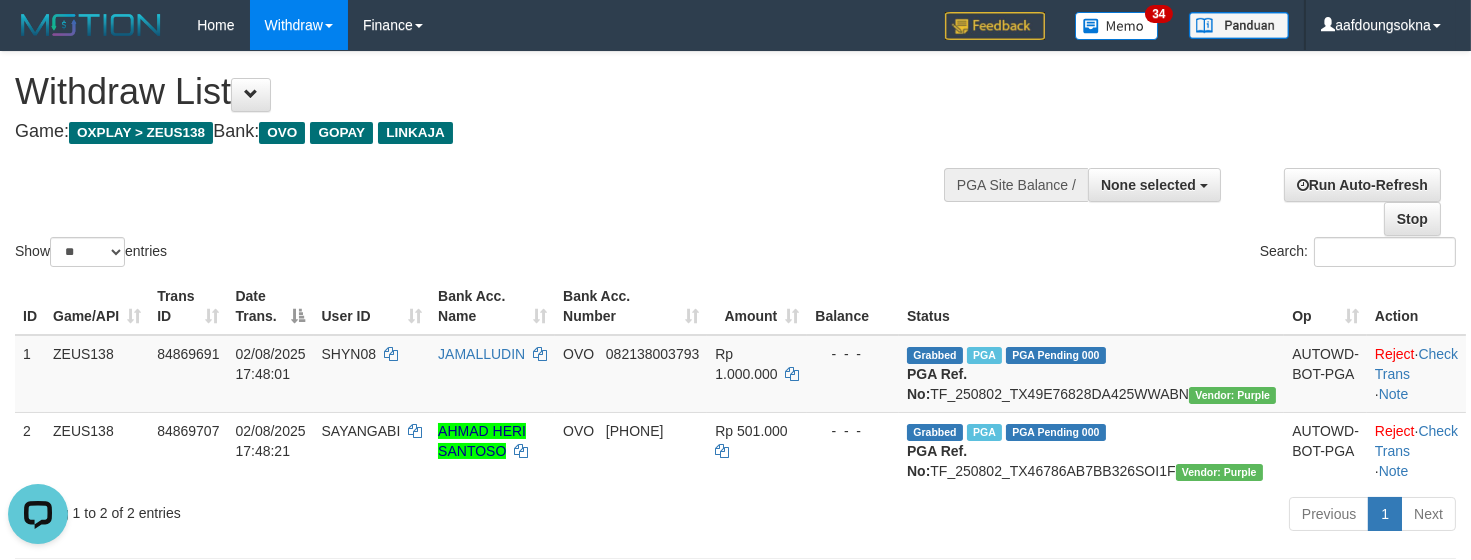 scroll, scrollTop: 0, scrollLeft: 0, axis: both 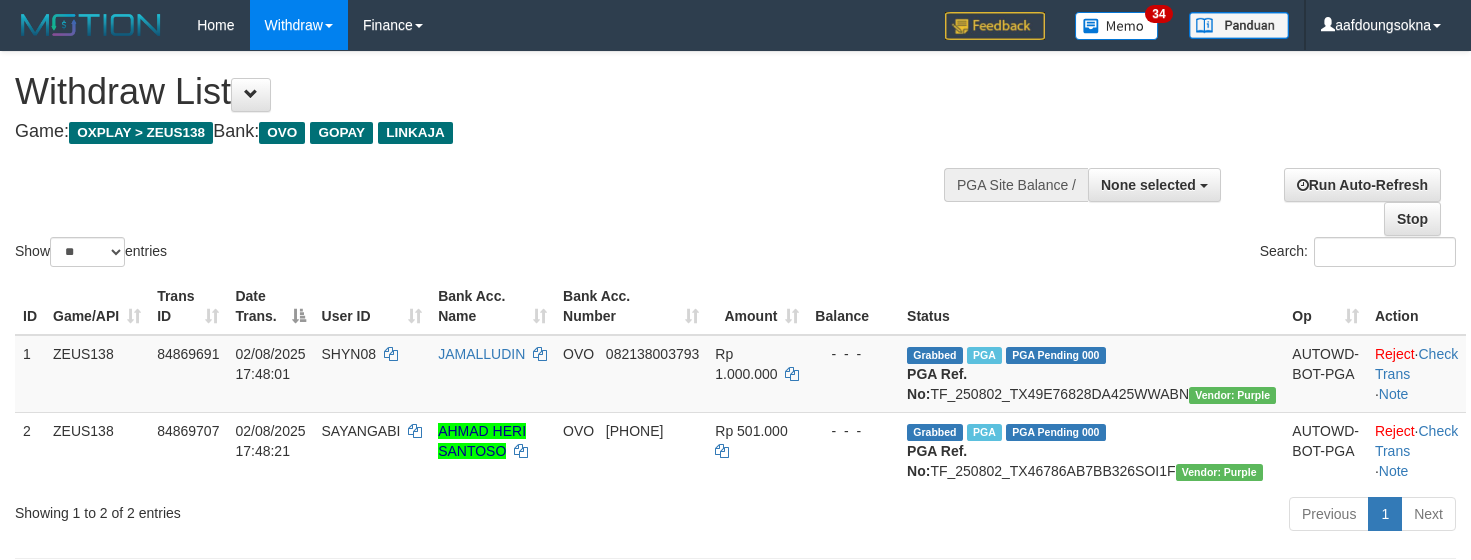 select 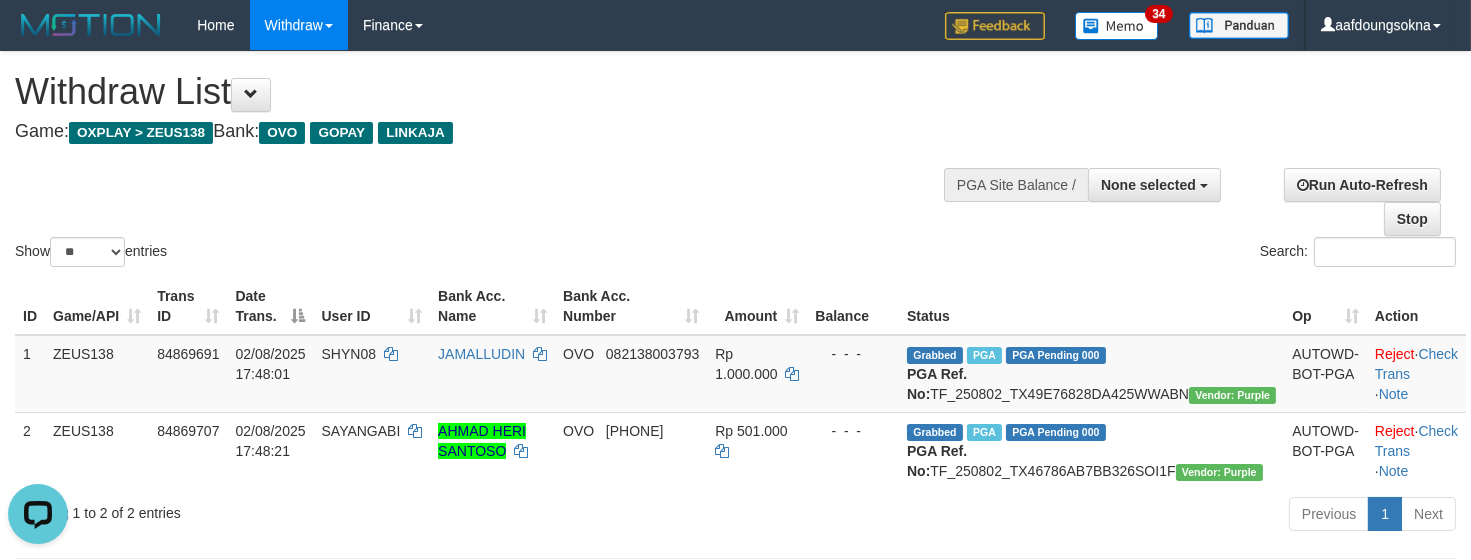 scroll, scrollTop: 0, scrollLeft: 0, axis: both 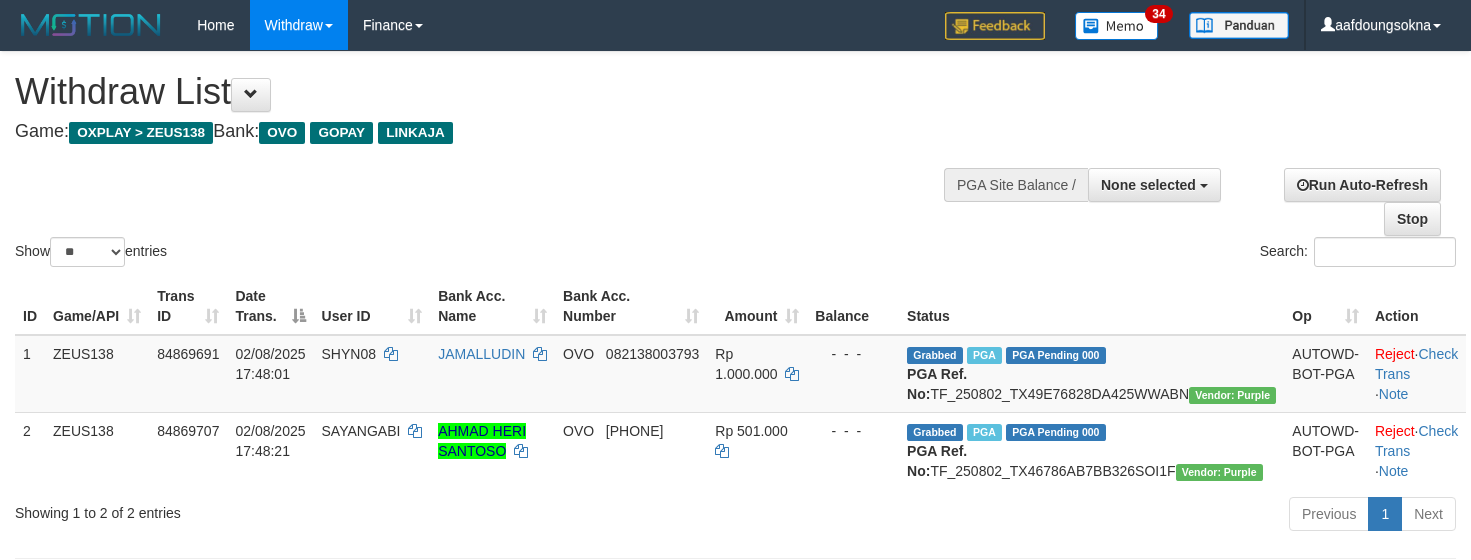 select 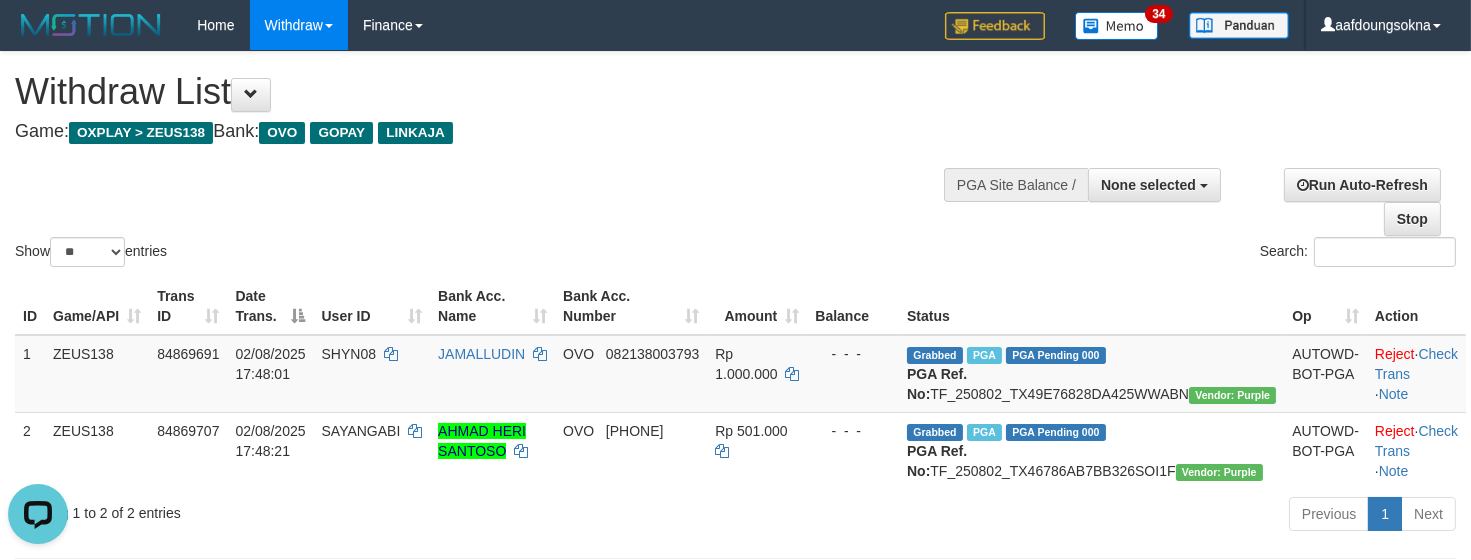 scroll, scrollTop: 0, scrollLeft: 0, axis: both 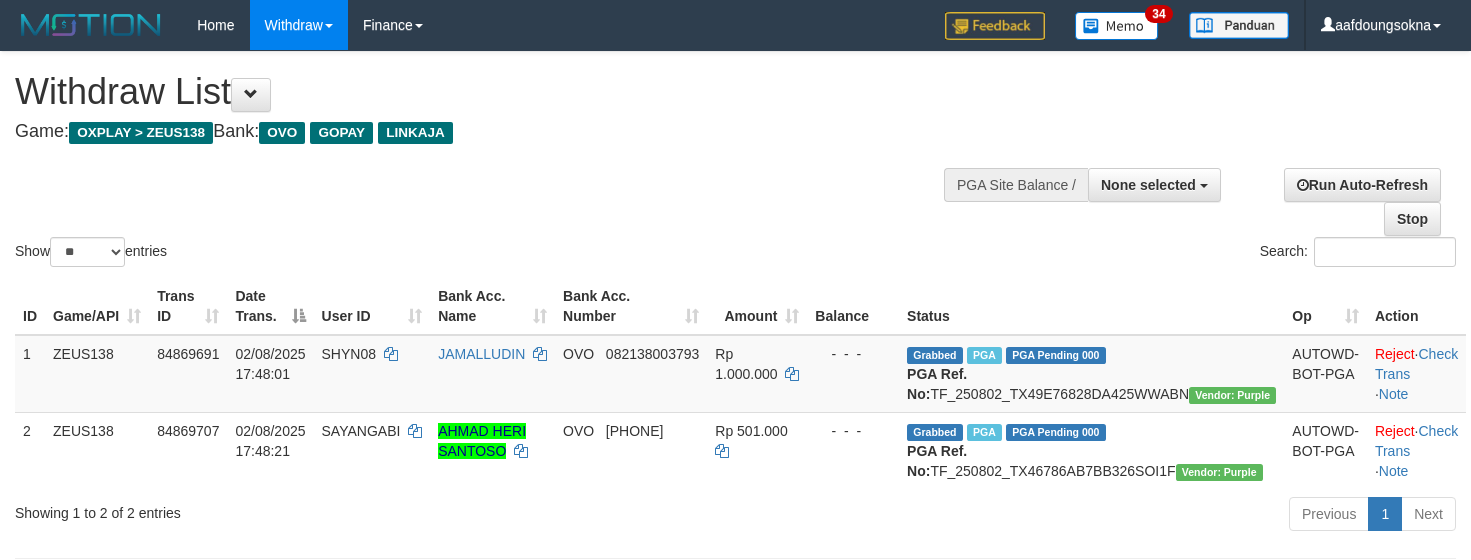 select 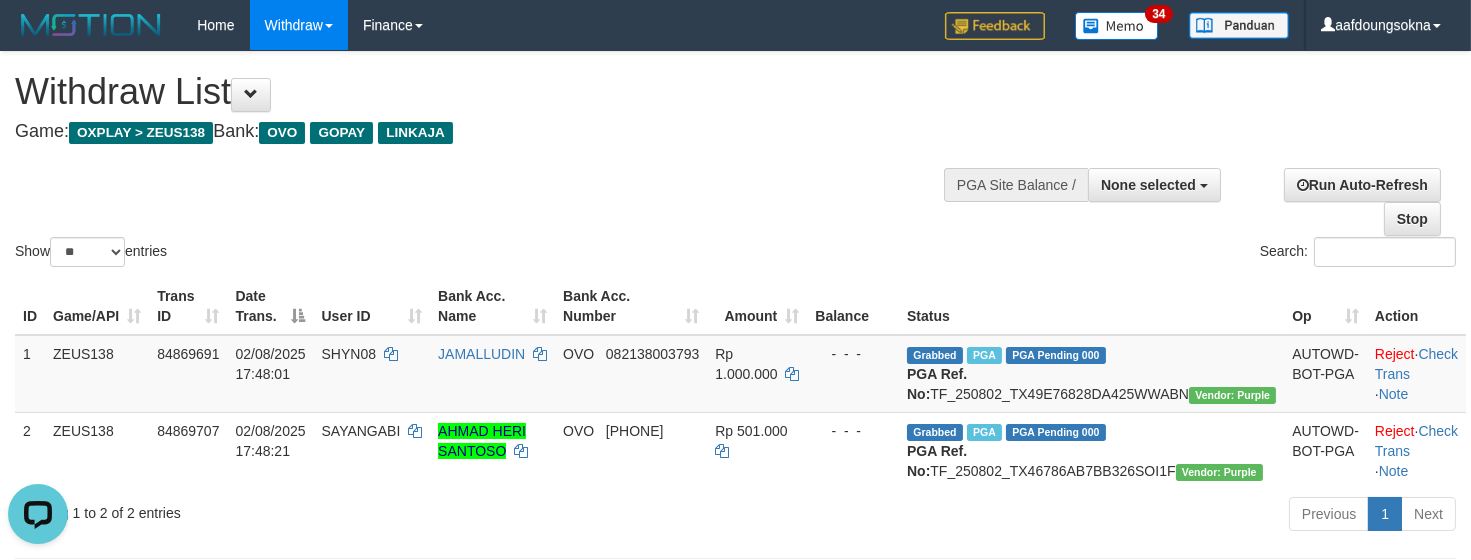 scroll, scrollTop: 0, scrollLeft: 0, axis: both 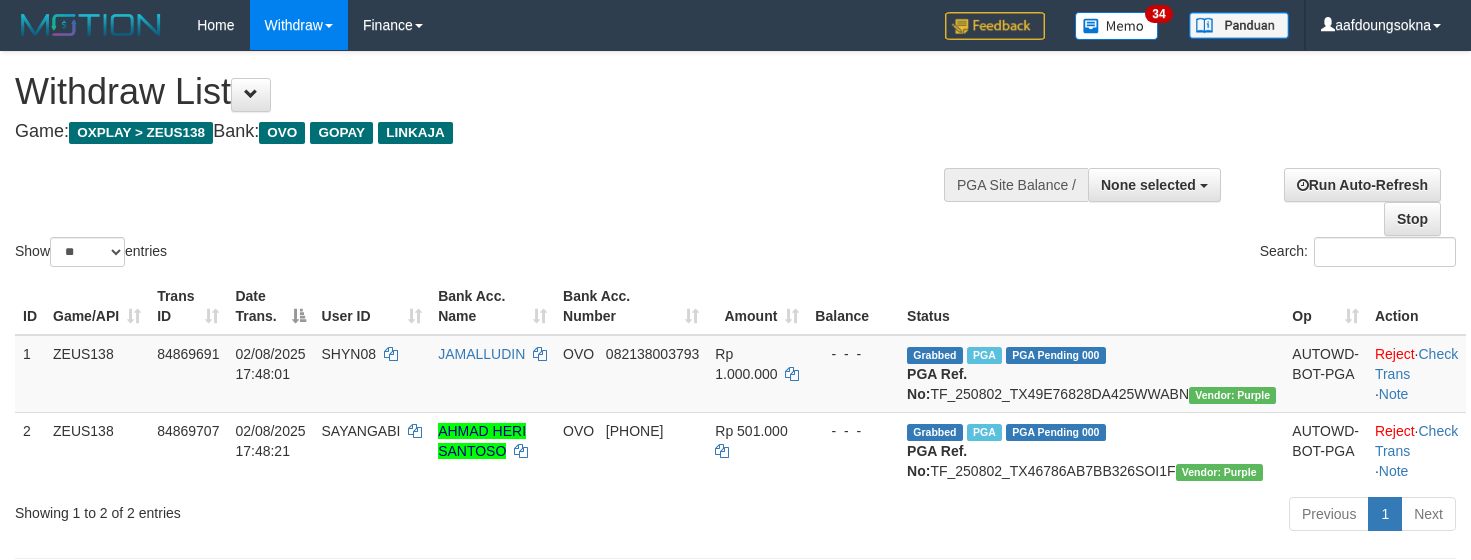 select 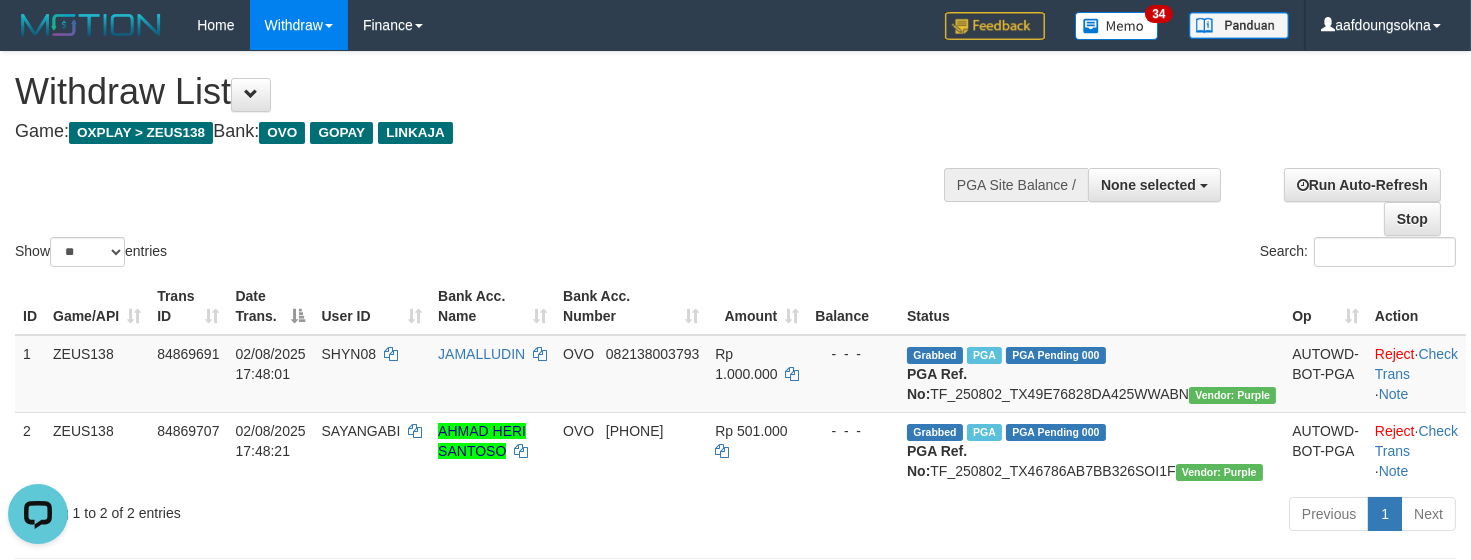 scroll, scrollTop: 0, scrollLeft: 0, axis: both 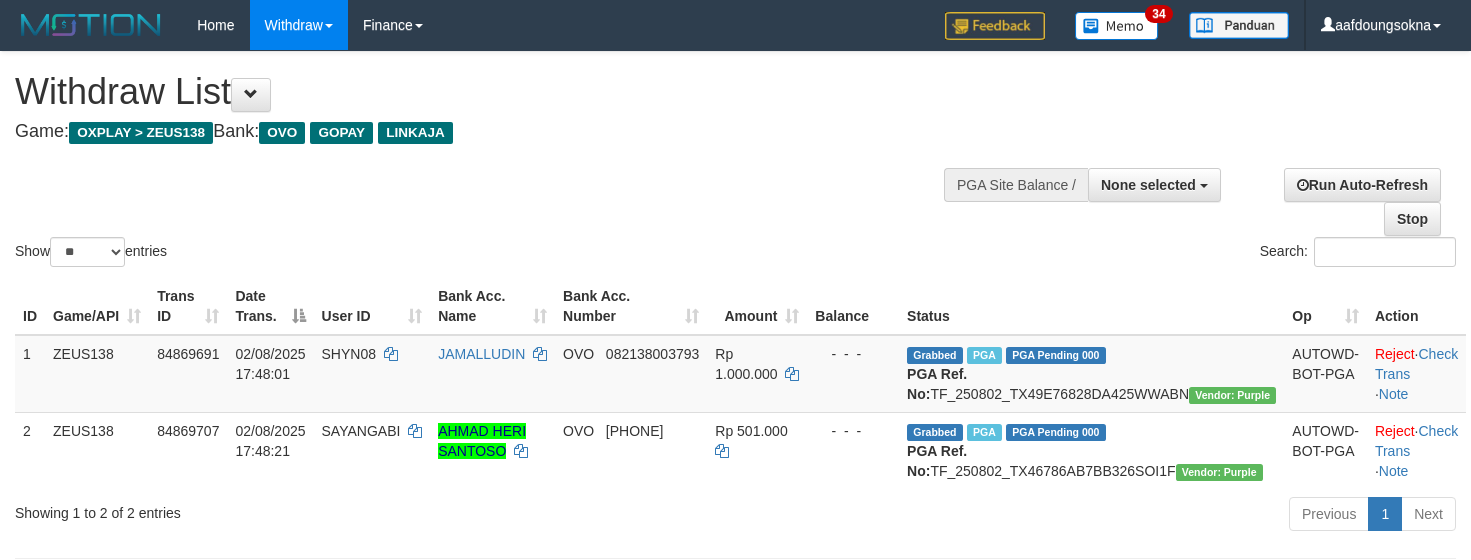 select 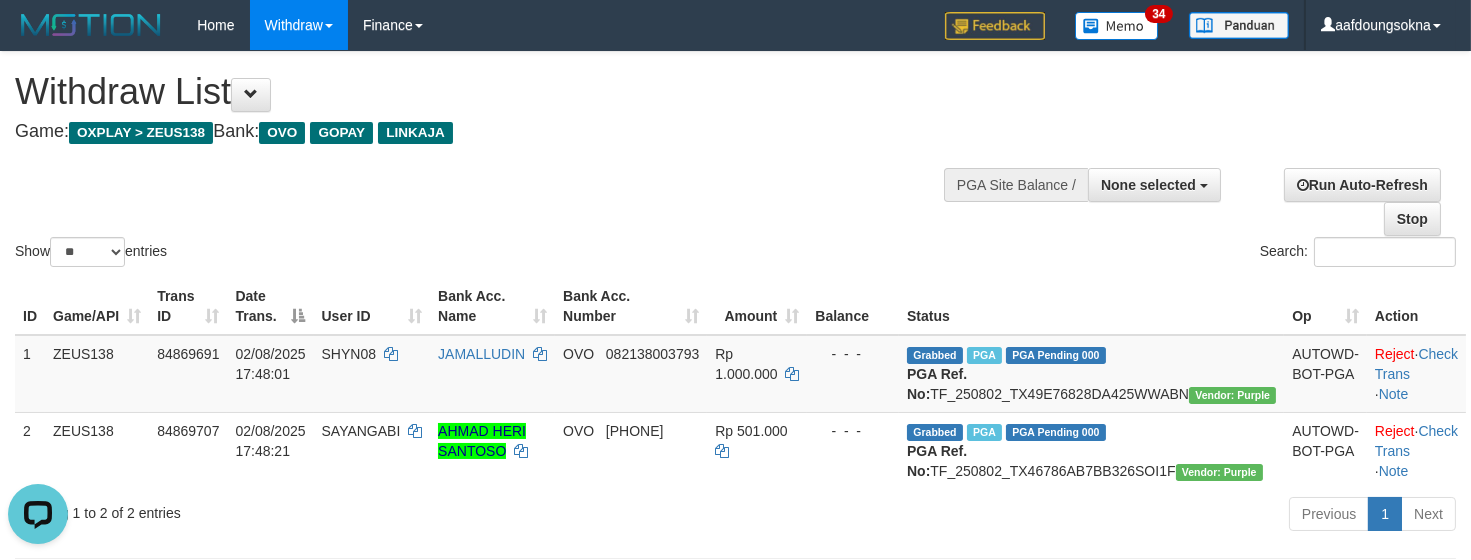scroll, scrollTop: 0, scrollLeft: 0, axis: both 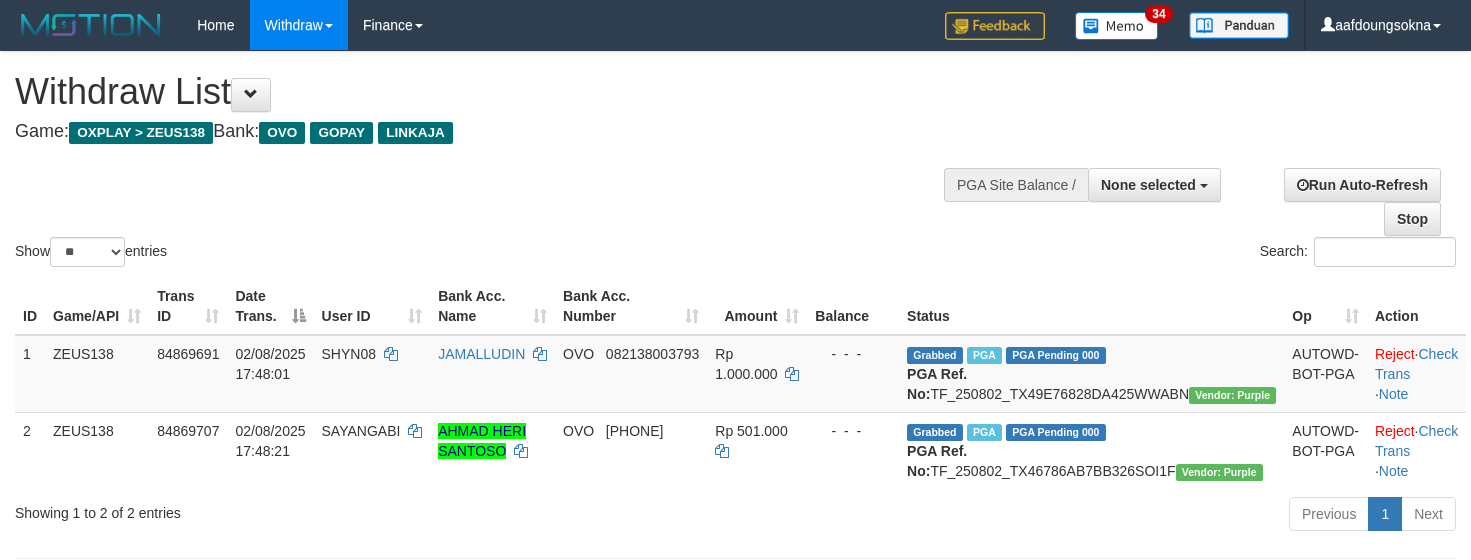 select 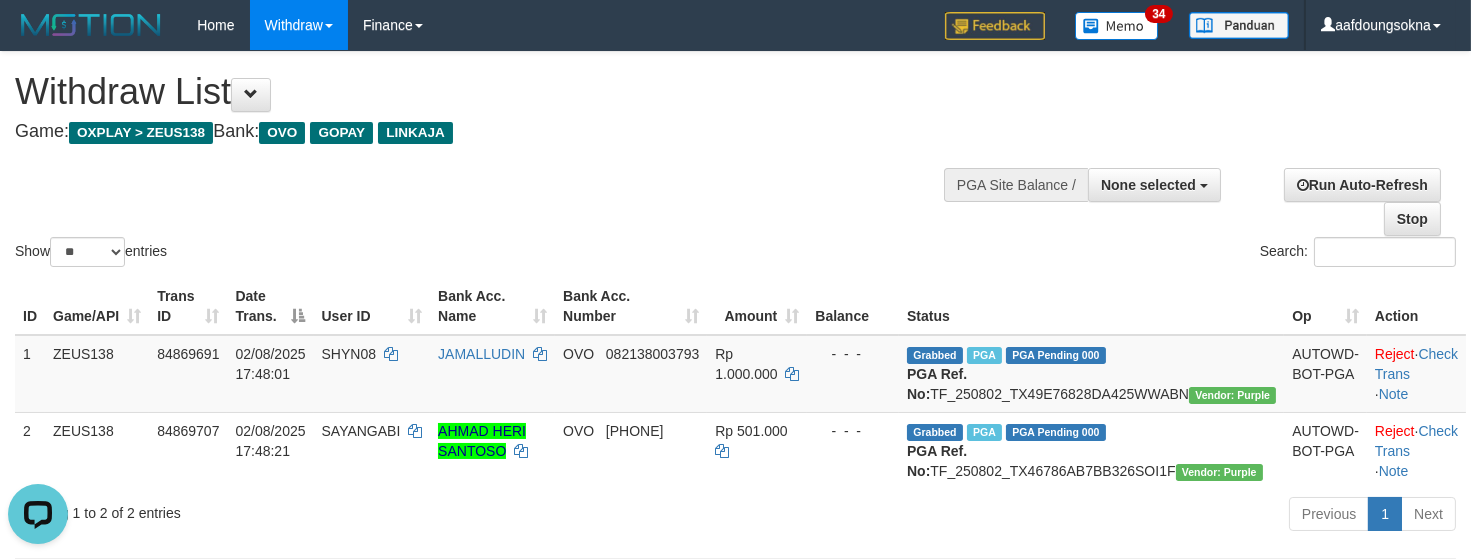 scroll, scrollTop: 0, scrollLeft: 0, axis: both 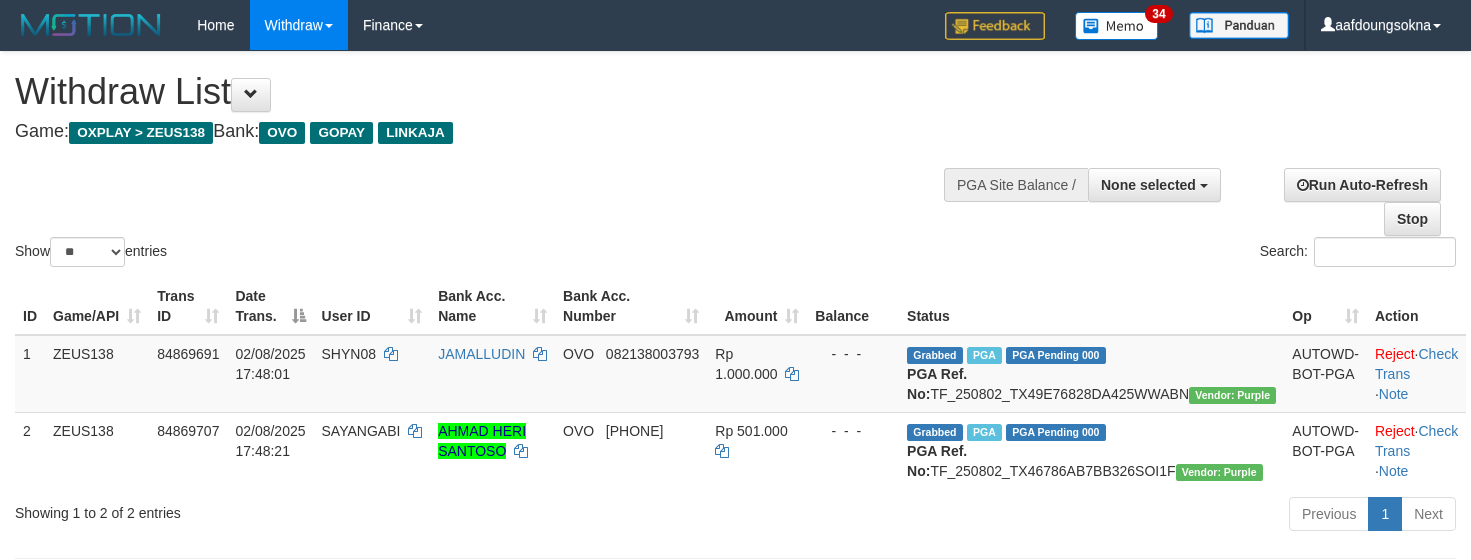 select 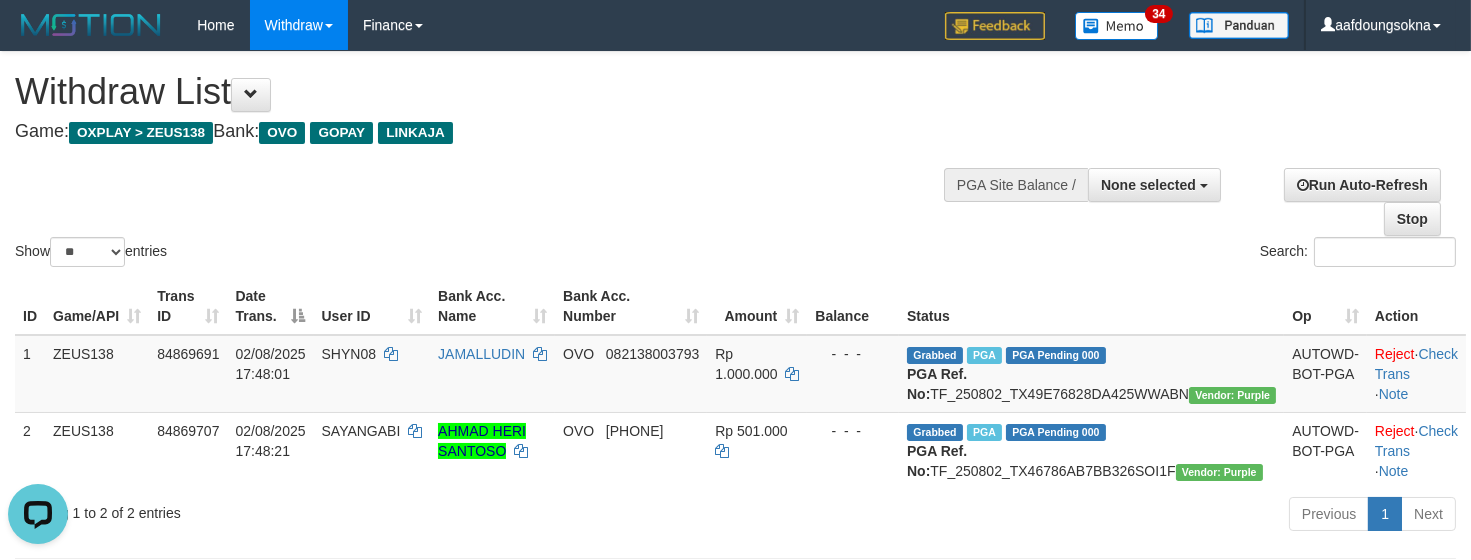 scroll, scrollTop: 0, scrollLeft: 0, axis: both 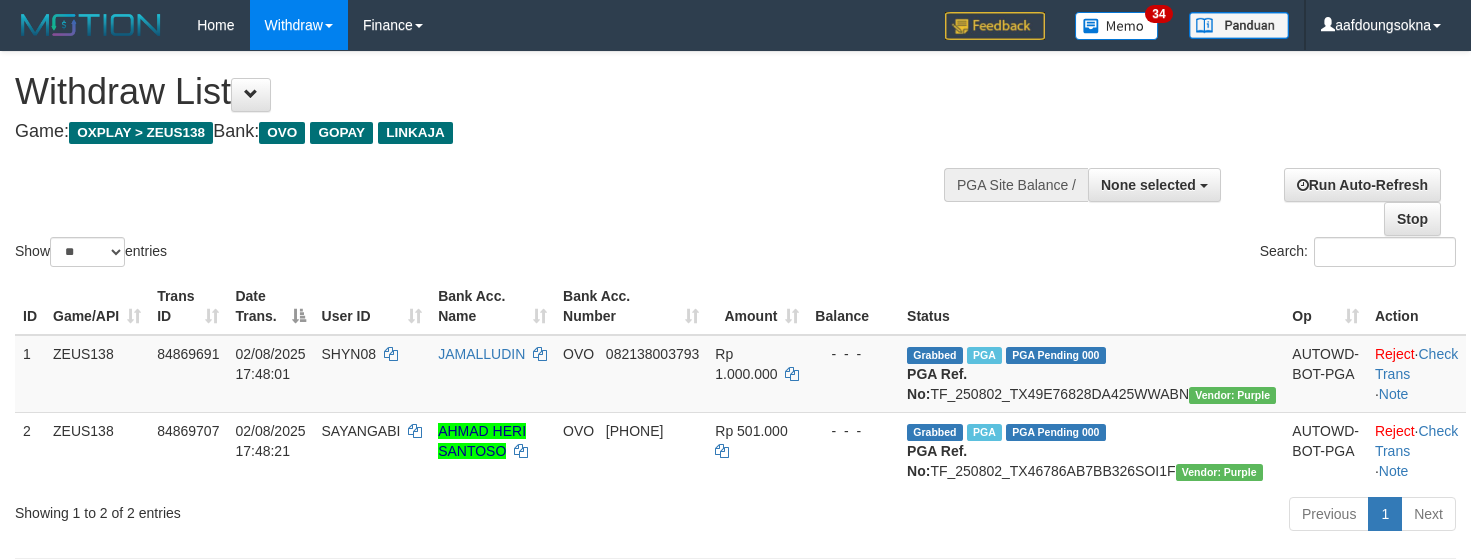 select 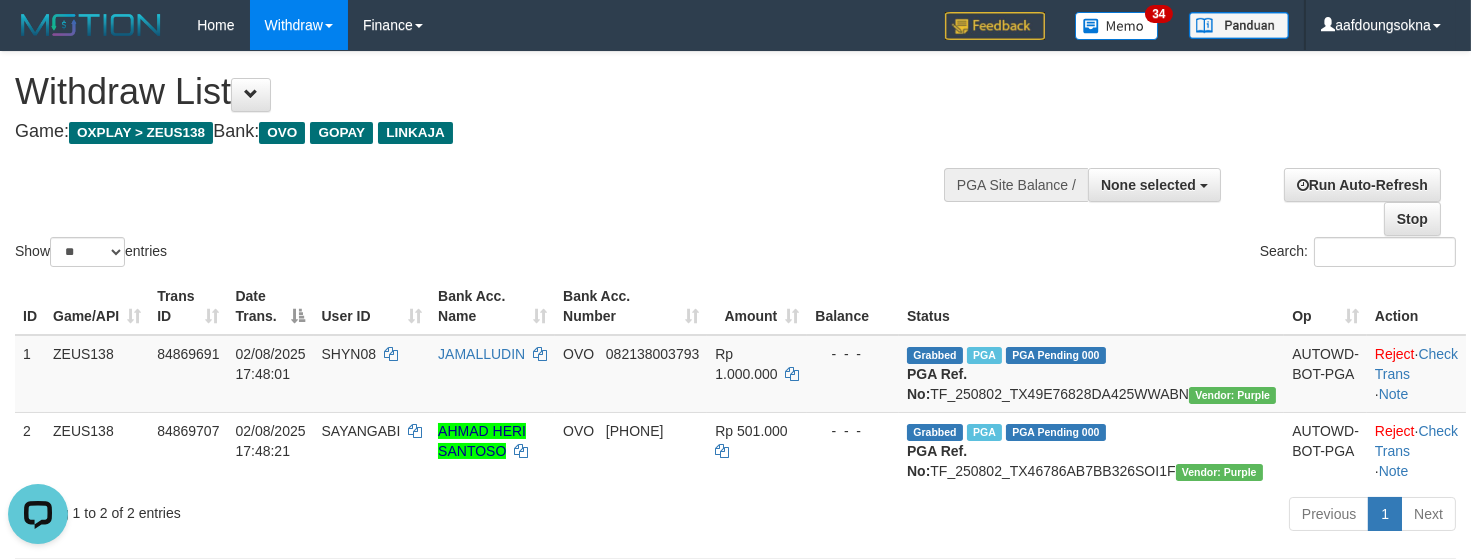 scroll, scrollTop: 0, scrollLeft: 0, axis: both 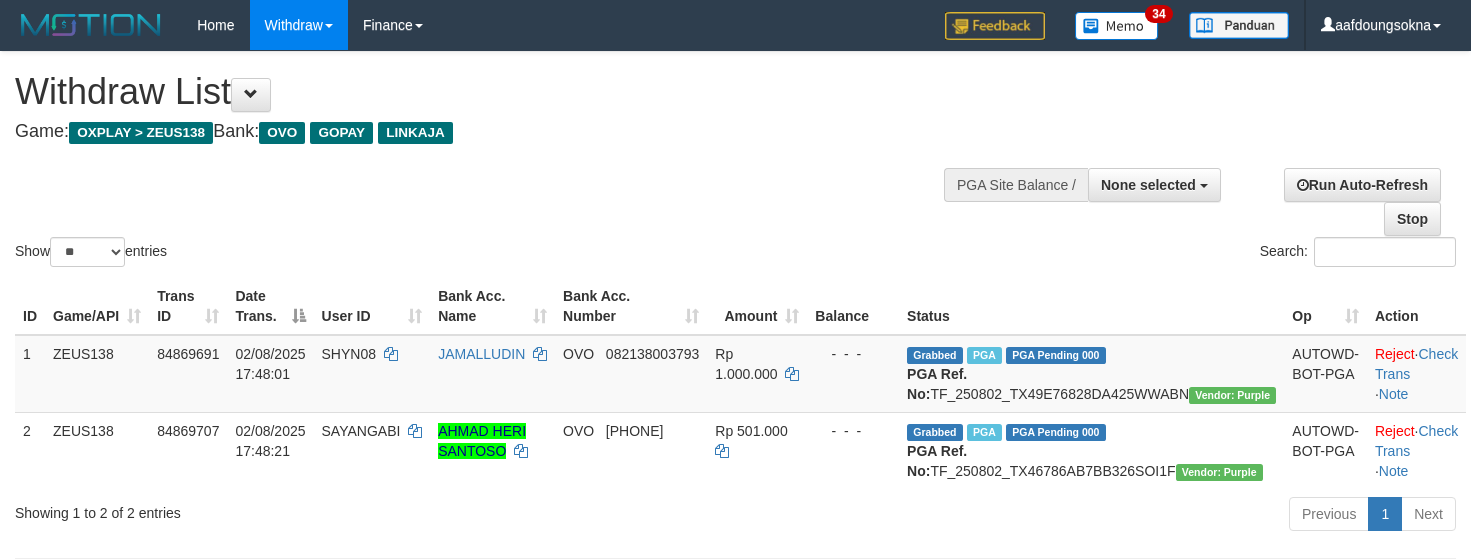 select 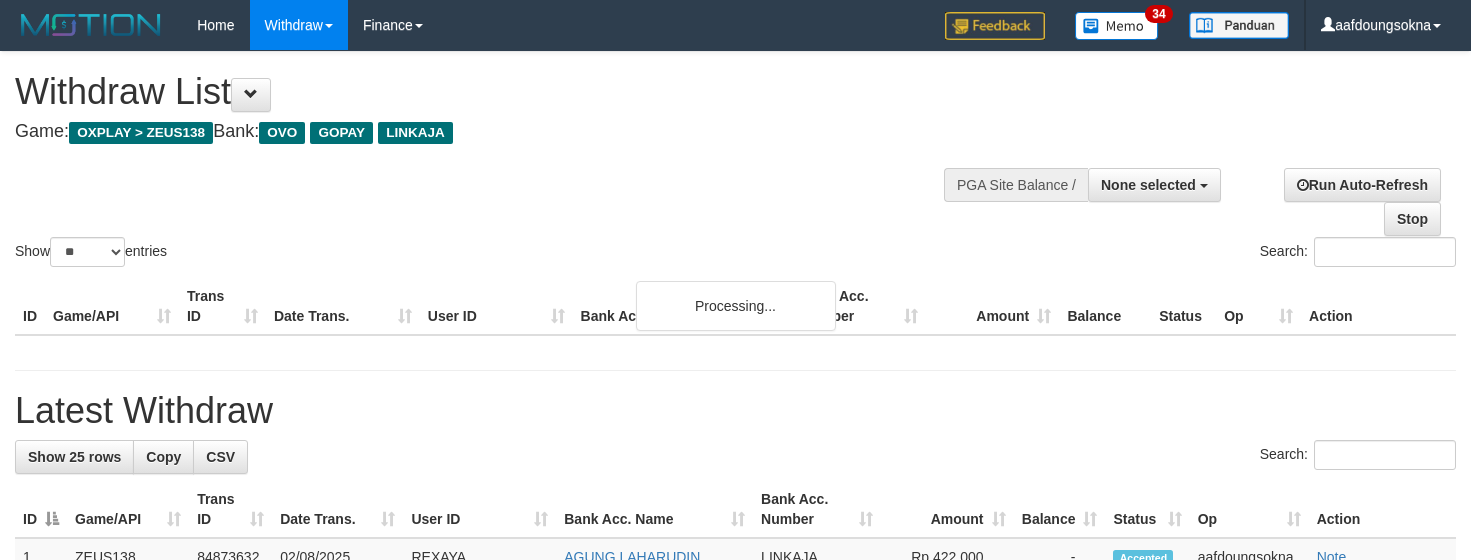 select 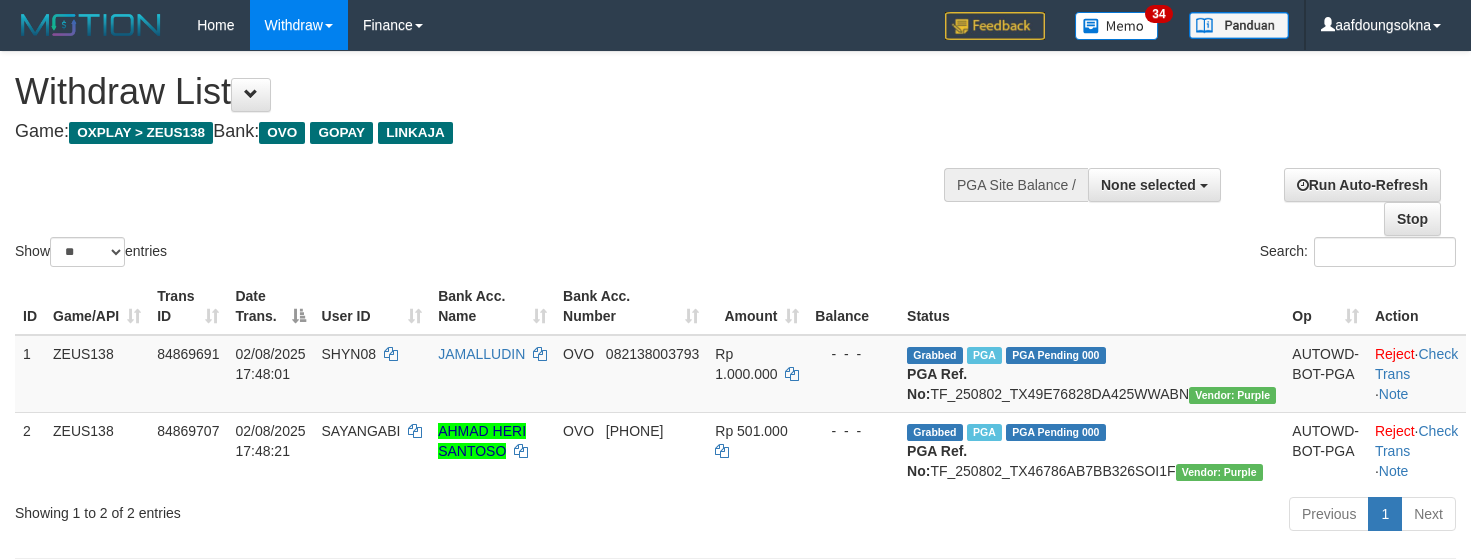 select 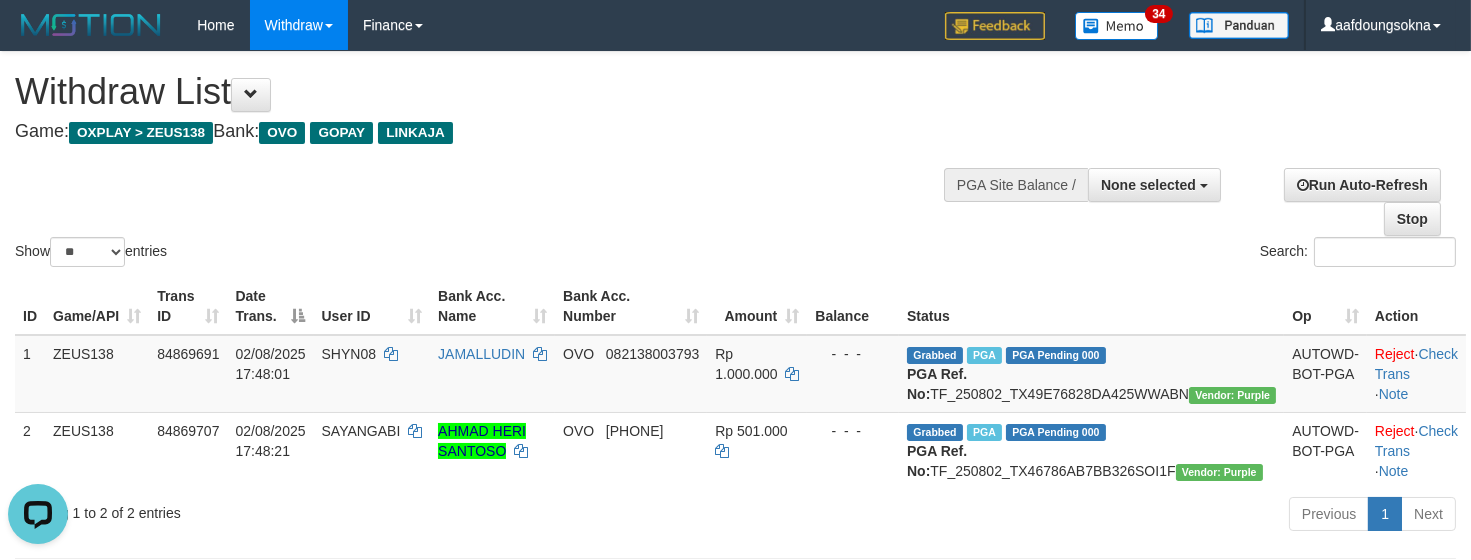 scroll, scrollTop: 0, scrollLeft: 0, axis: both 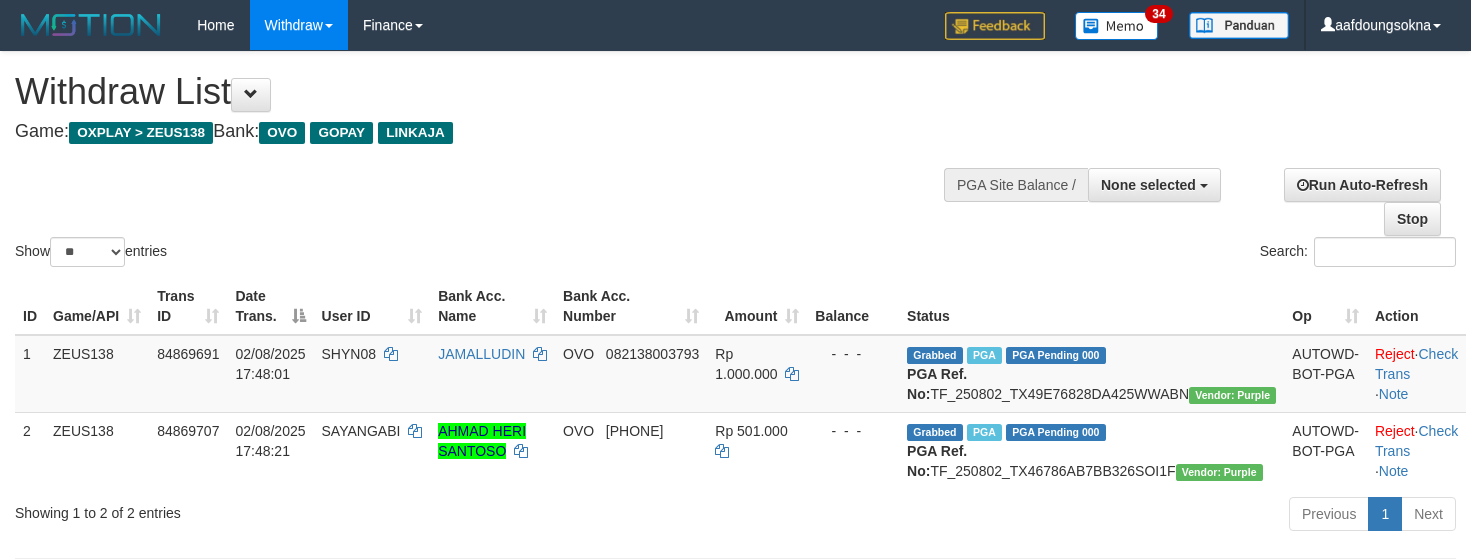 select 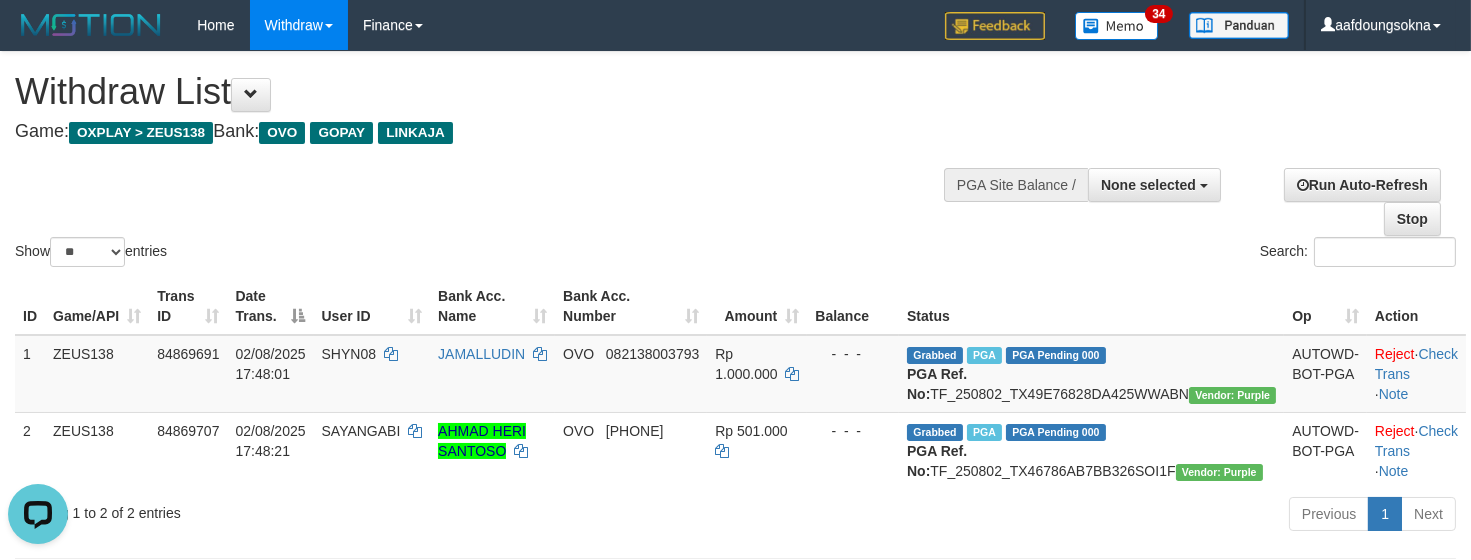 scroll, scrollTop: 0, scrollLeft: 0, axis: both 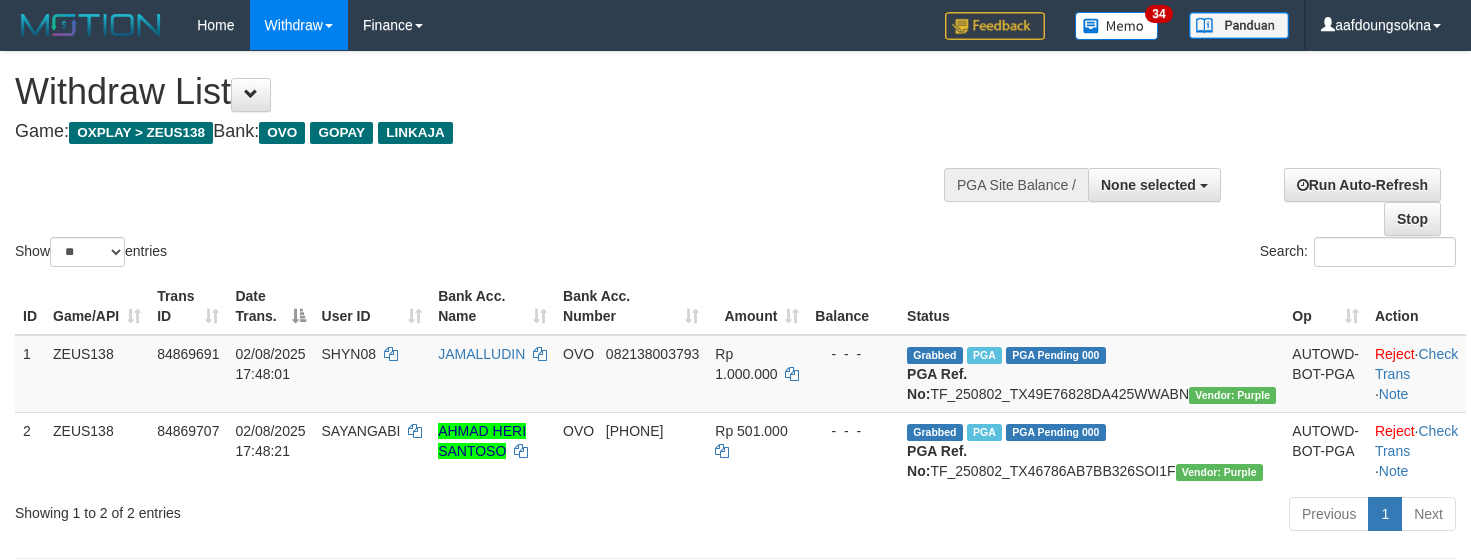 select 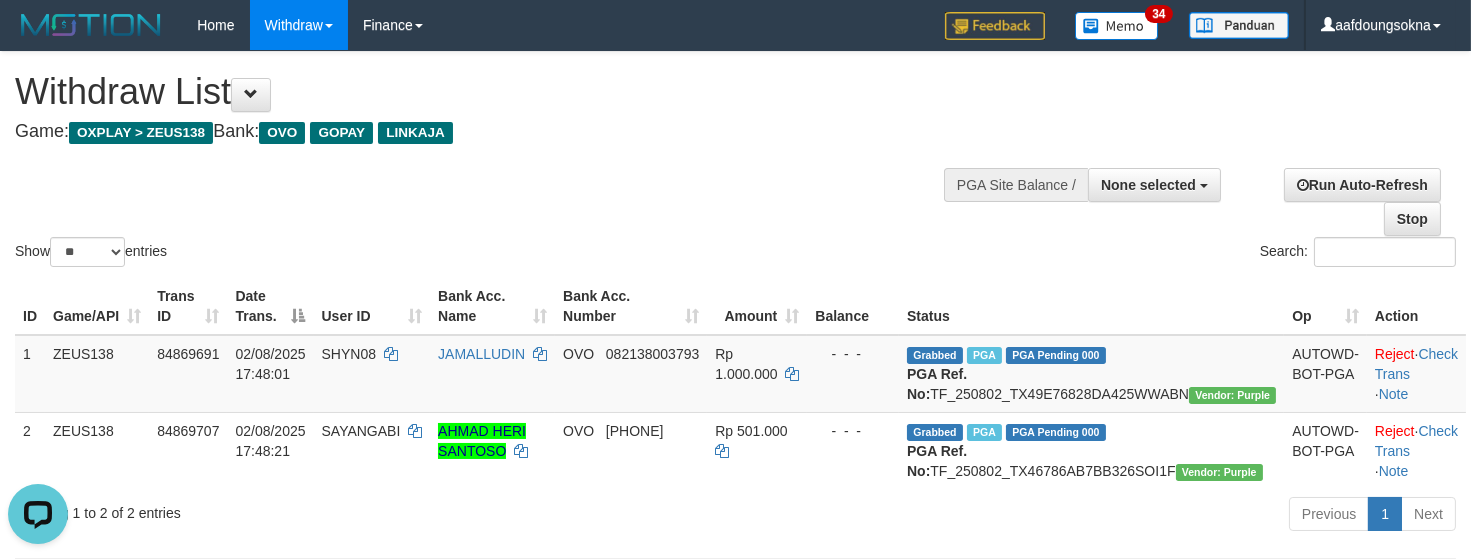 scroll, scrollTop: 0, scrollLeft: 0, axis: both 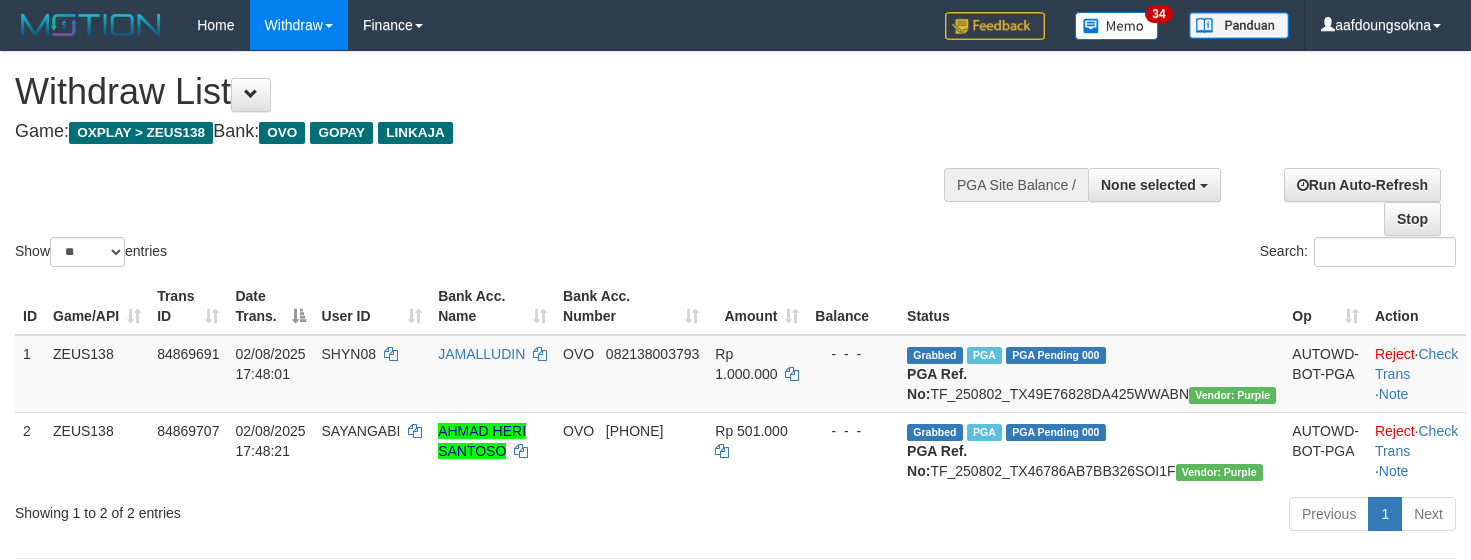 select 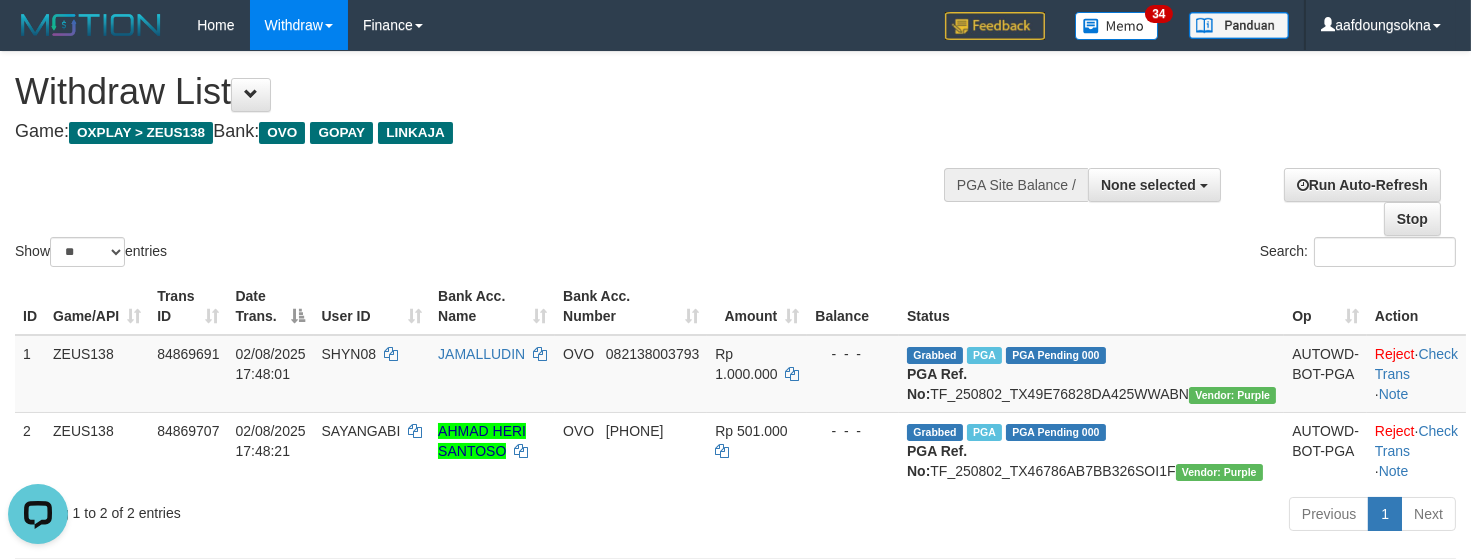 scroll, scrollTop: 0, scrollLeft: 0, axis: both 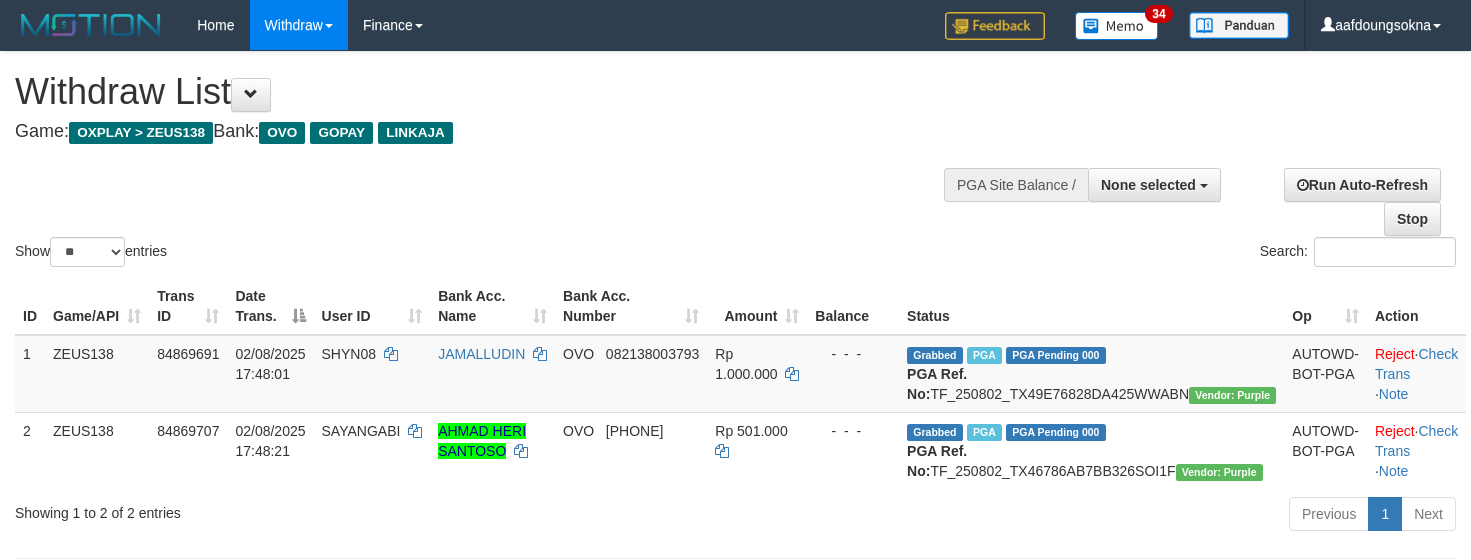 select 